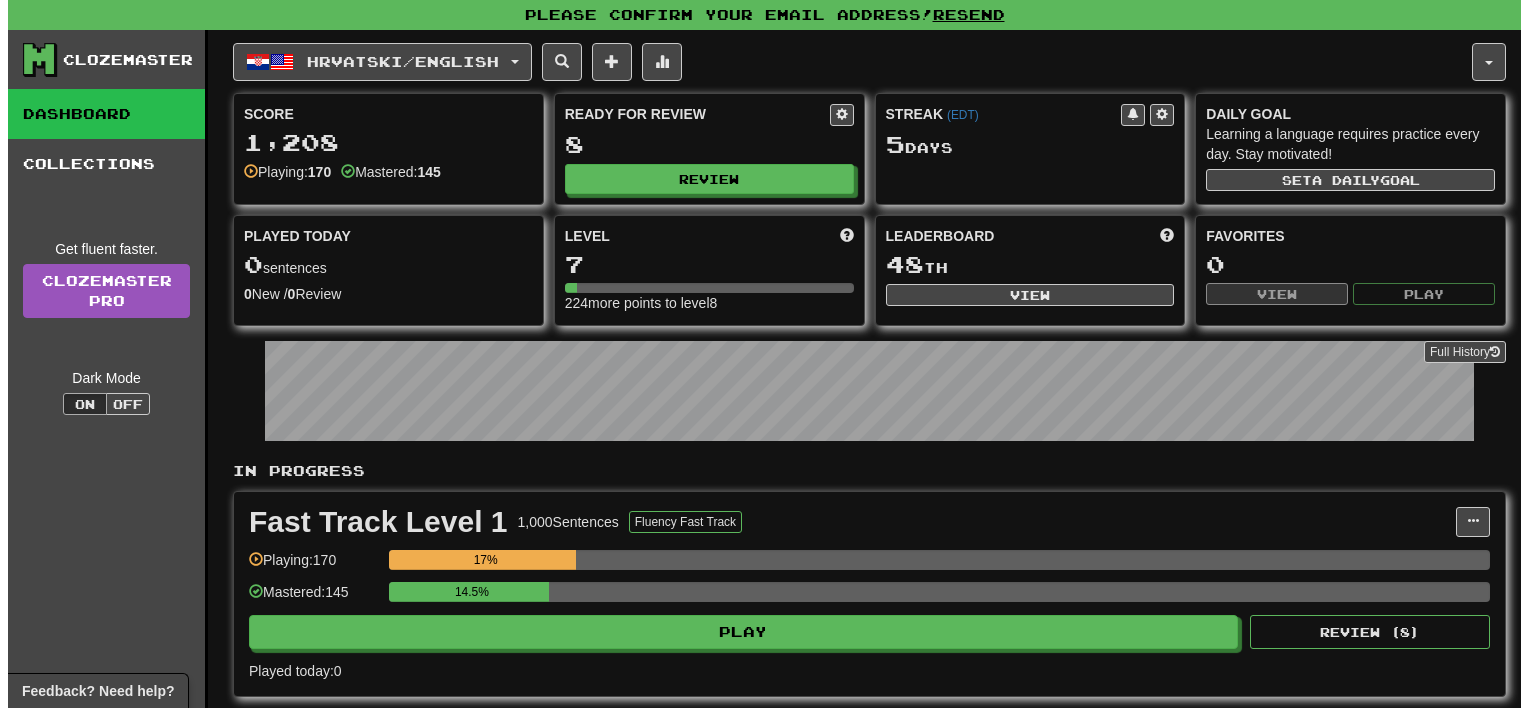 scroll, scrollTop: 0, scrollLeft: 0, axis: both 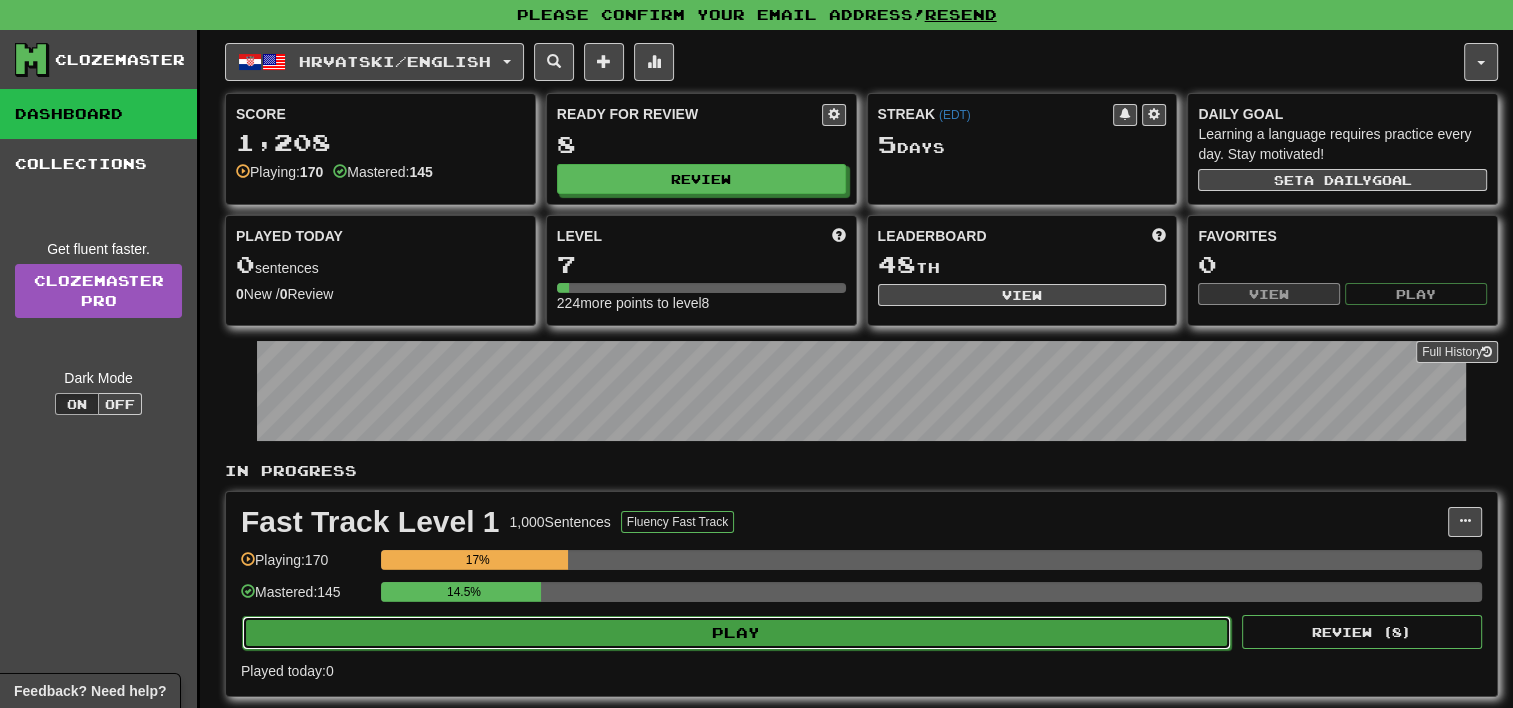 click on "Play" at bounding box center (736, 633) 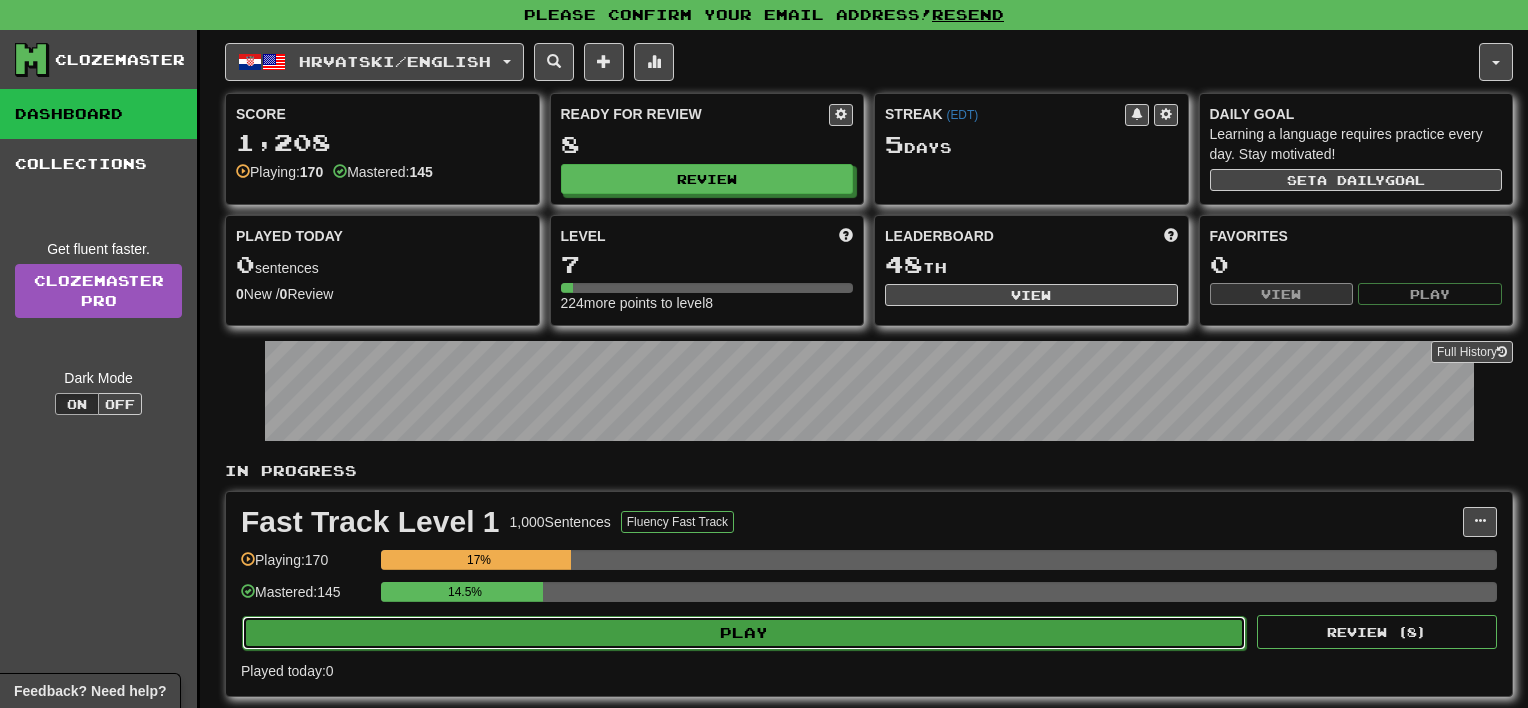 select on "**" 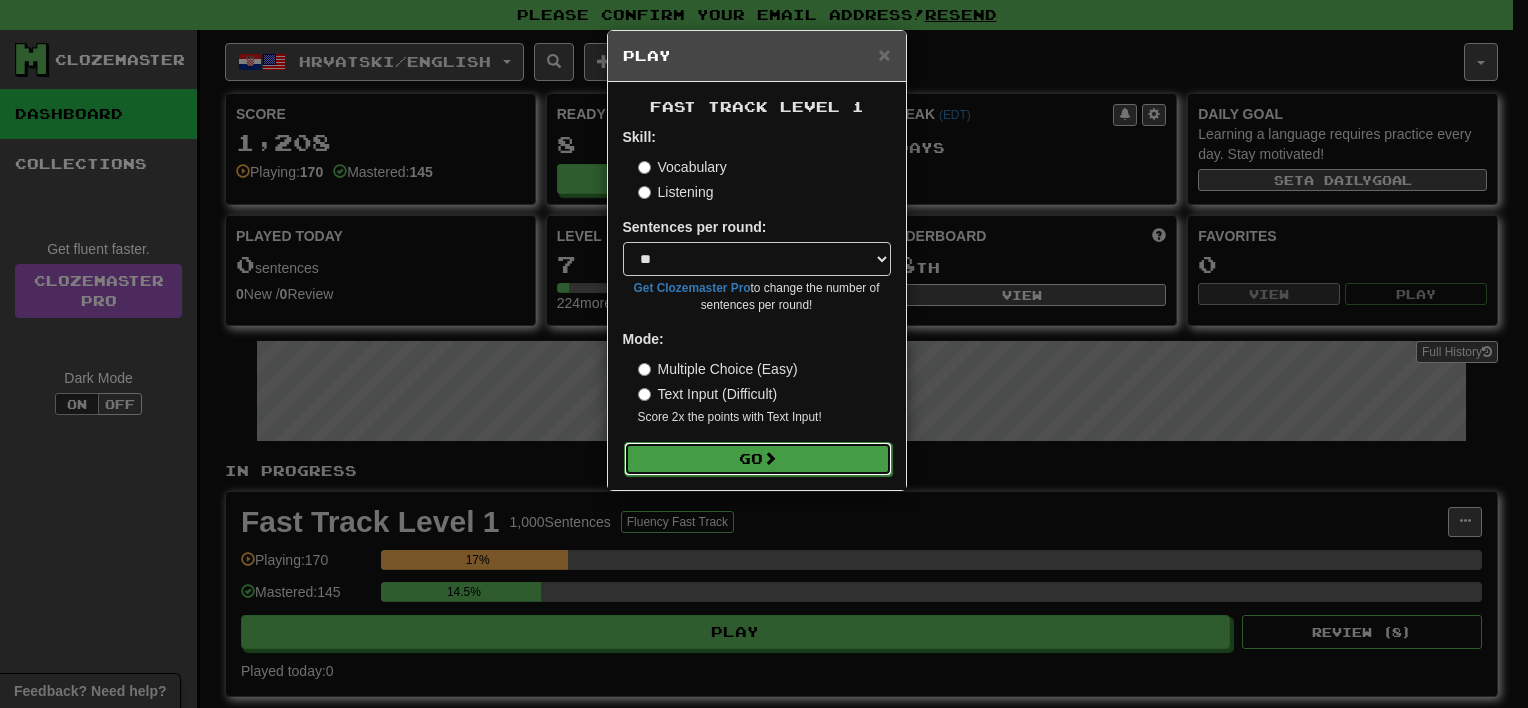 click on "Go" at bounding box center [758, 459] 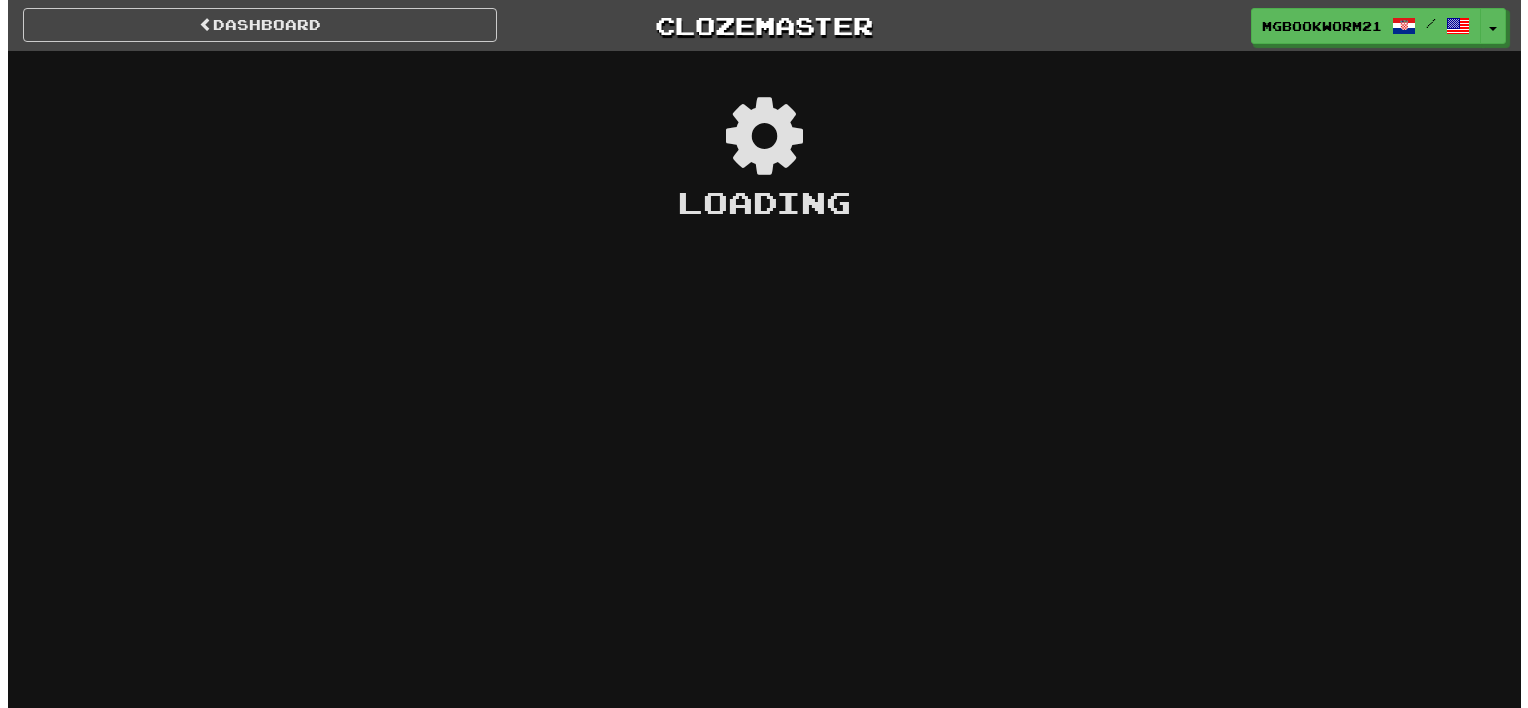 scroll, scrollTop: 0, scrollLeft: 0, axis: both 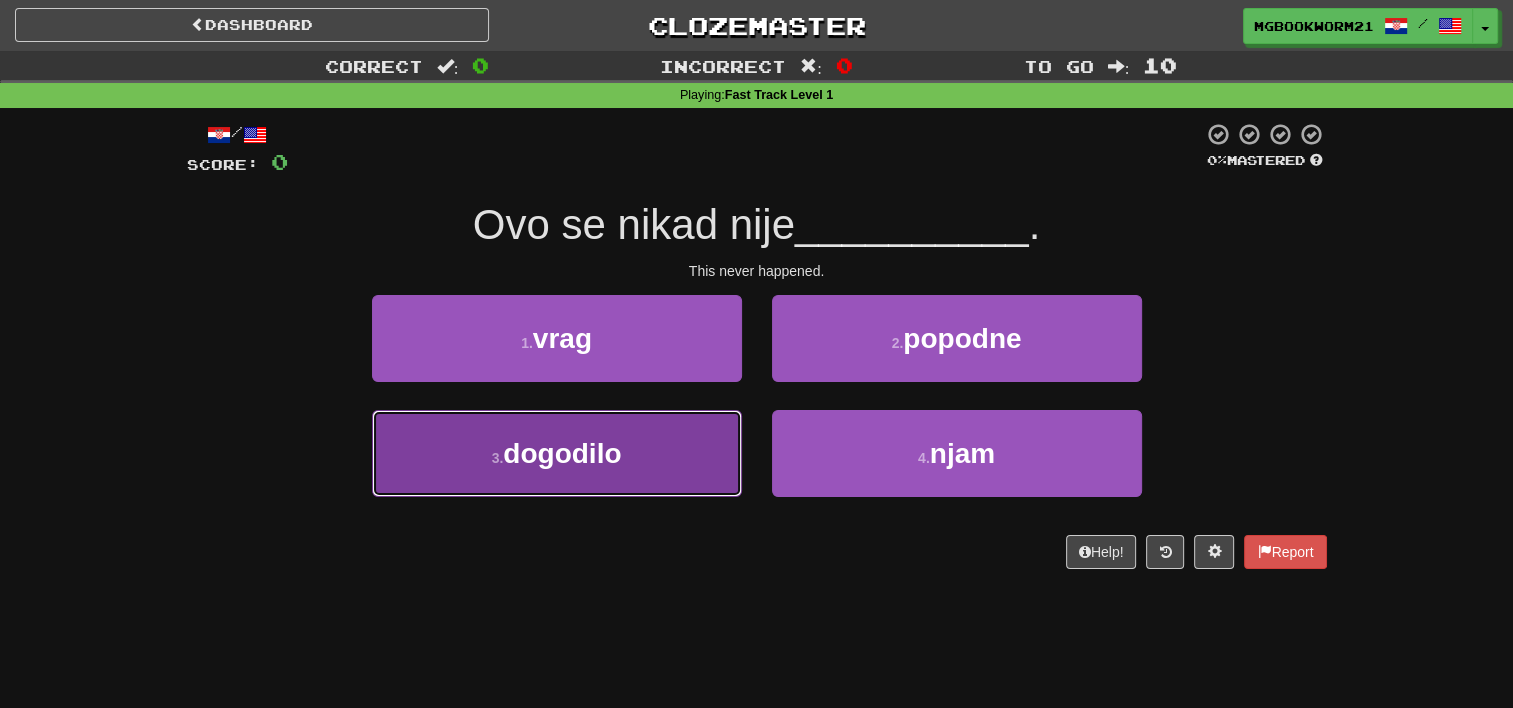 click on "3 .  dogodilo" at bounding box center (557, 453) 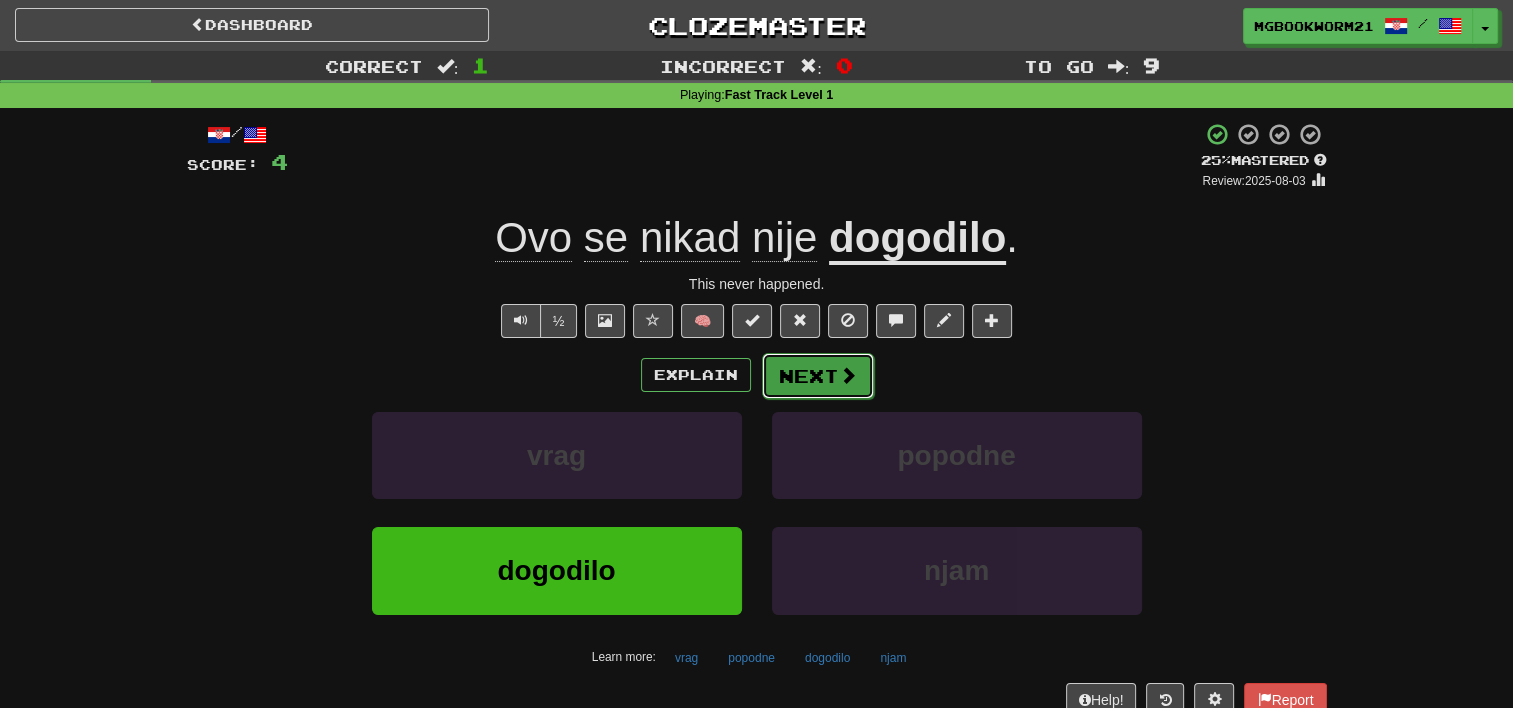 click on "Next" at bounding box center [818, 376] 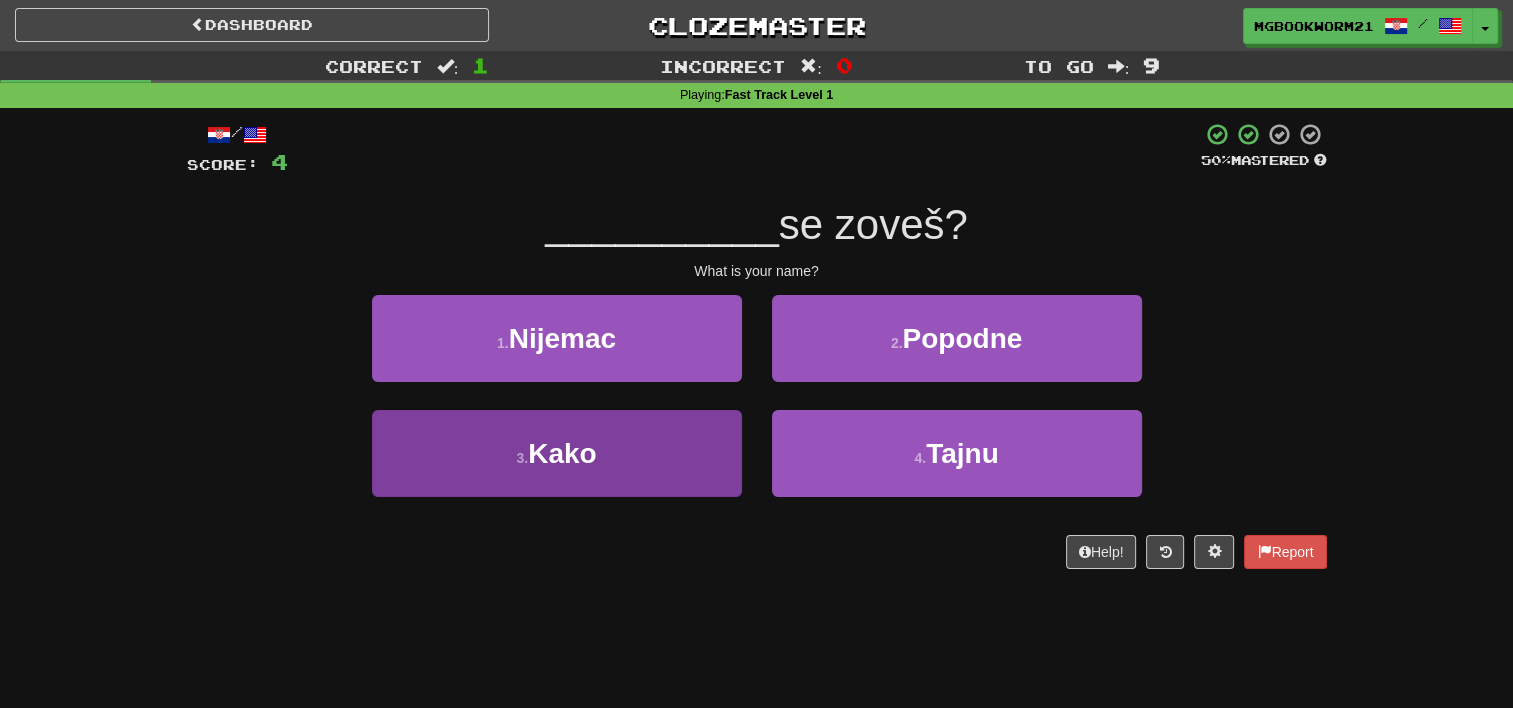 click on "3 .  Kako" at bounding box center (557, 453) 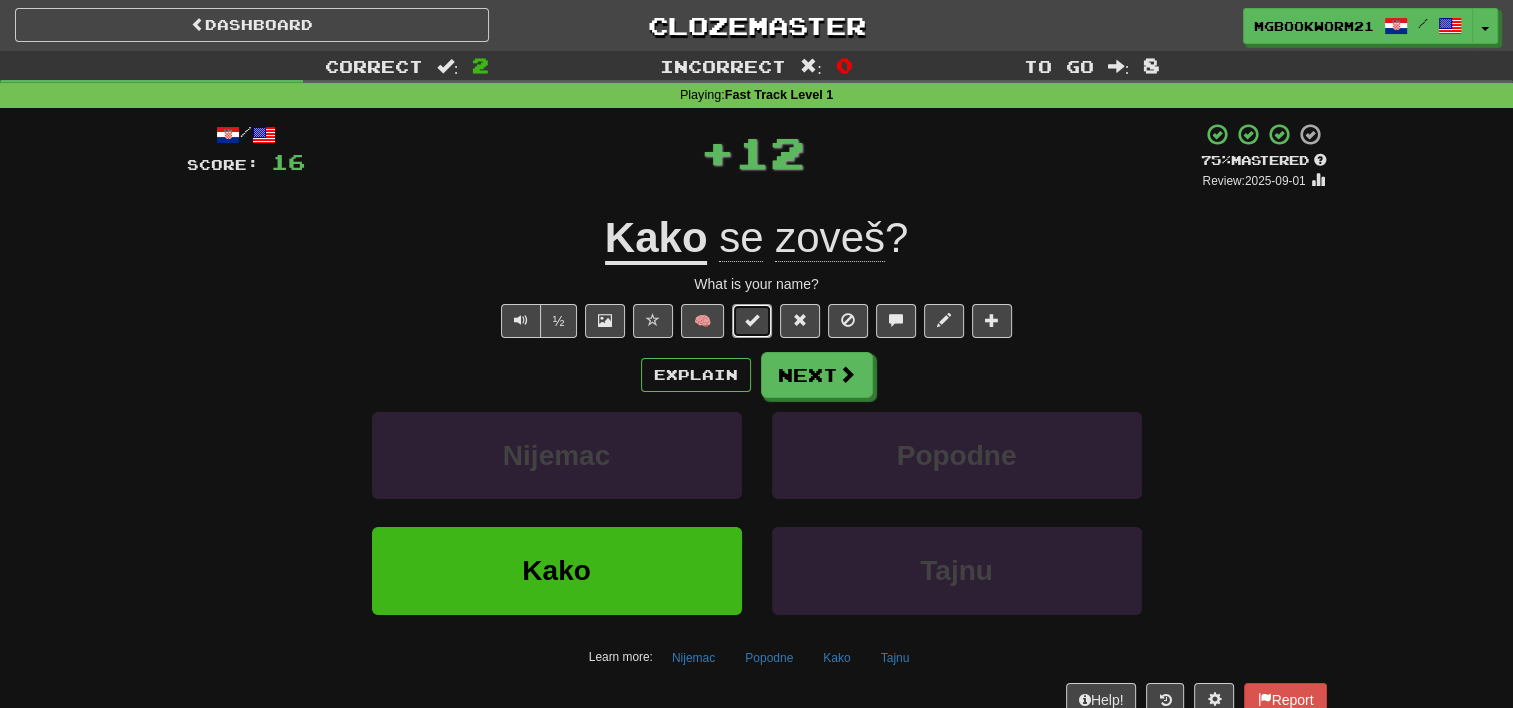 click at bounding box center (752, 321) 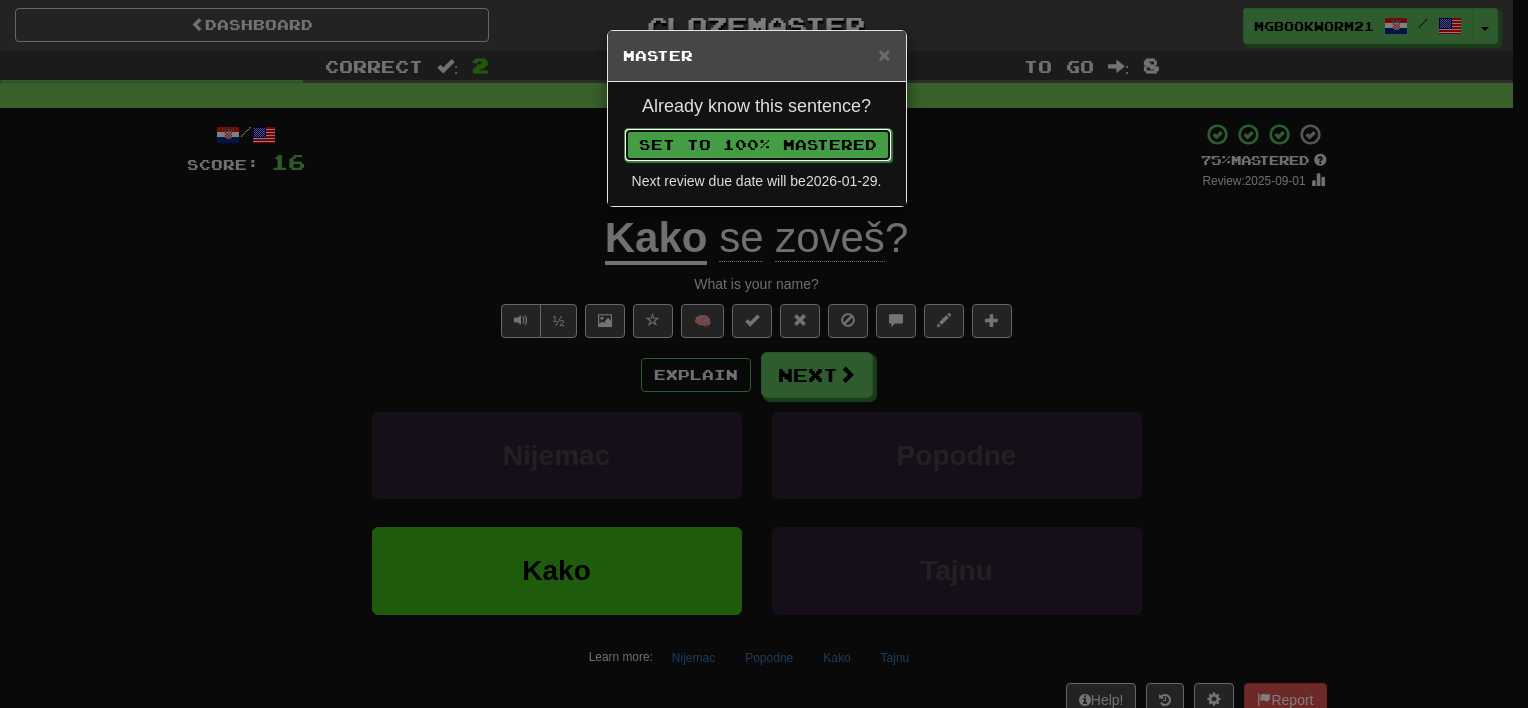 click on "Set to 100% Mastered" at bounding box center (758, 145) 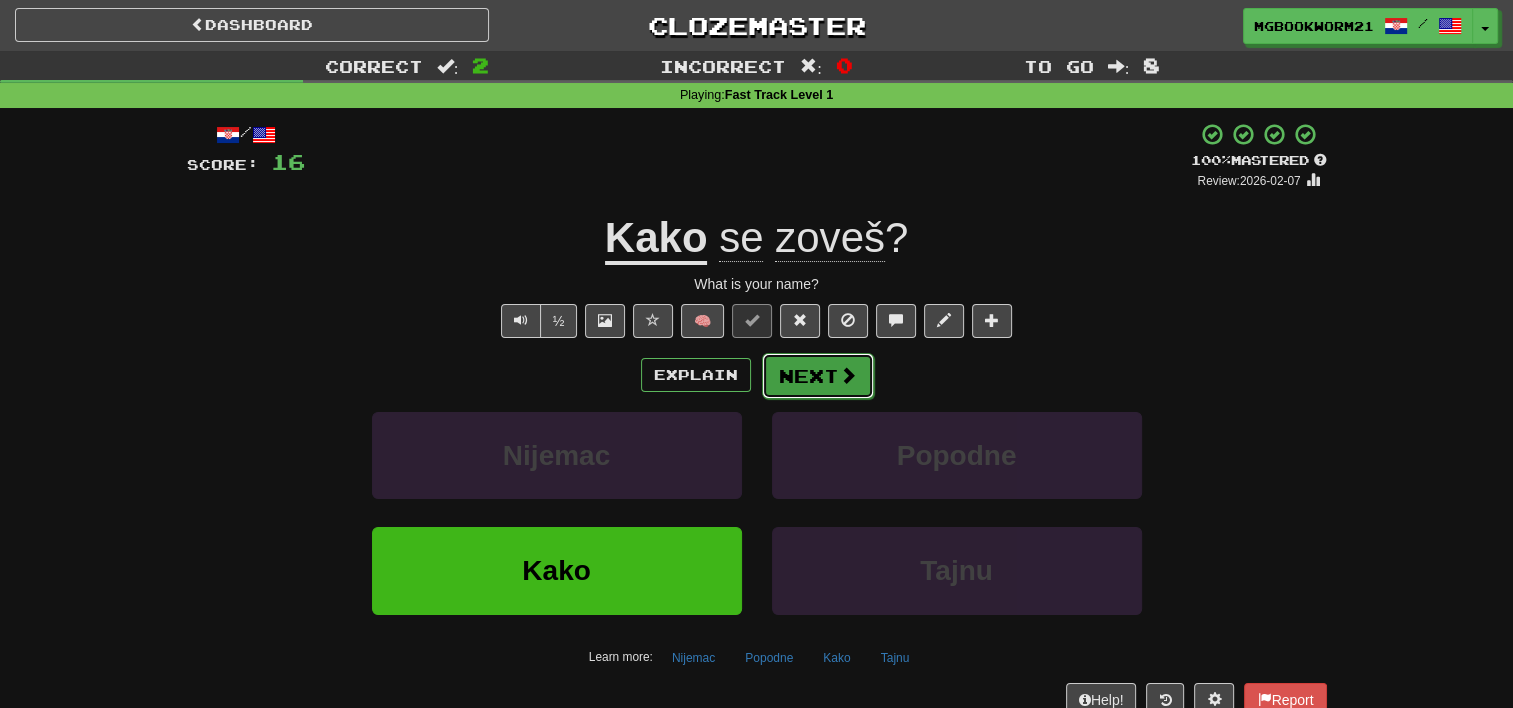 click on "Next" at bounding box center (818, 376) 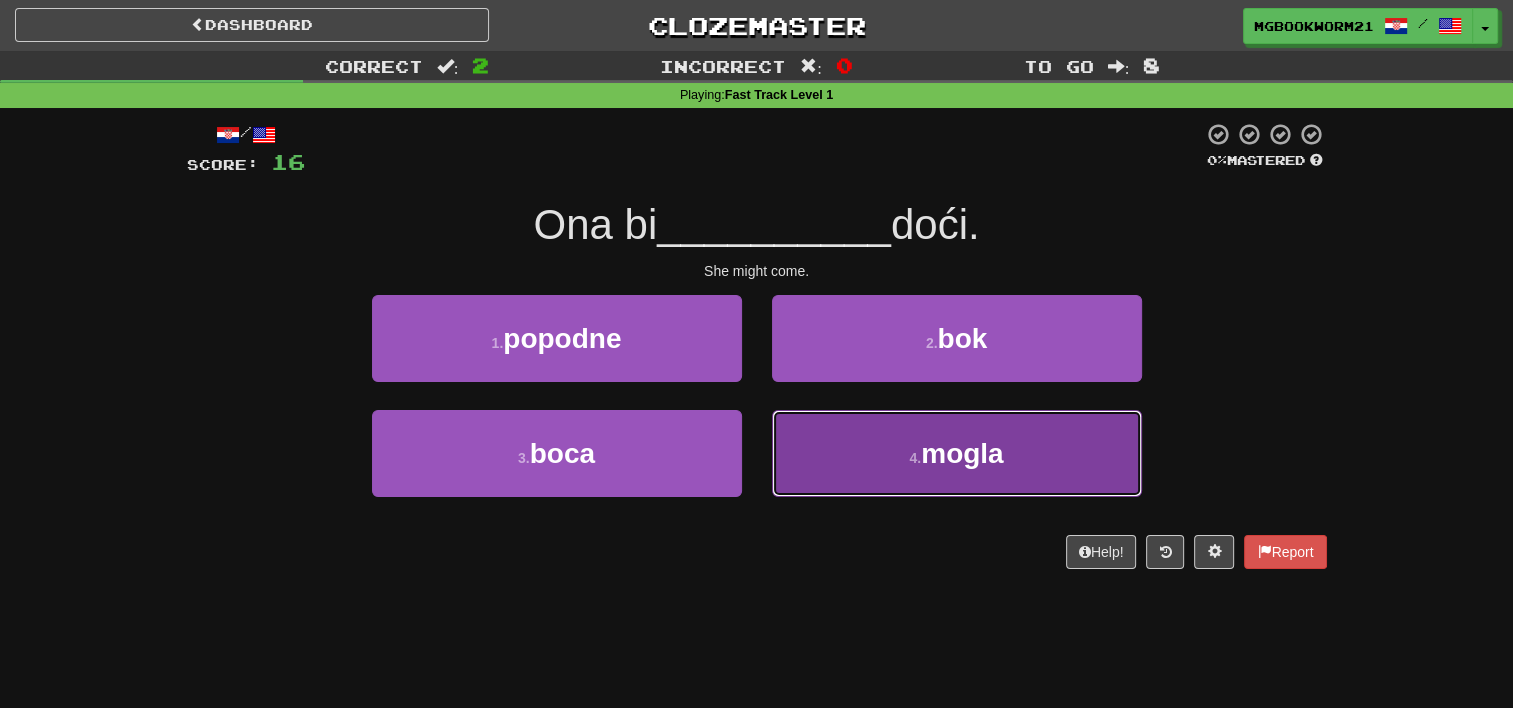 click on "mogla" at bounding box center [962, 453] 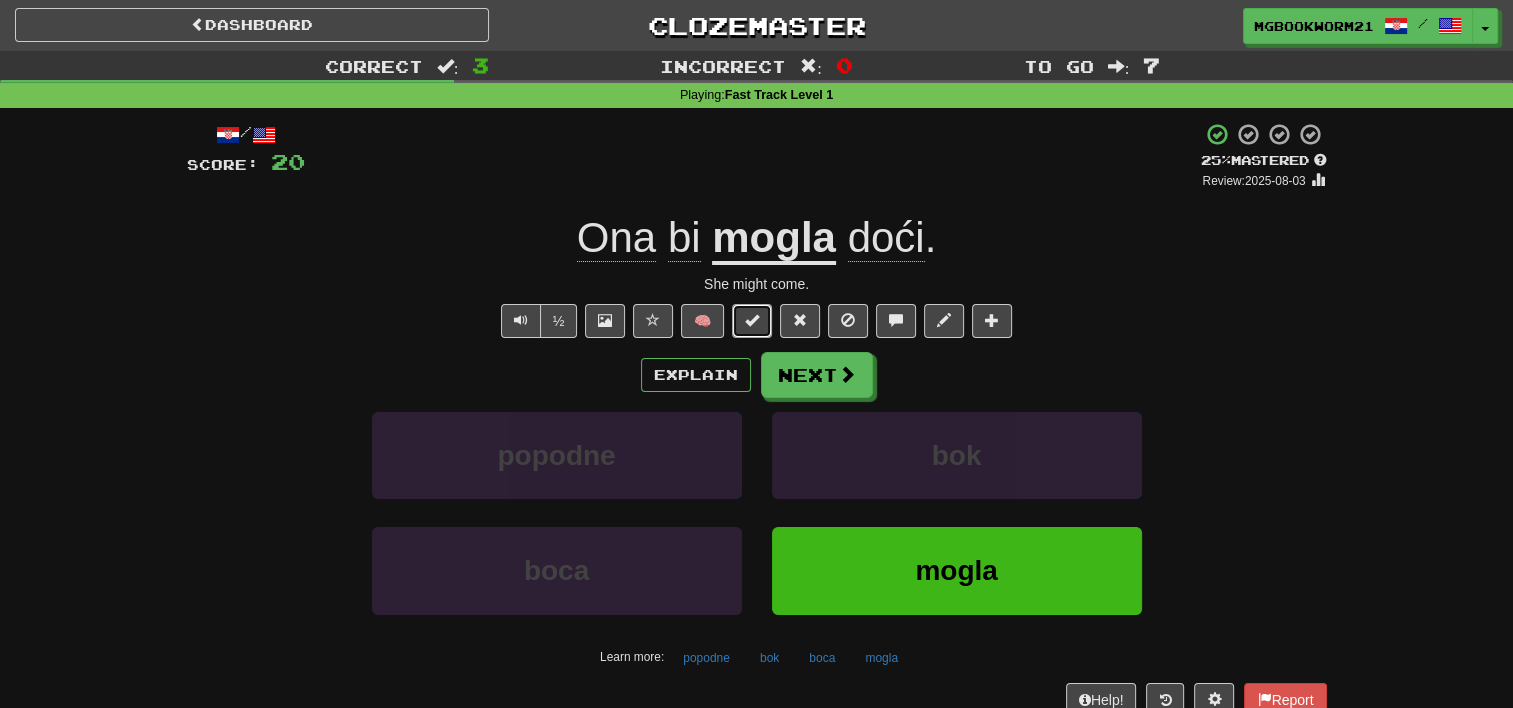 click at bounding box center [752, 321] 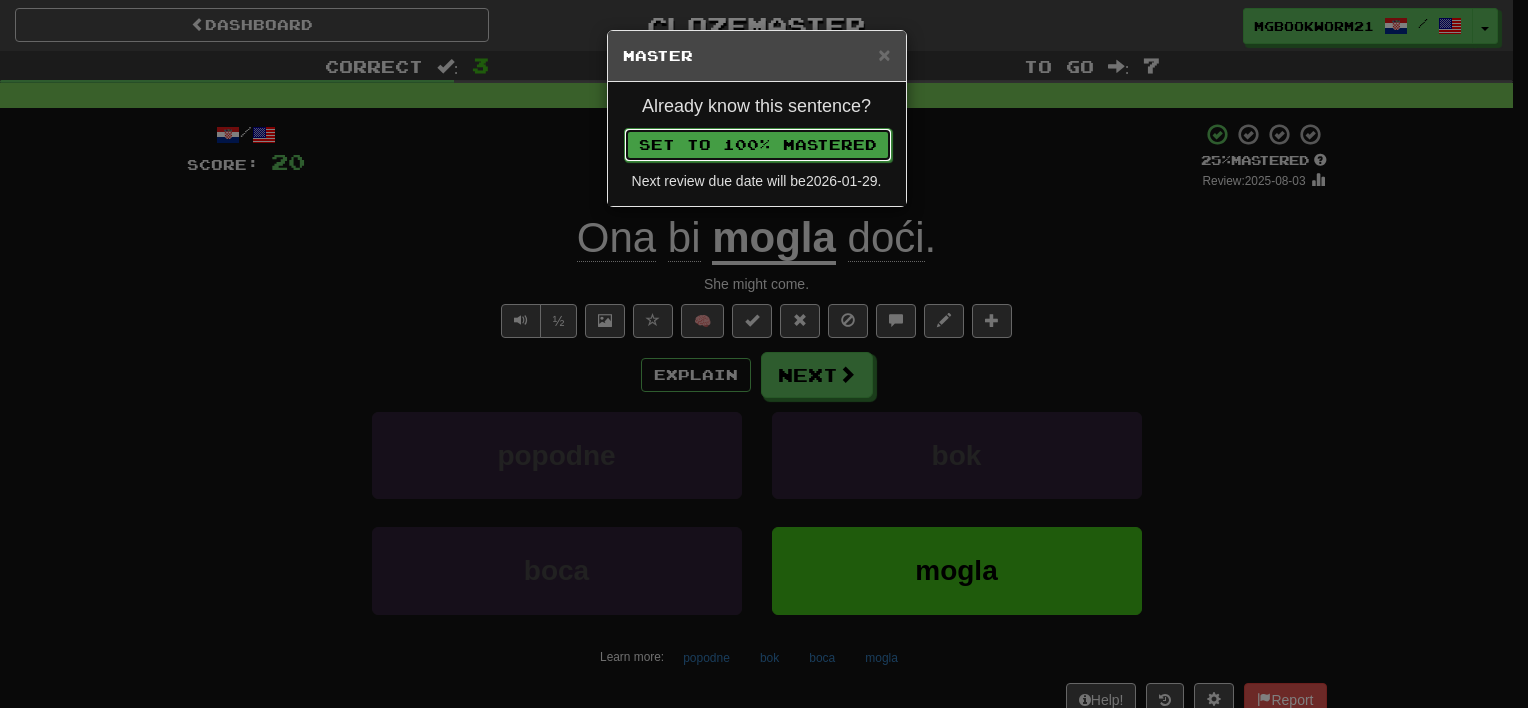 click on "Set to 100% Mastered" at bounding box center (758, 145) 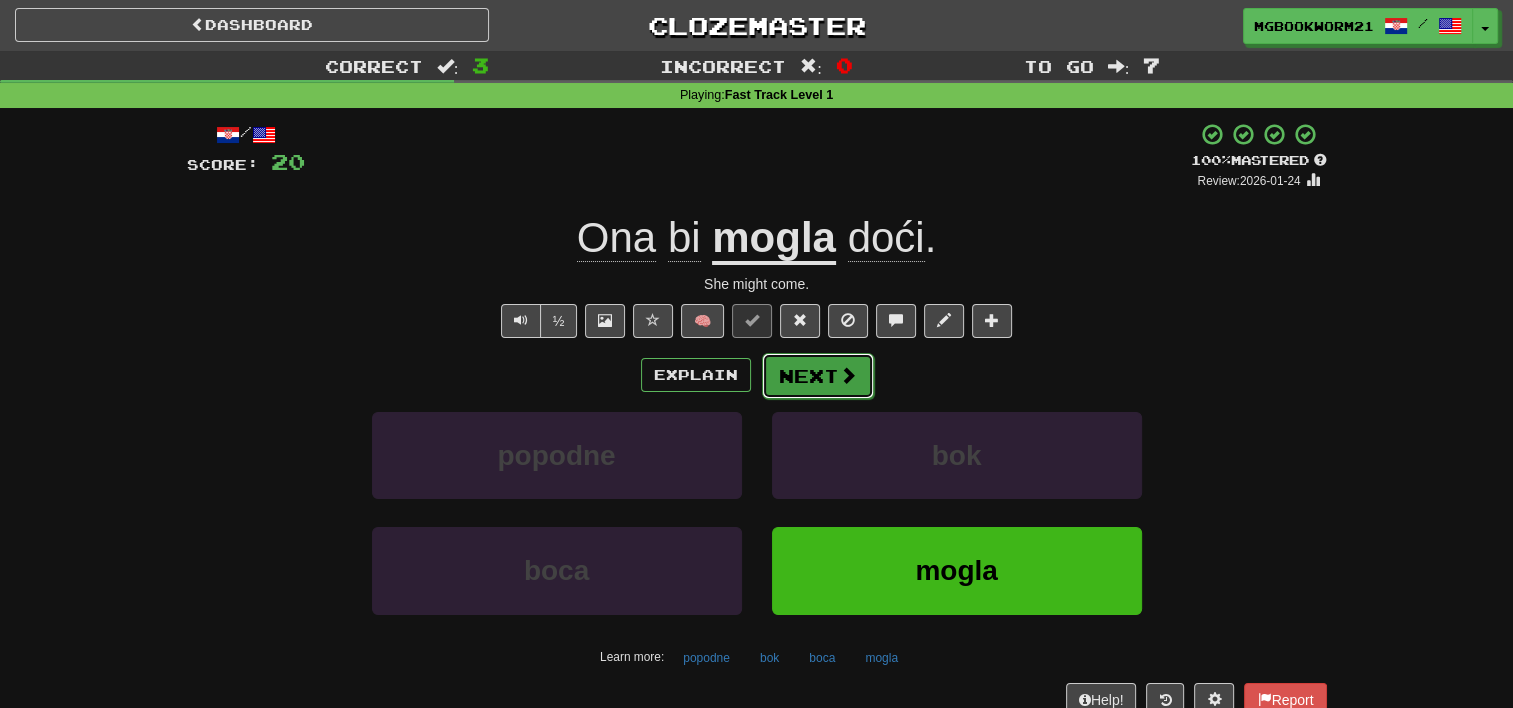 click on "Next" at bounding box center (818, 376) 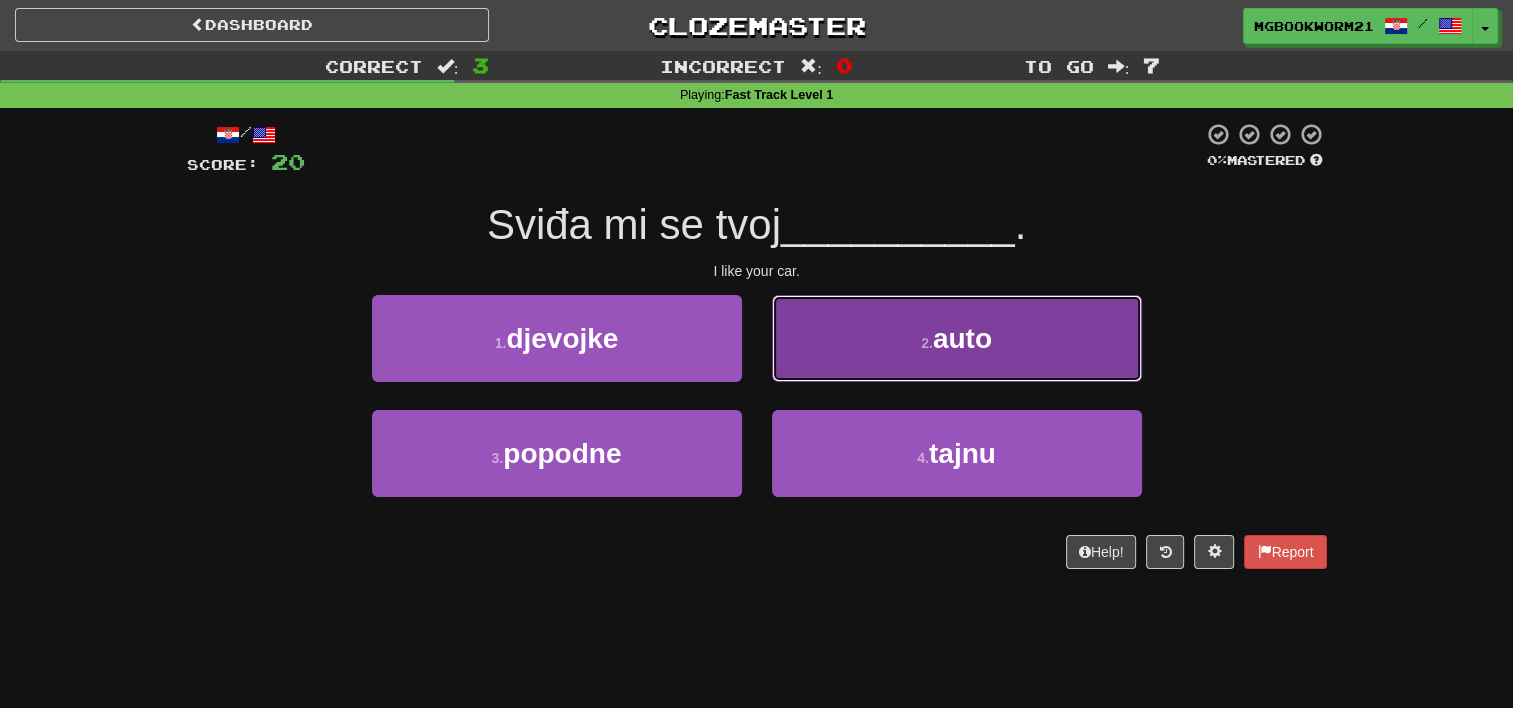 click on "auto" at bounding box center (962, 338) 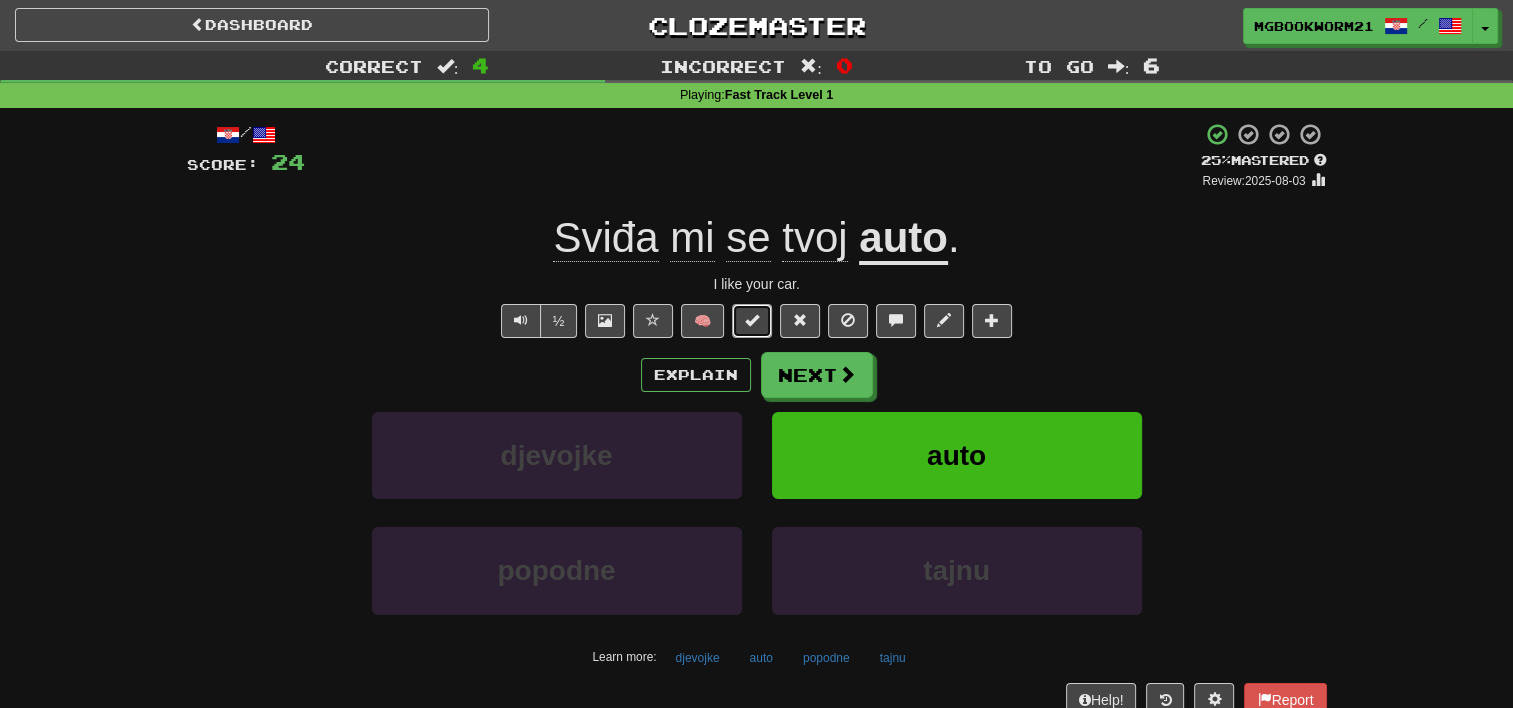 click at bounding box center [752, 320] 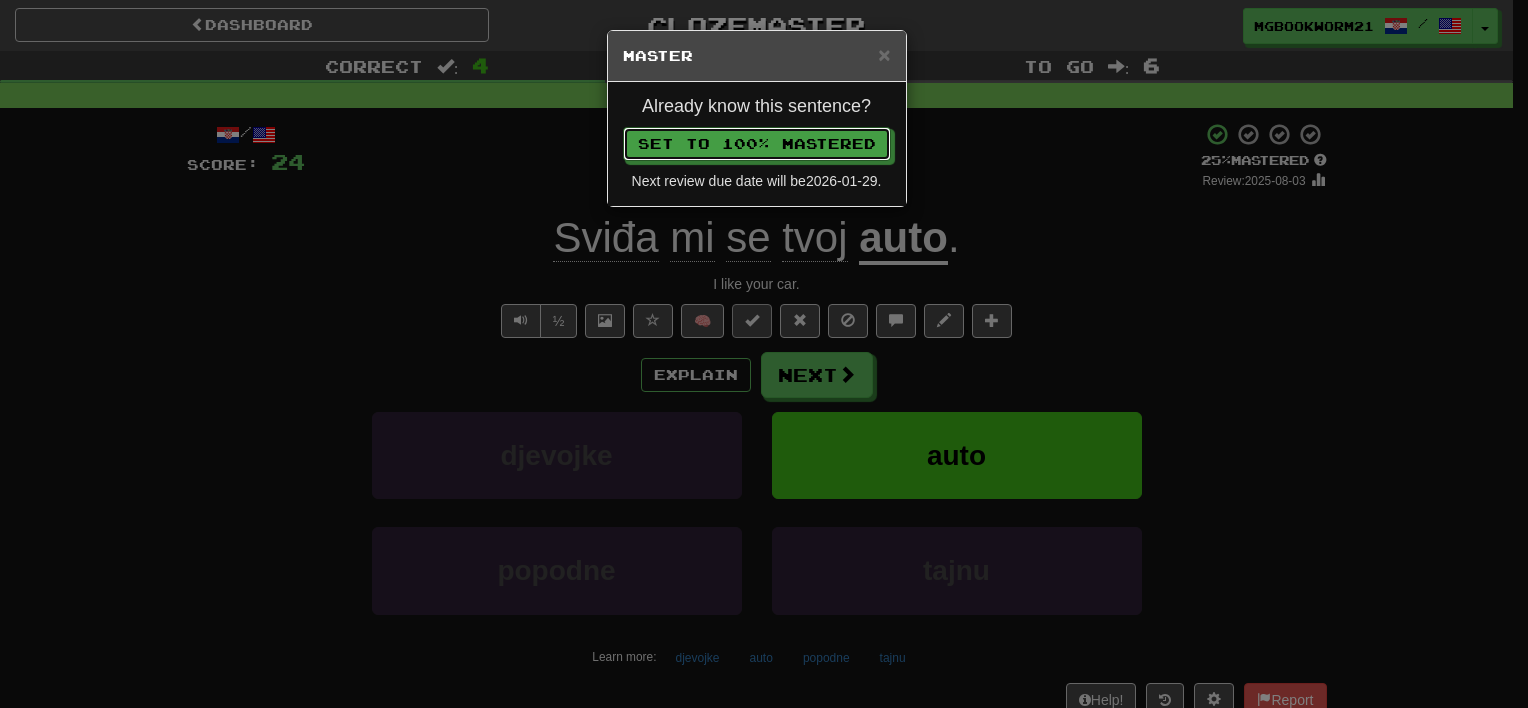 click on "Set to 100% Mastered" at bounding box center [757, 144] 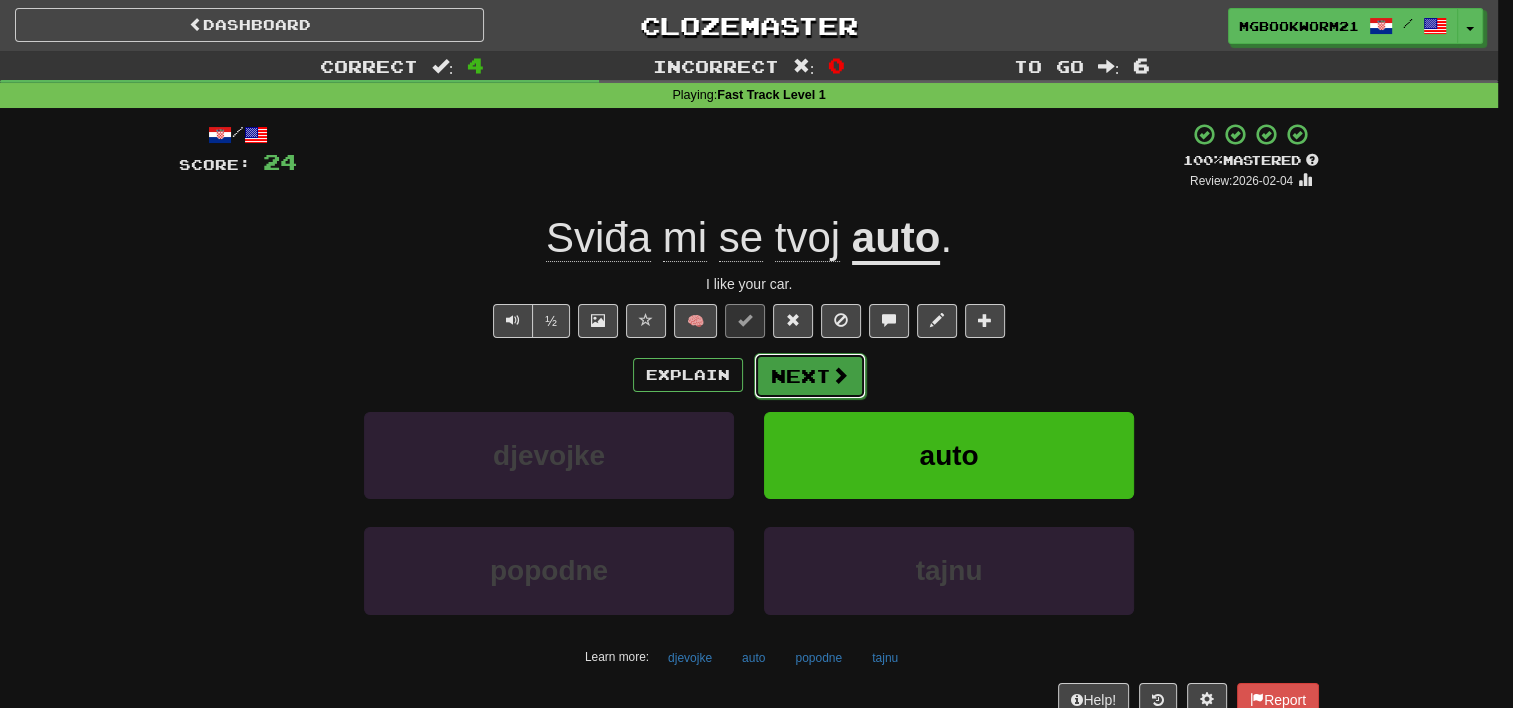 click on "Next" at bounding box center (810, 376) 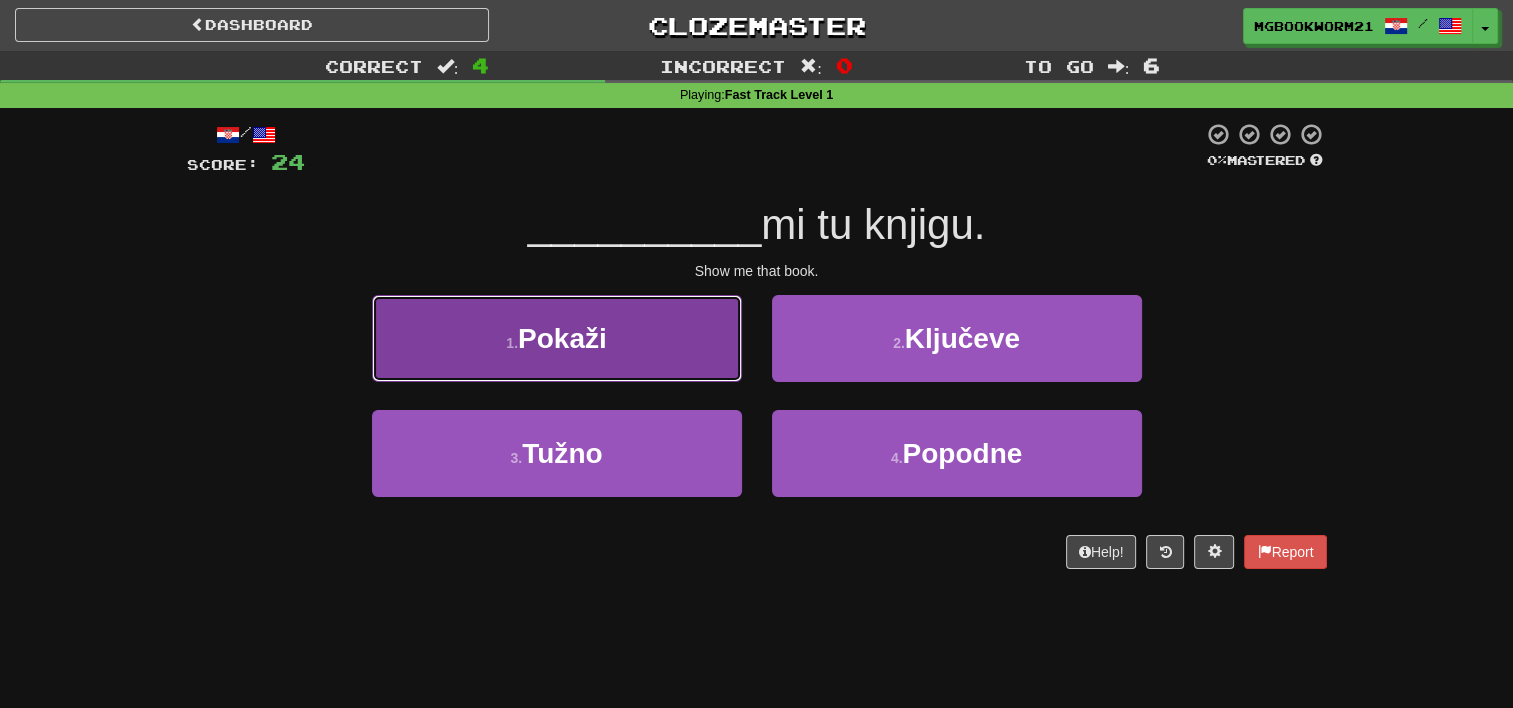 click on "1 .  Pokaži" at bounding box center (557, 338) 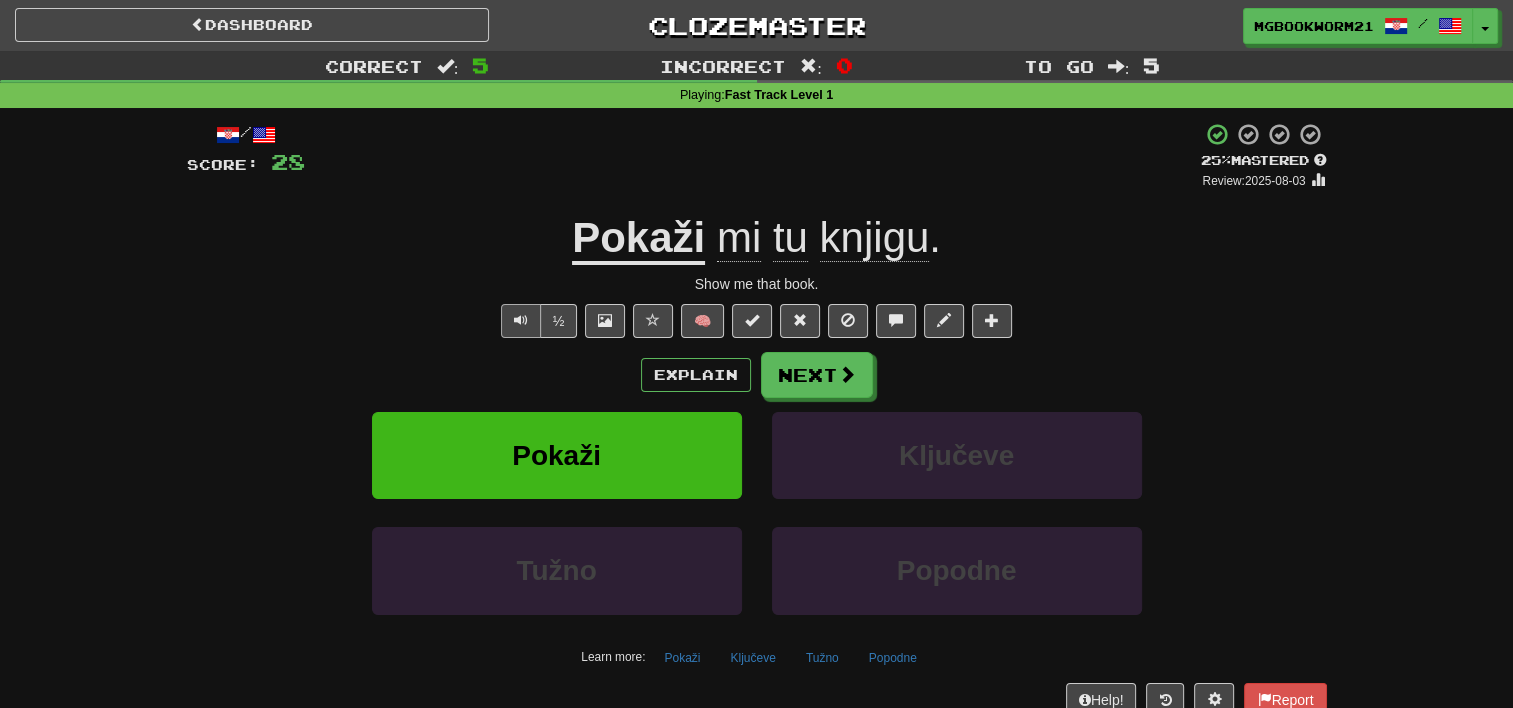 click at bounding box center [521, 320] 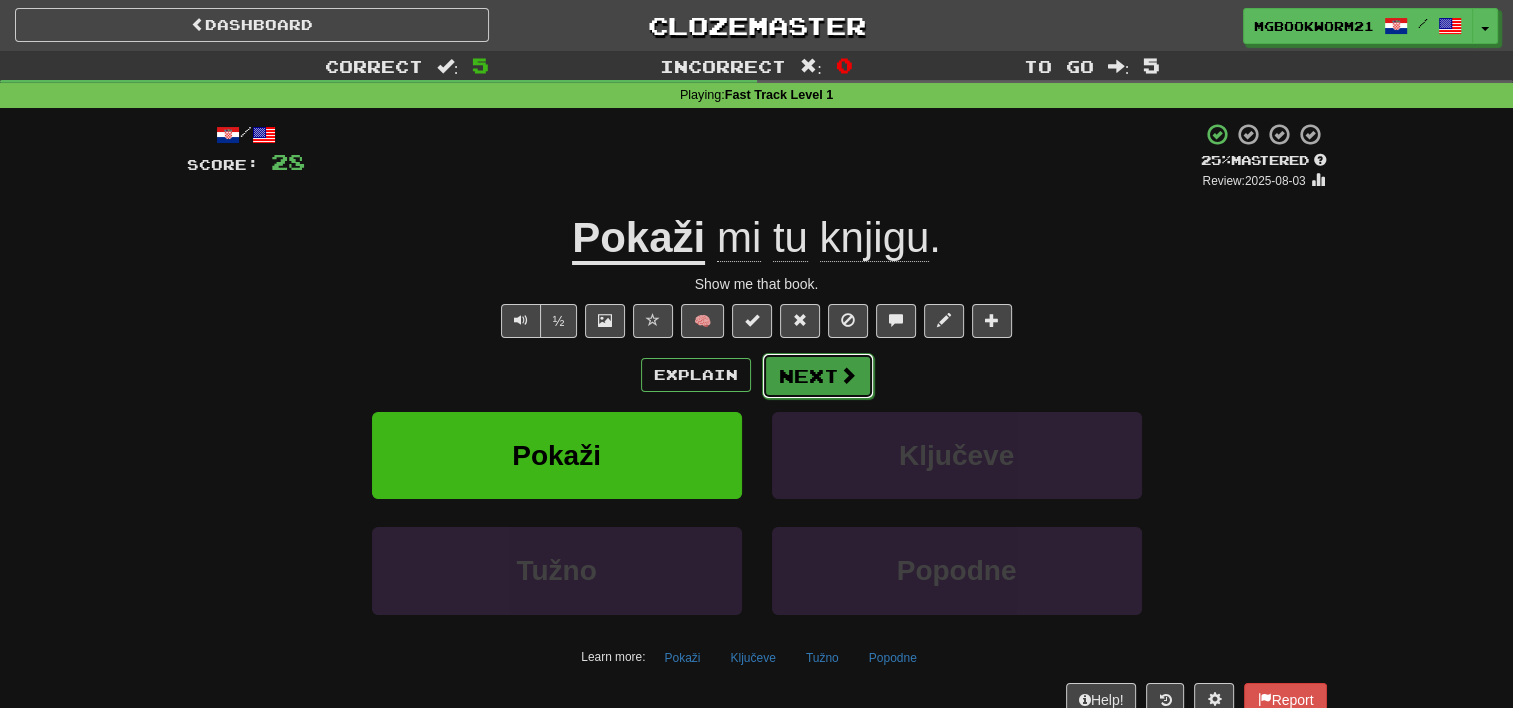 click on "Next" at bounding box center (818, 376) 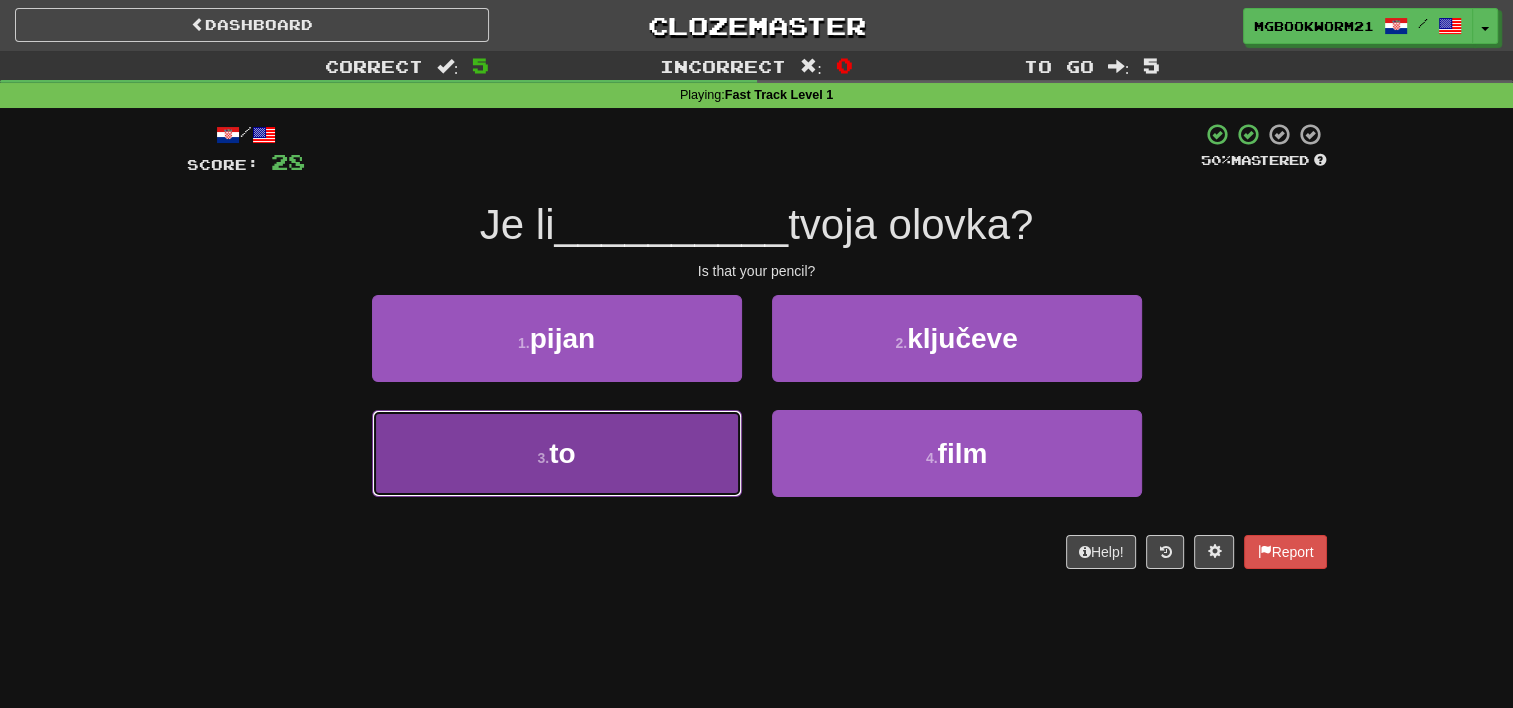 click on "3 .  to" at bounding box center (557, 453) 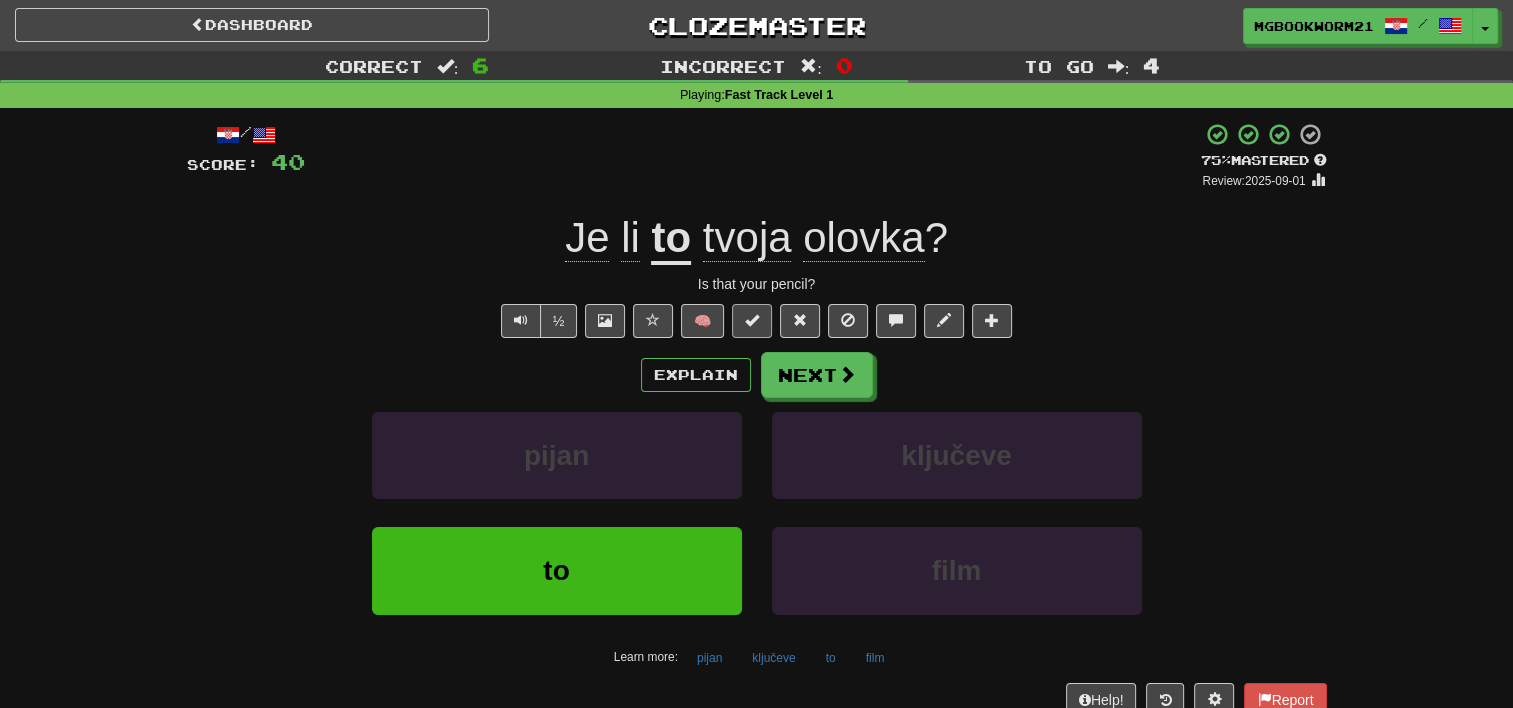 drag, startPoint x: 868, startPoint y: 524, endPoint x: 752, endPoint y: 320, distance: 234.67424 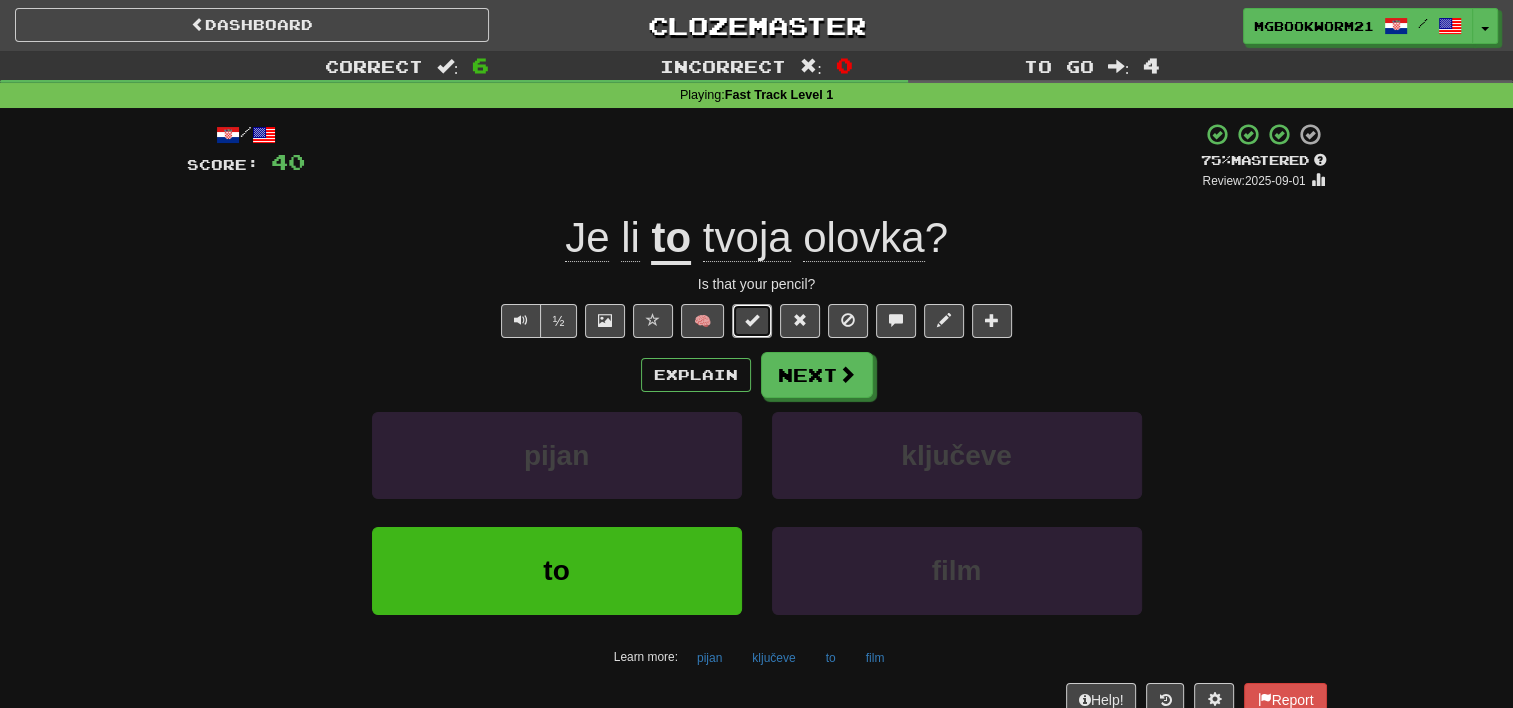 click at bounding box center (752, 320) 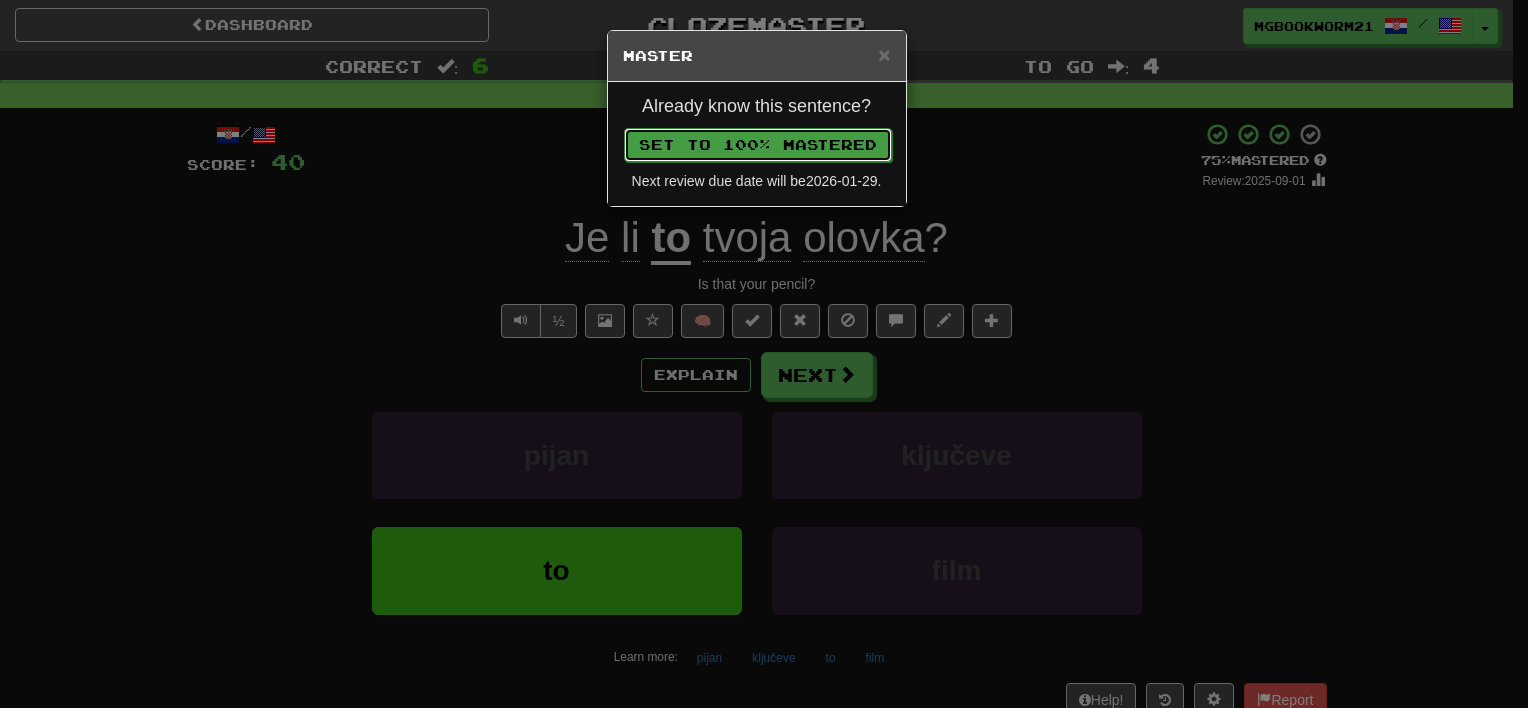 click on "Set to 100% Mastered" at bounding box center (758, 145) 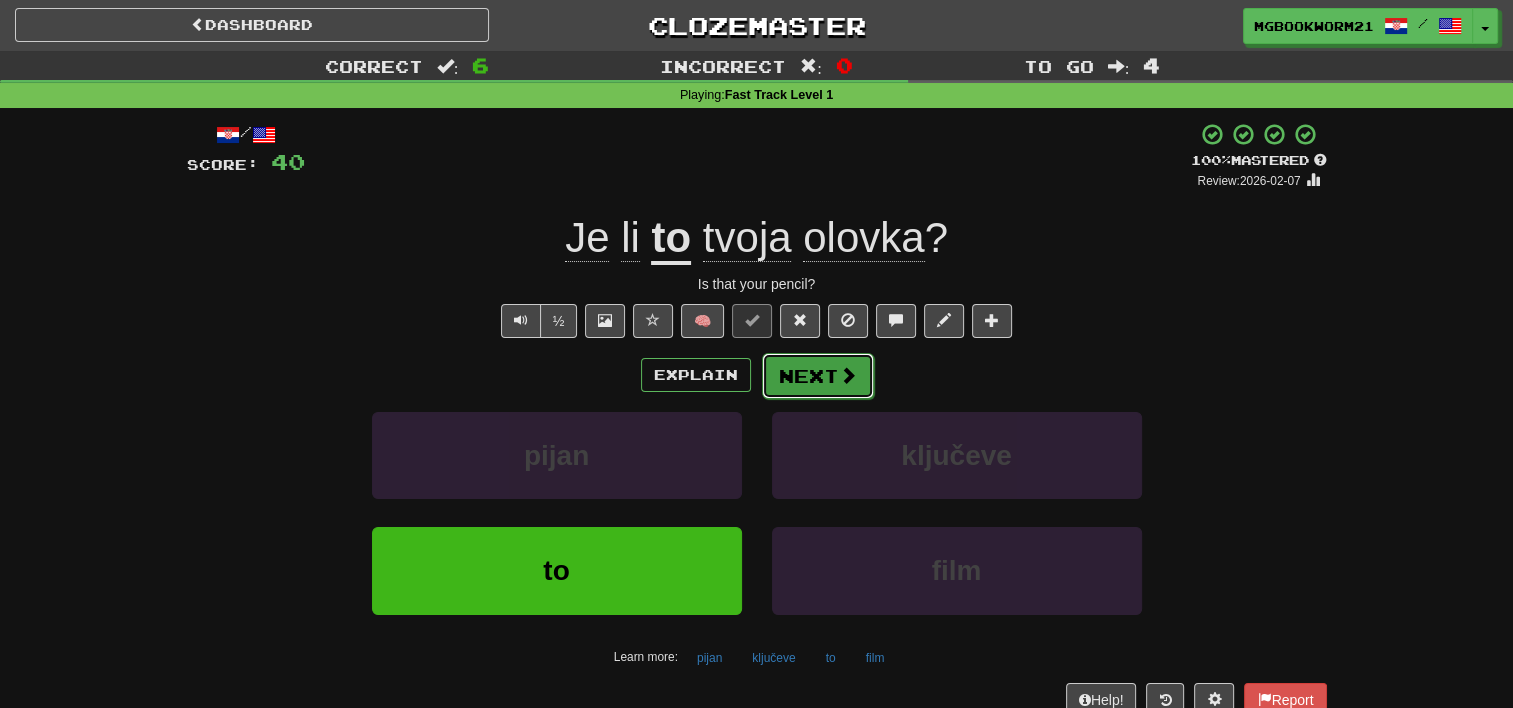 click on "Next" at bounding box center (818, 376) 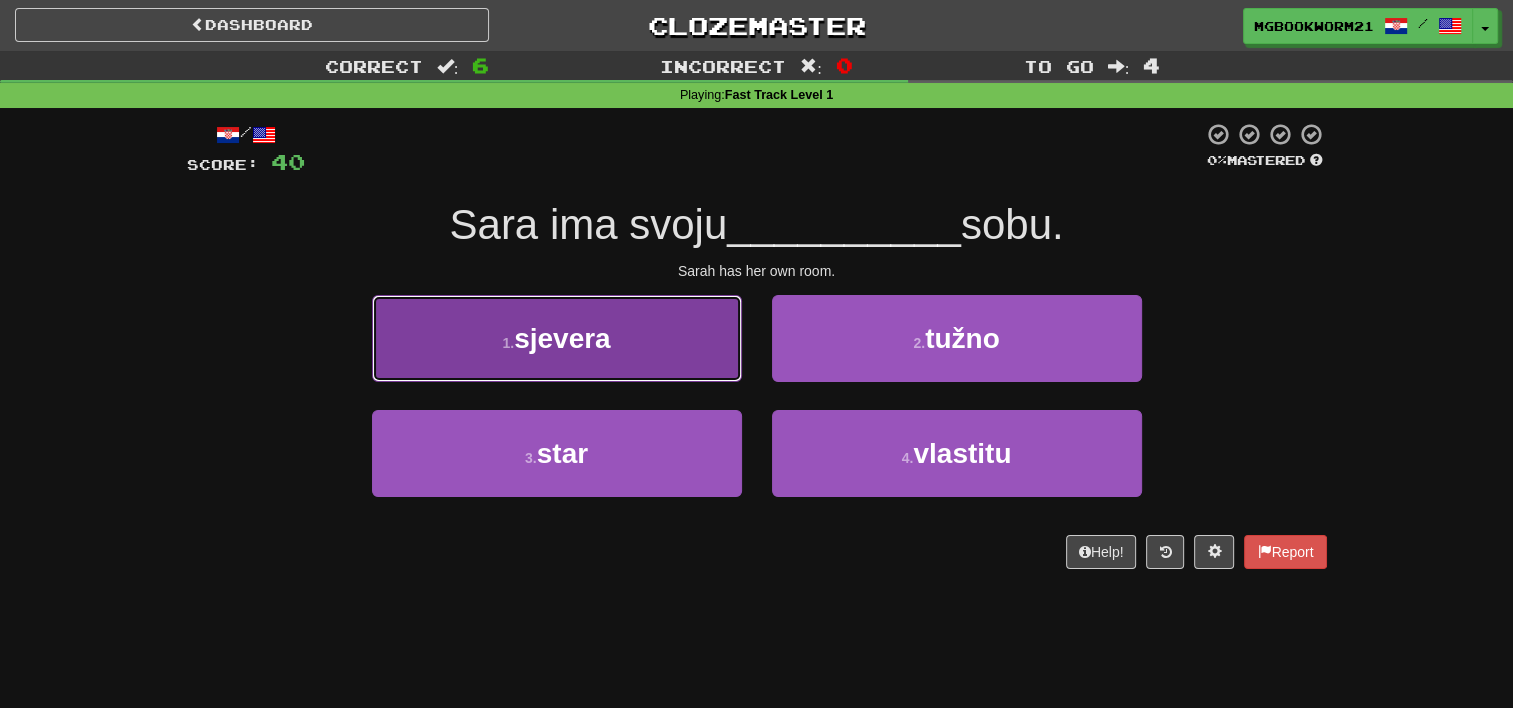 click on "1 .  sjevera" at bounding box center [557, 338] 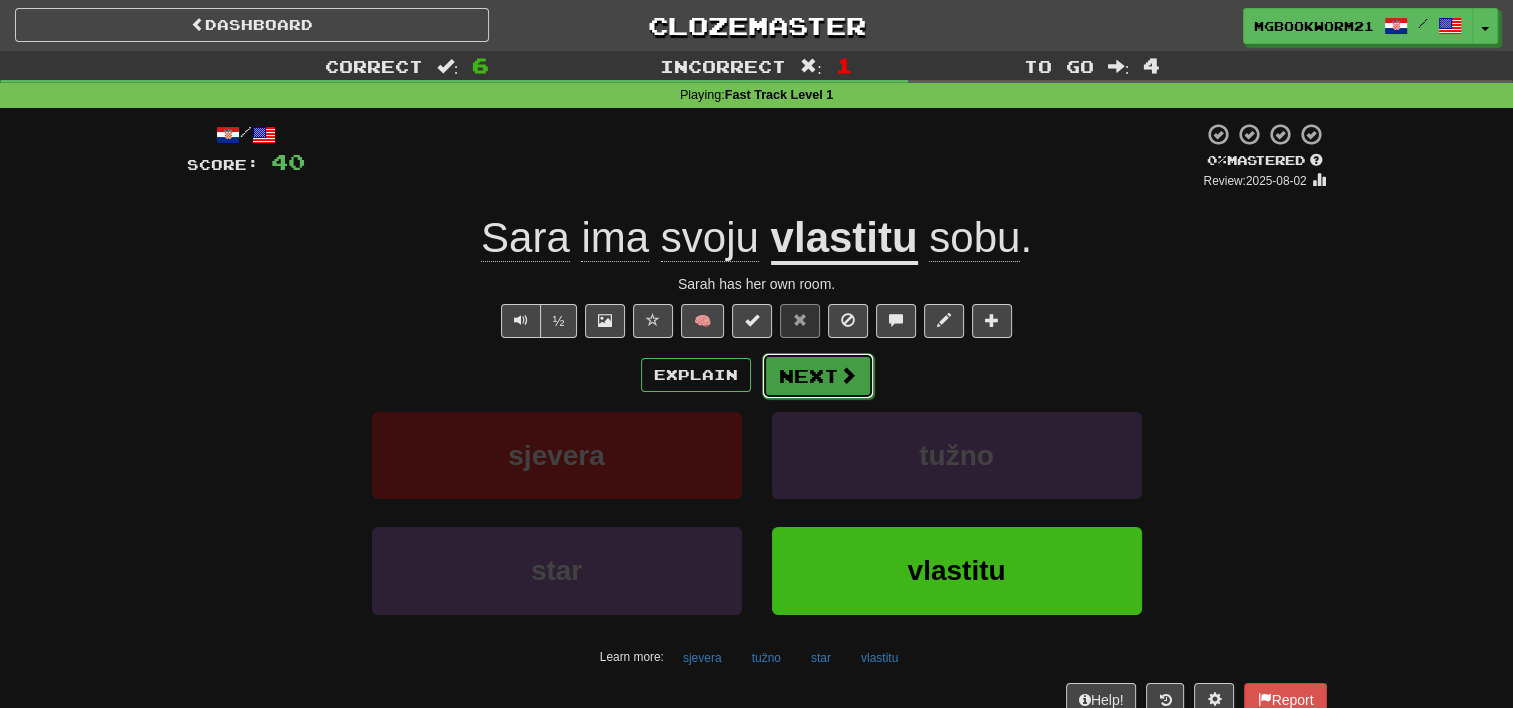 click on "Next" at bounding box center [818, 376] 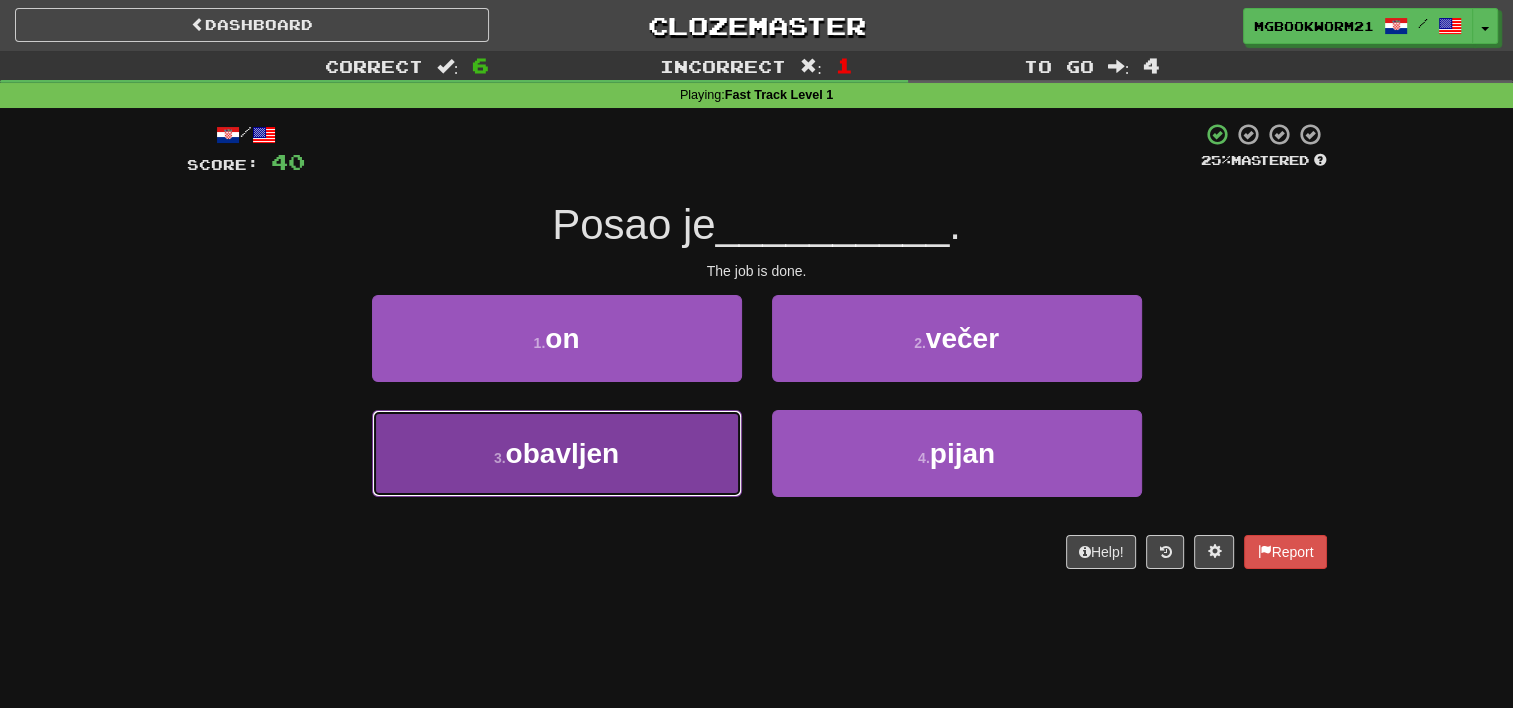 click on "3 .  obavljen" at bounding box center (557, 453) 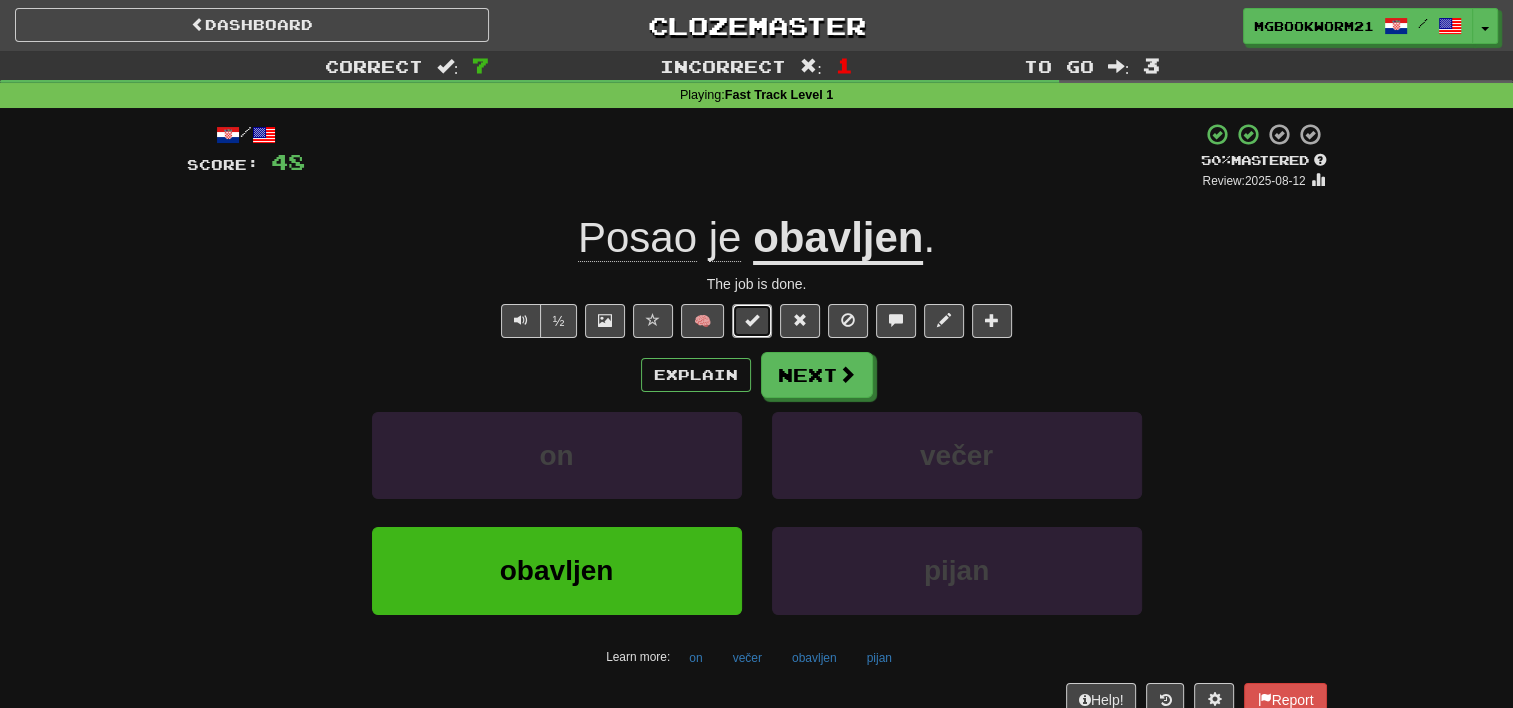 click at bounding box center (752, 321) 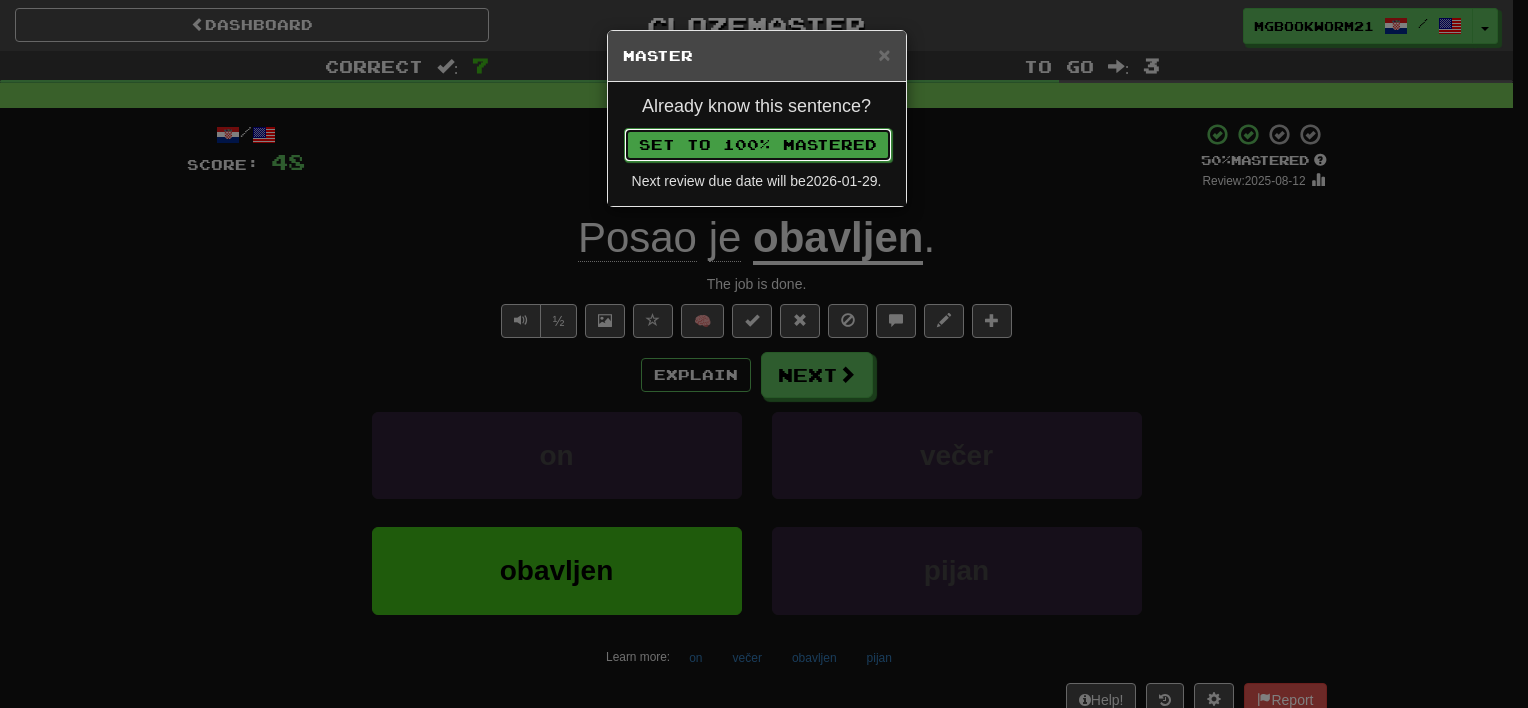 click on "Set to 100% Mastered" at bounding box center [758, 145] 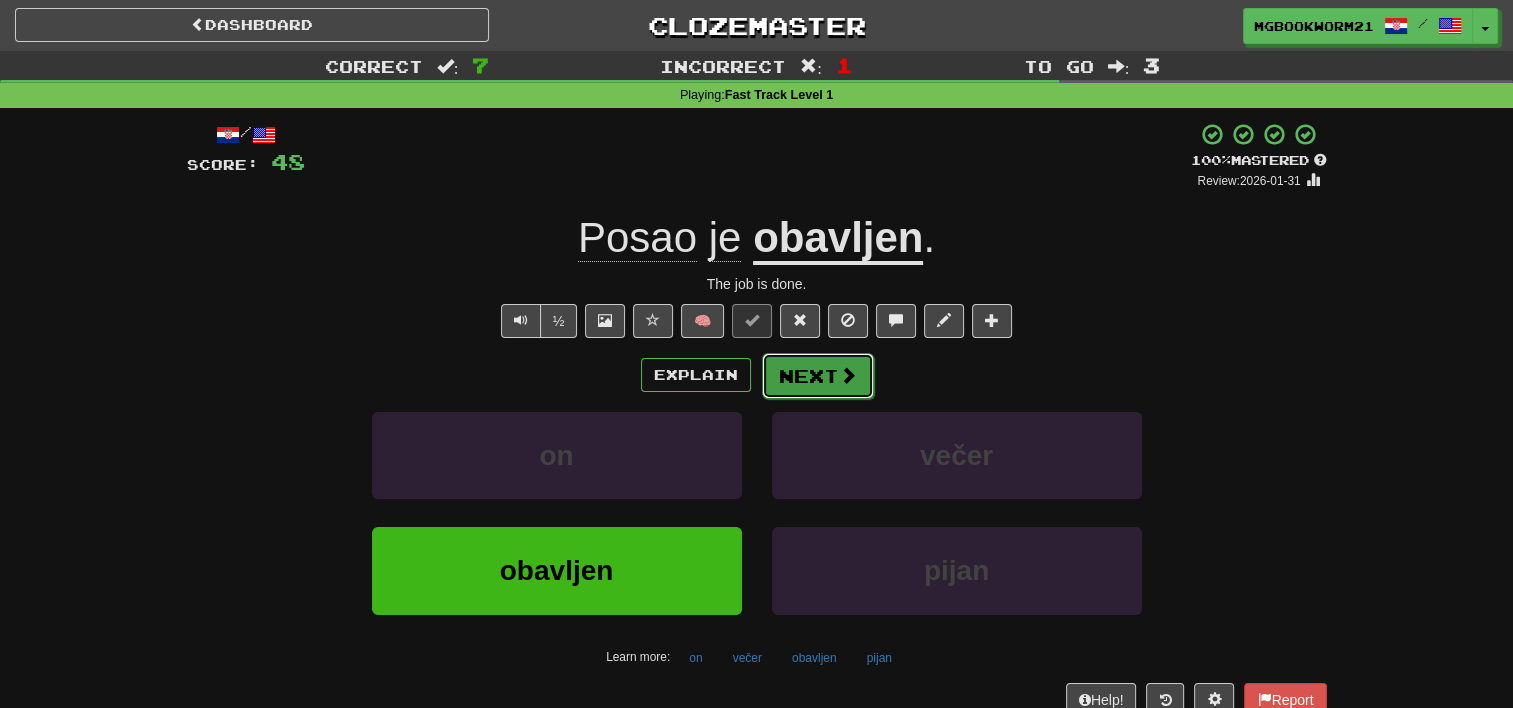 click on "Next" at bounding box center [818, 376] 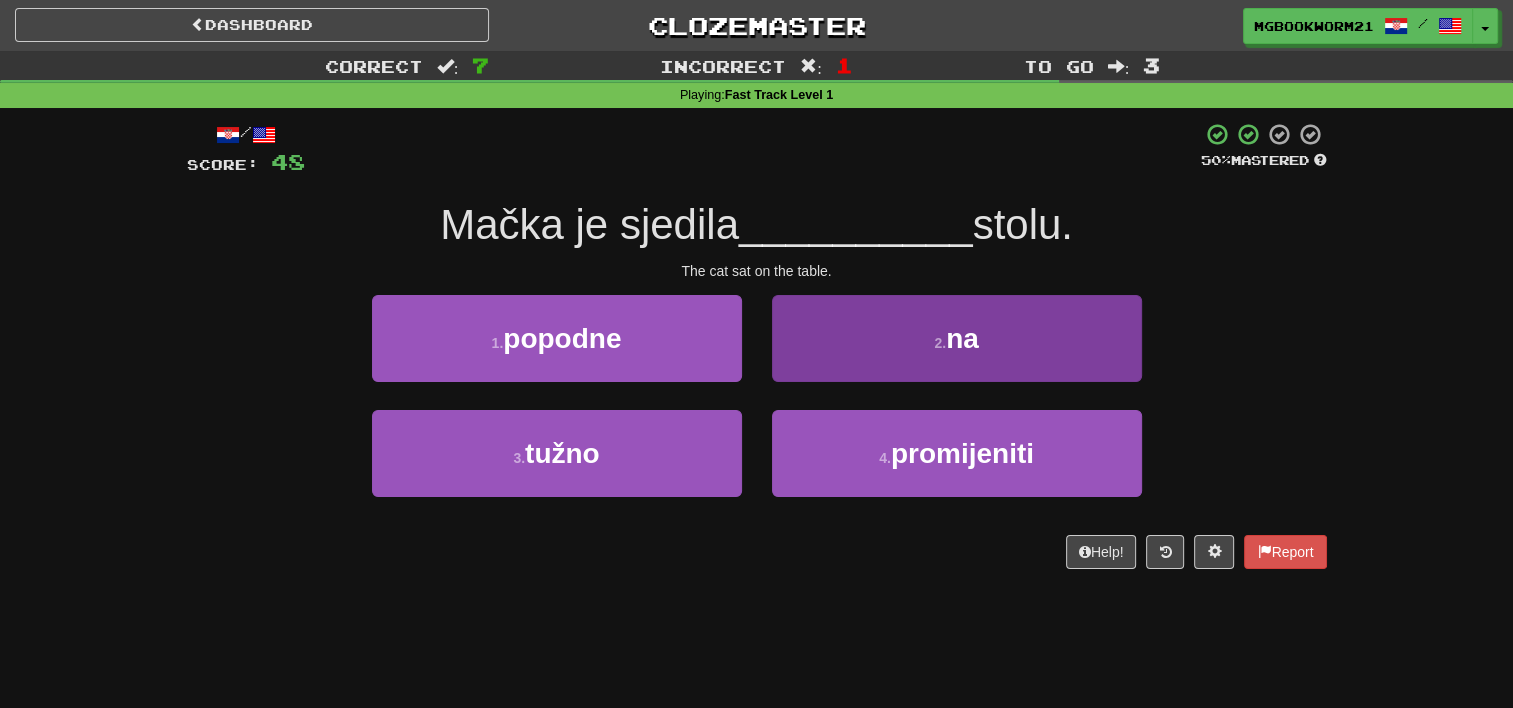 click on "2 .  na" at bounding box center [957, 338] 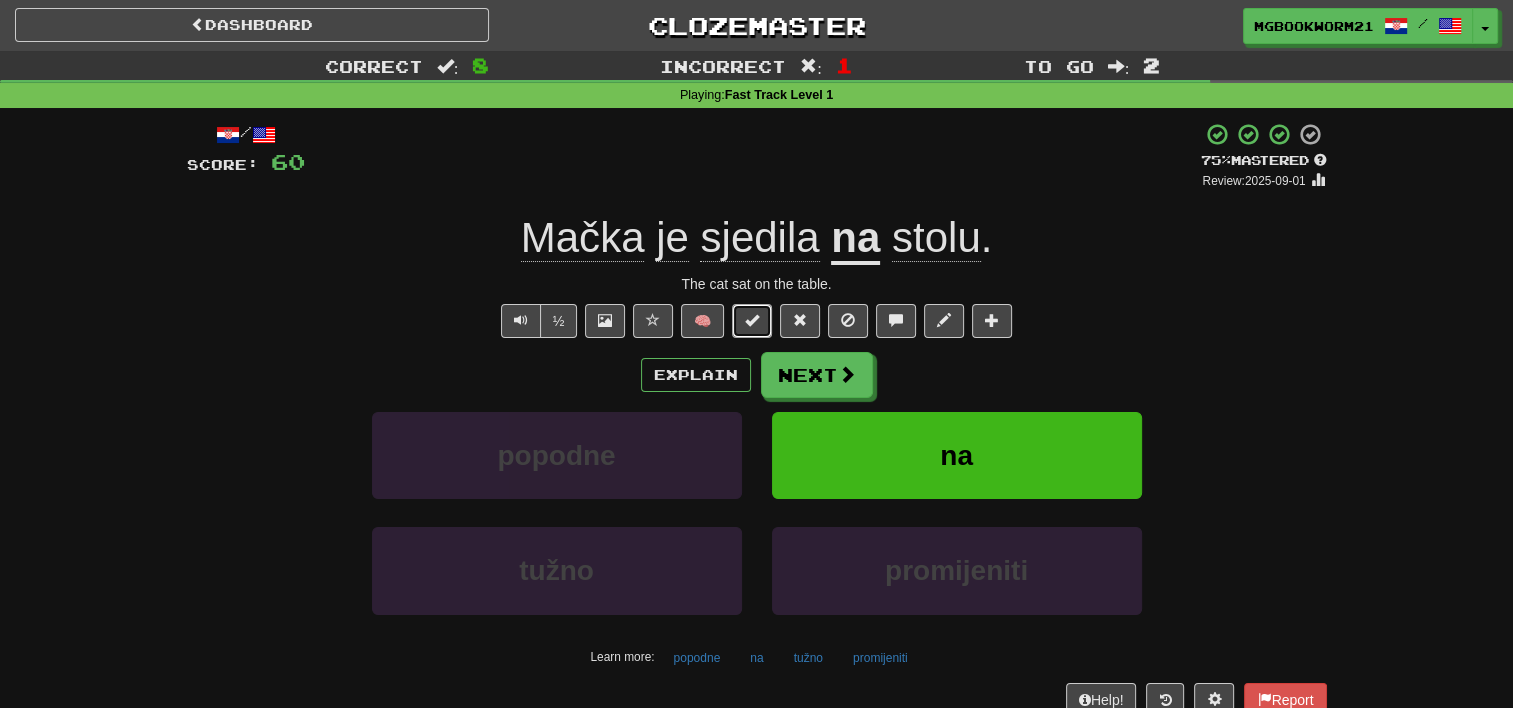 click at bounding box center [752, 320] 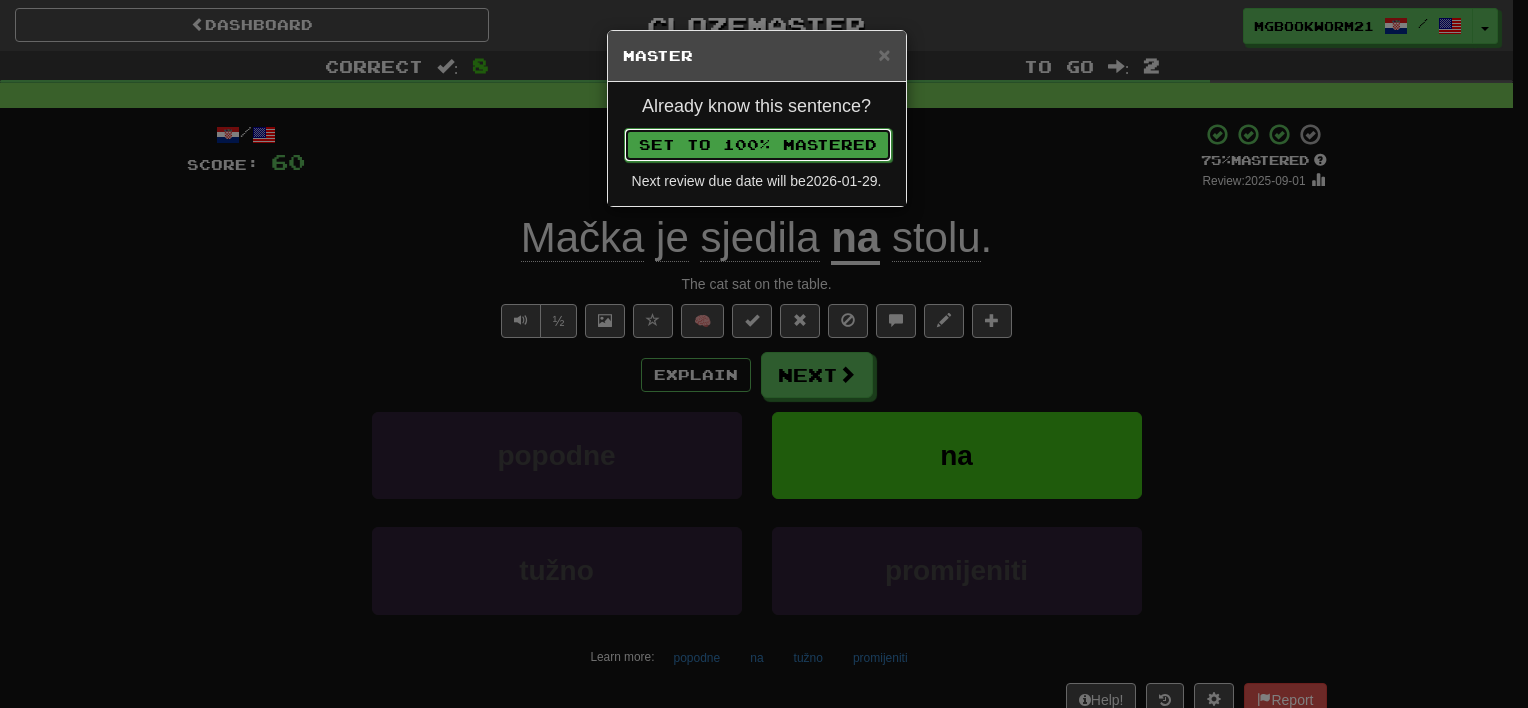 click on "Set to 100% Mastered" at bounding box center (758, 145) 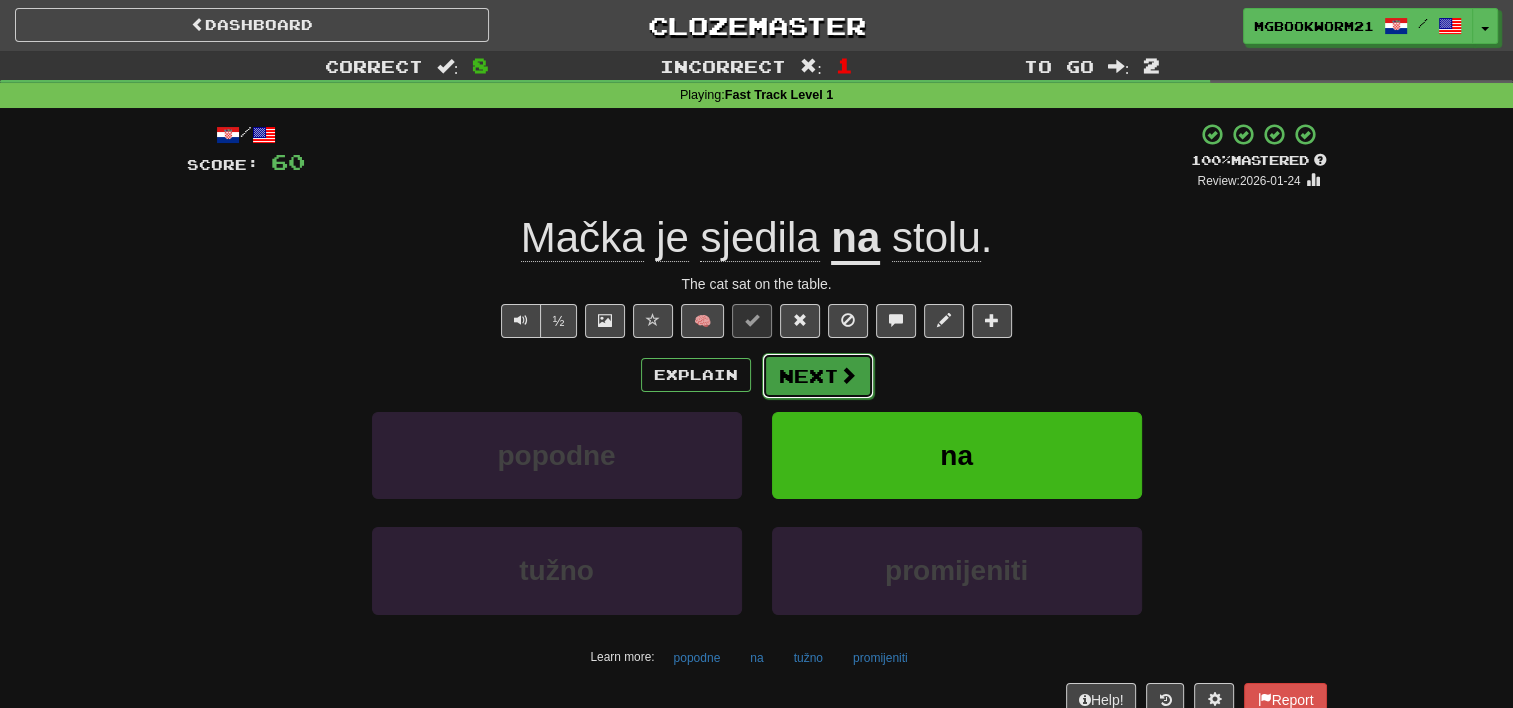 click on "Next" at bounding box center (818, 376) 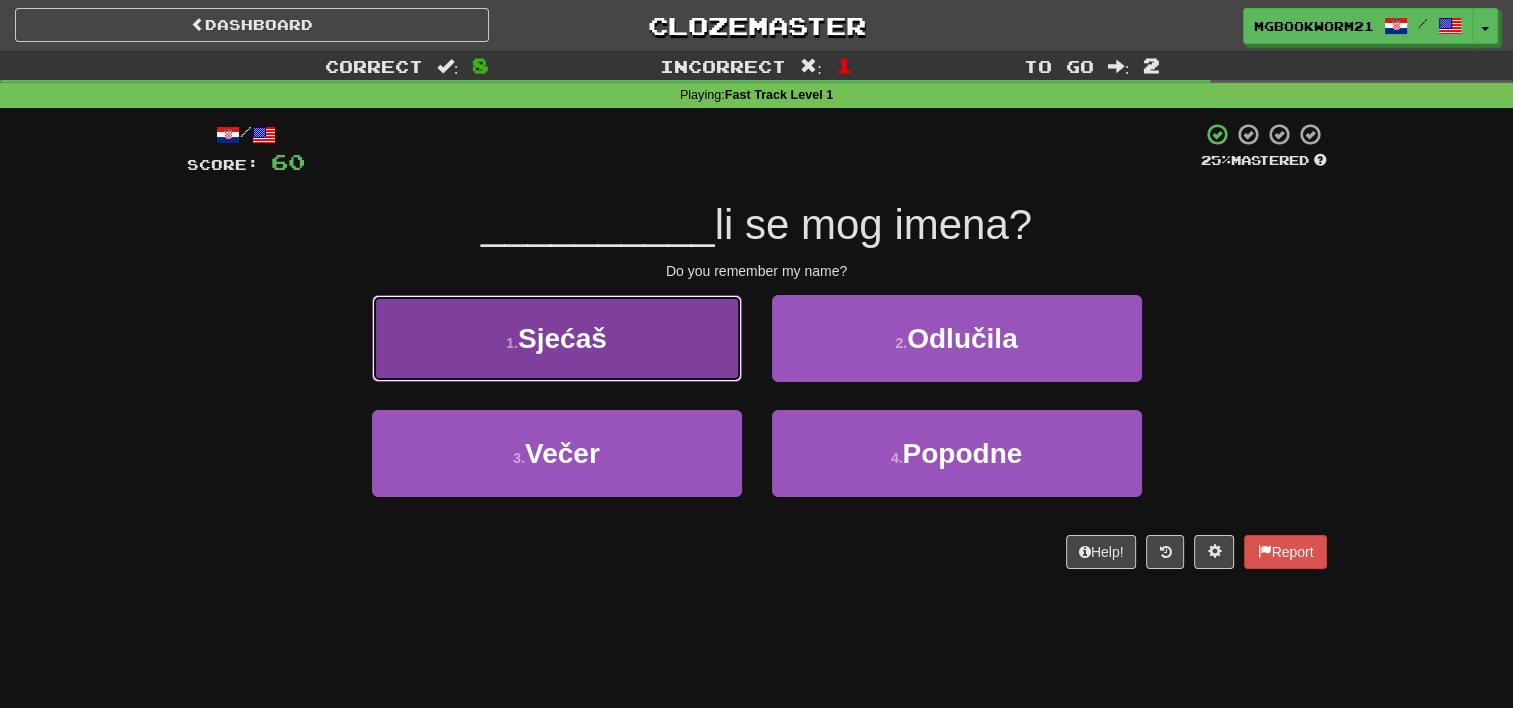 click on "1 .  Sjećaš" at bounding box center (557, 338) 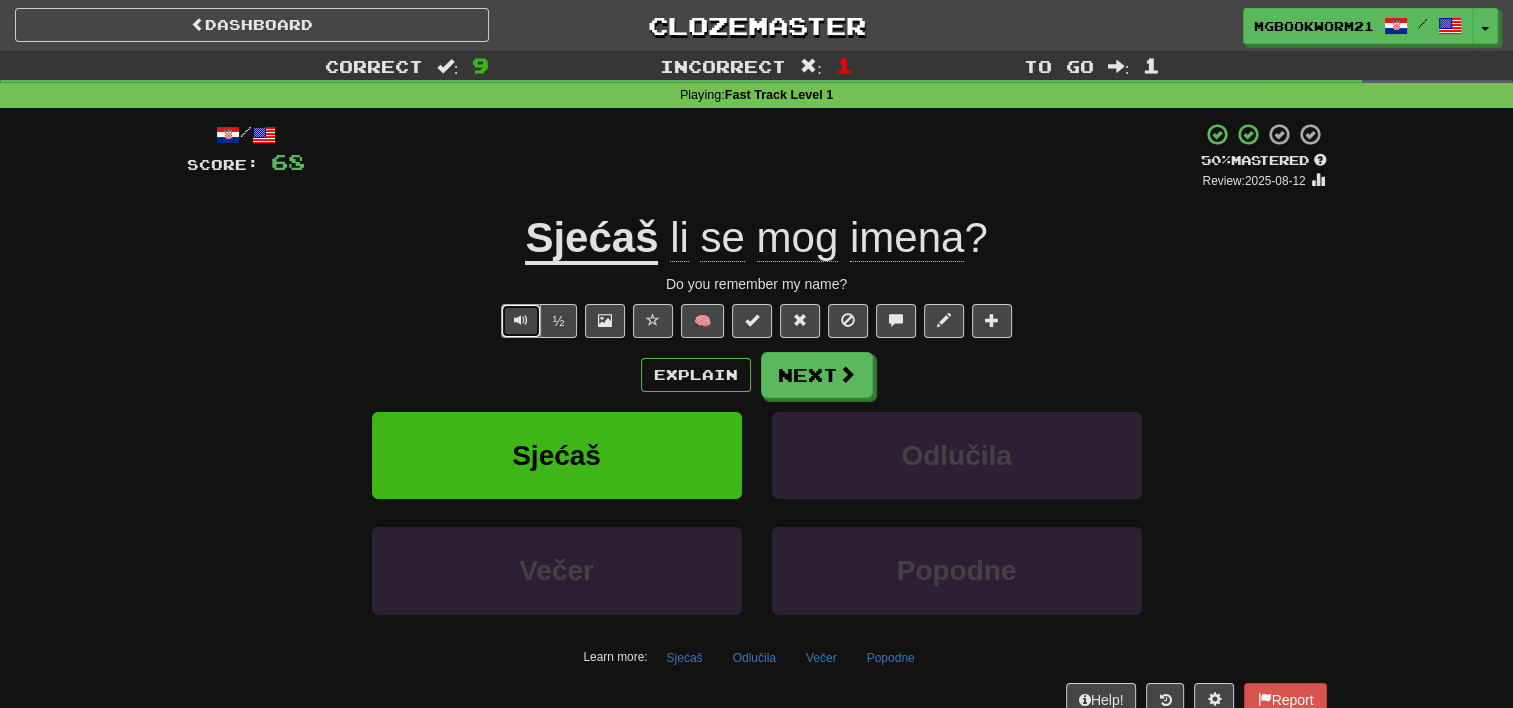 click at bounding box center [521, 320] 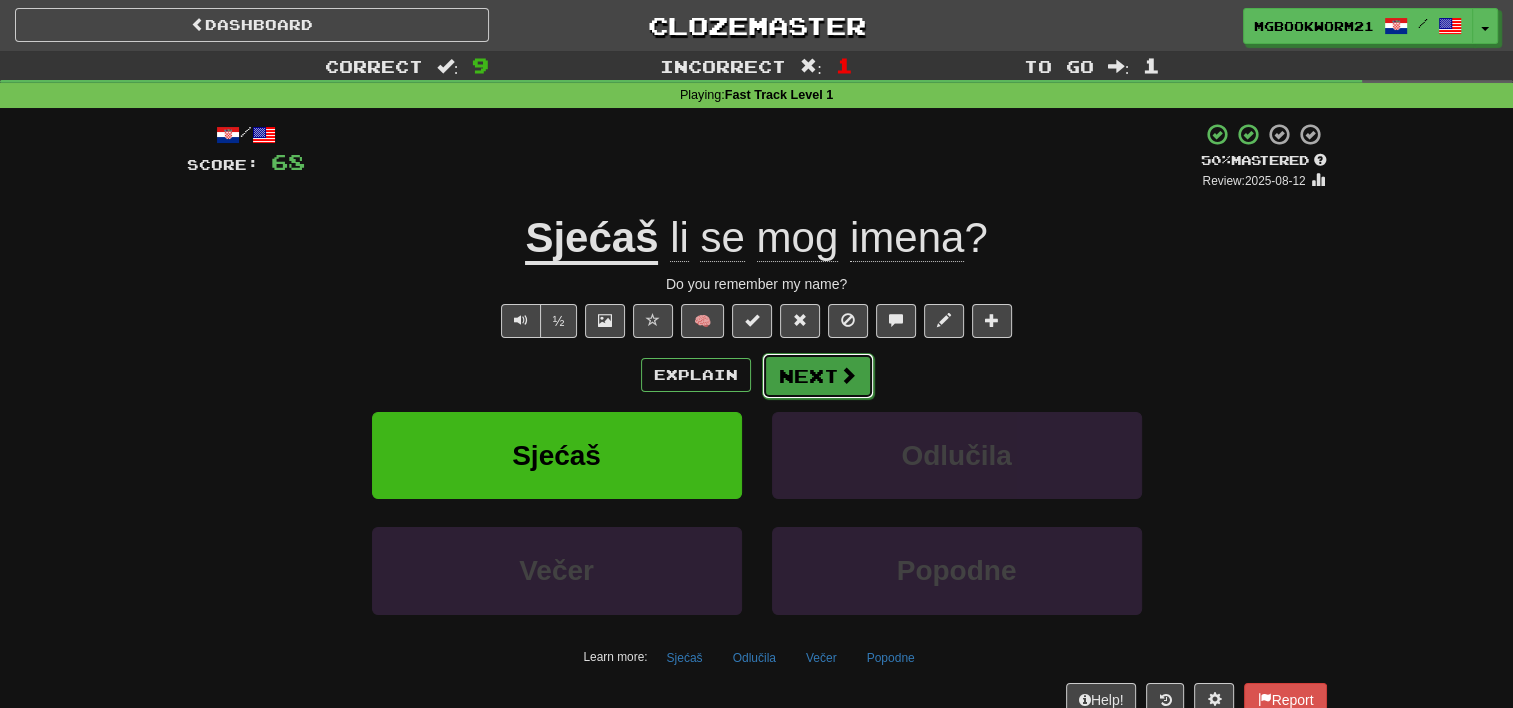 click on "Next" at bounding box center [818, 376] 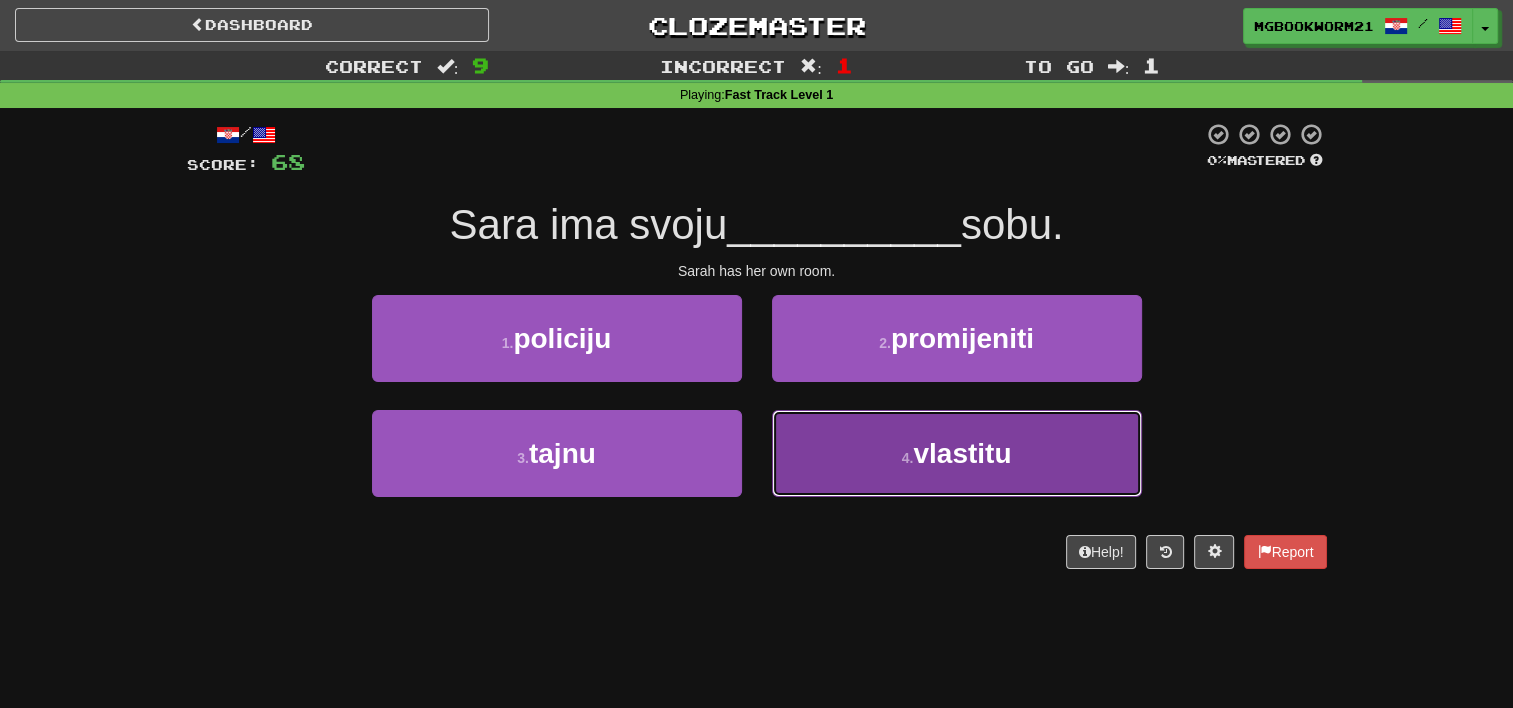 click on "4 .  vlastitu" at bounding box center (957, 453) 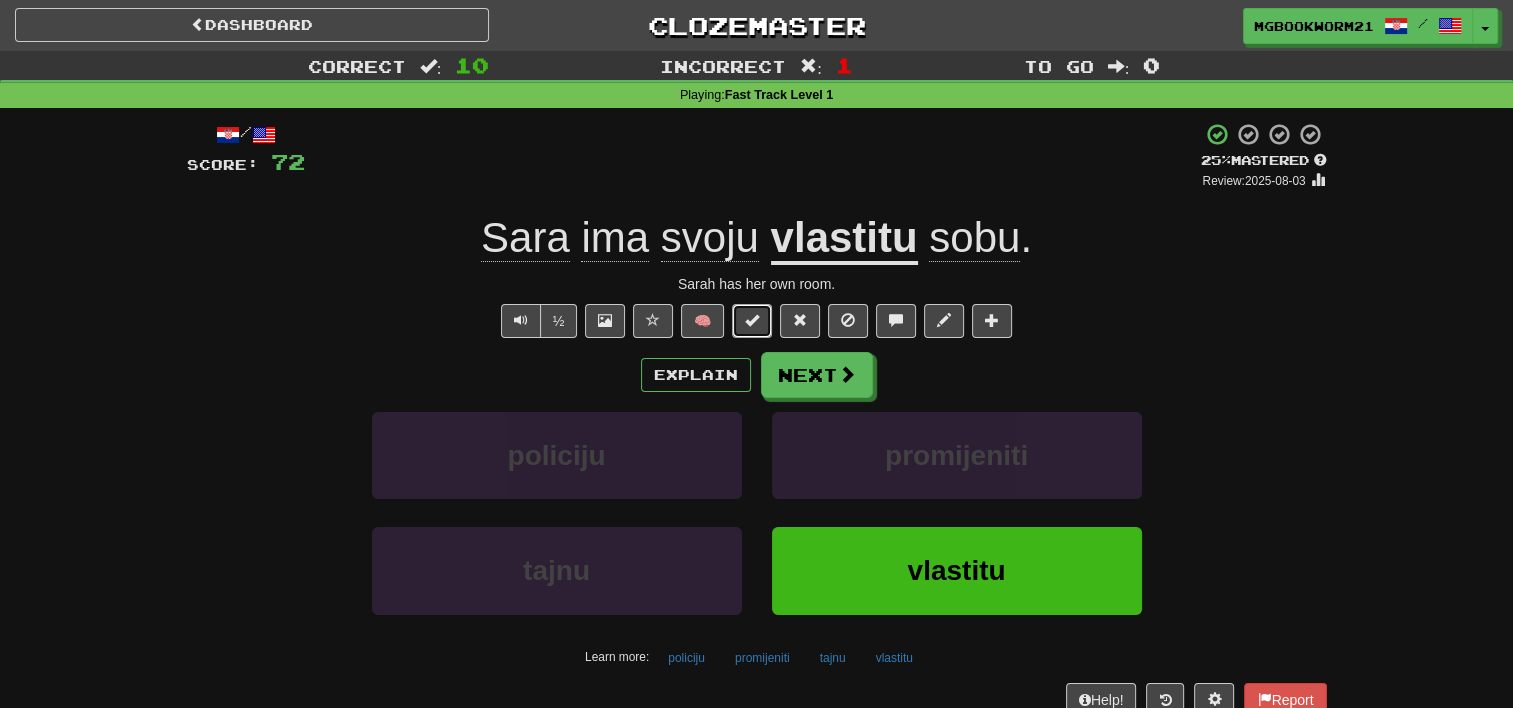 click at bounding box center [752, 321] 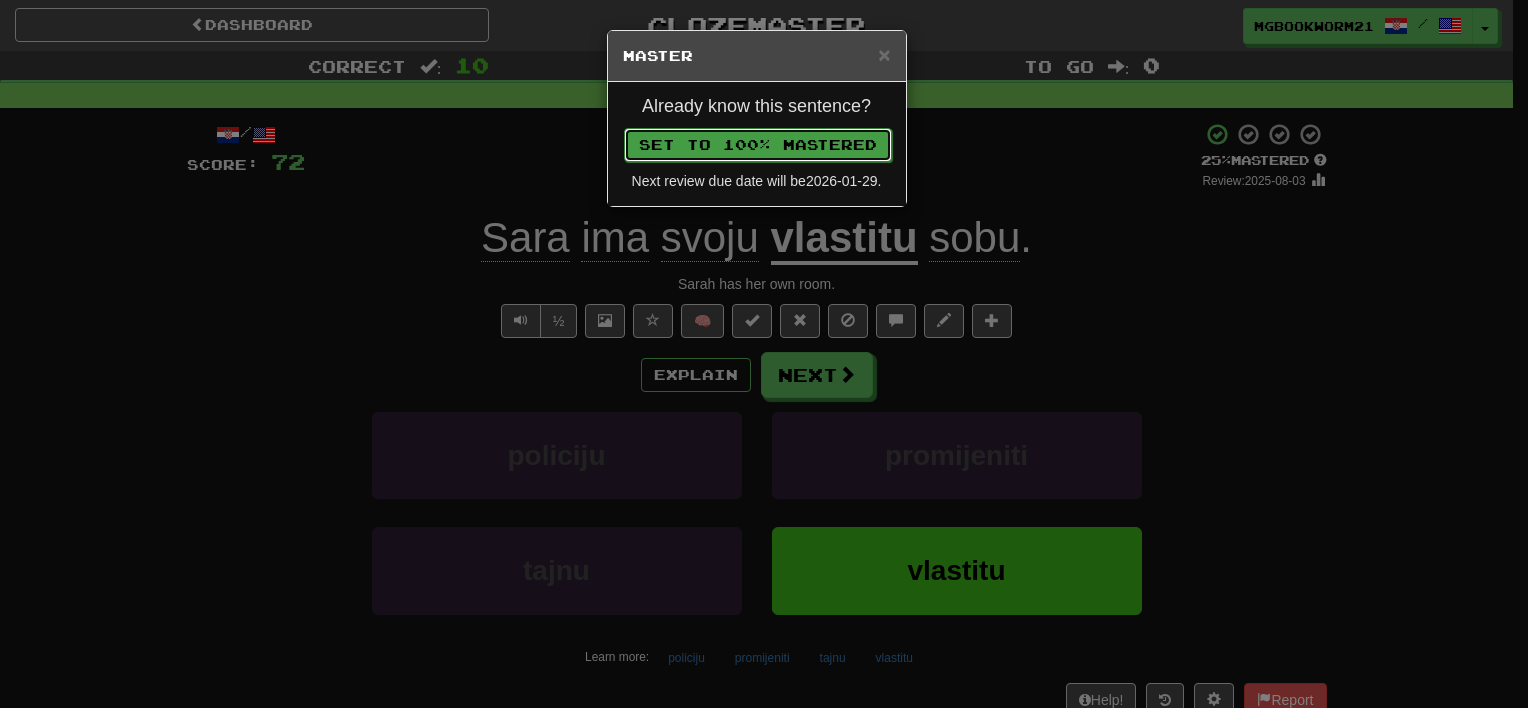 click on "Set to 100% Mastered" at bounding box center (758, 145) 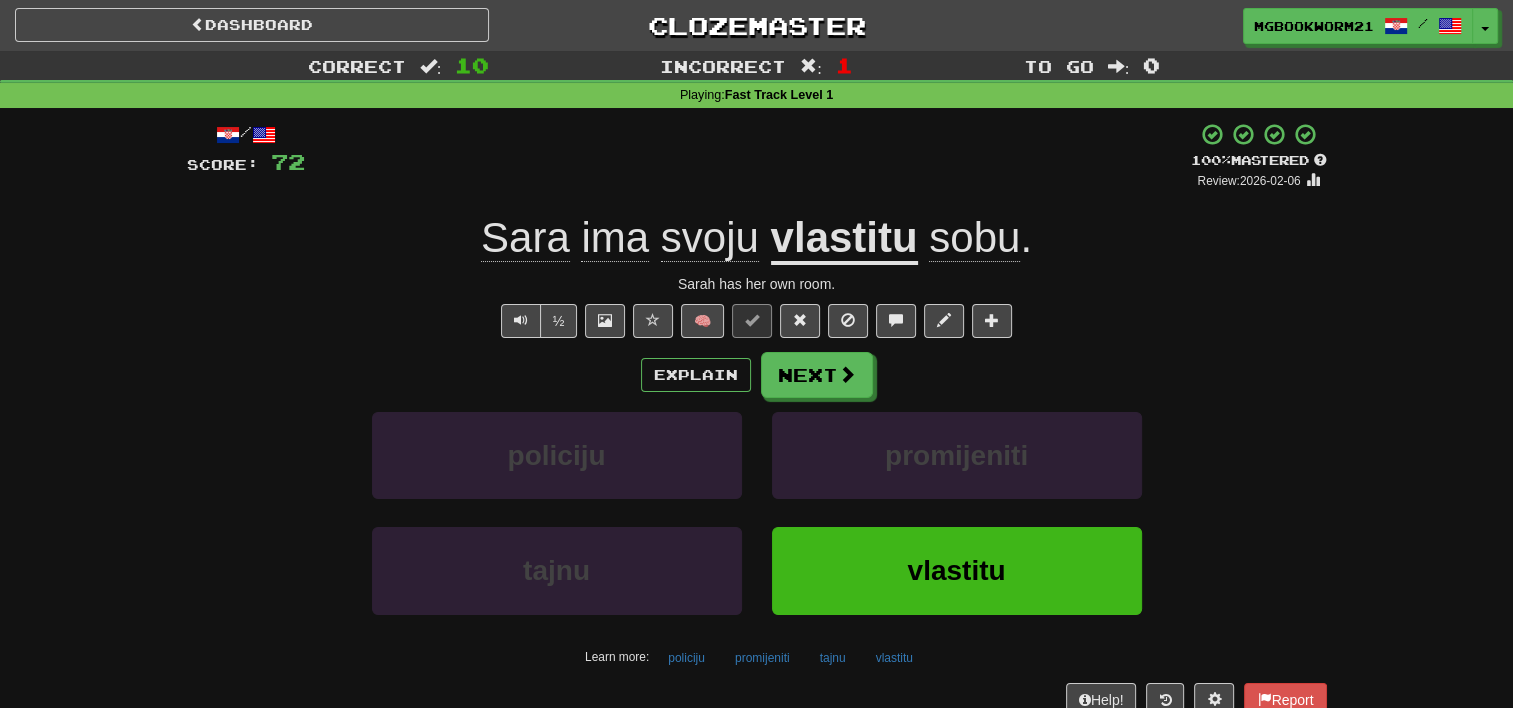 click on "Next" at bounding box center [817, 375] 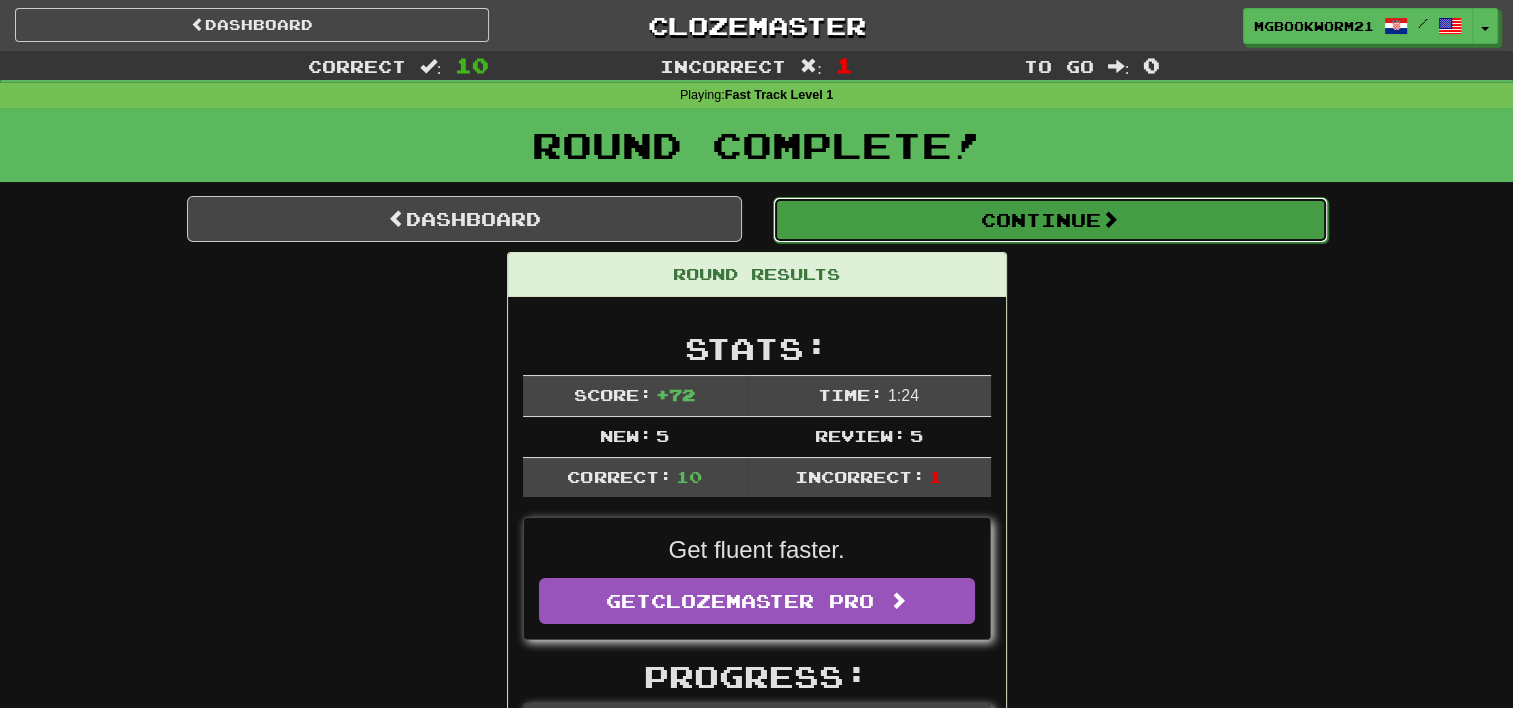 click on "Continue" at bounding box center [1050, 220] 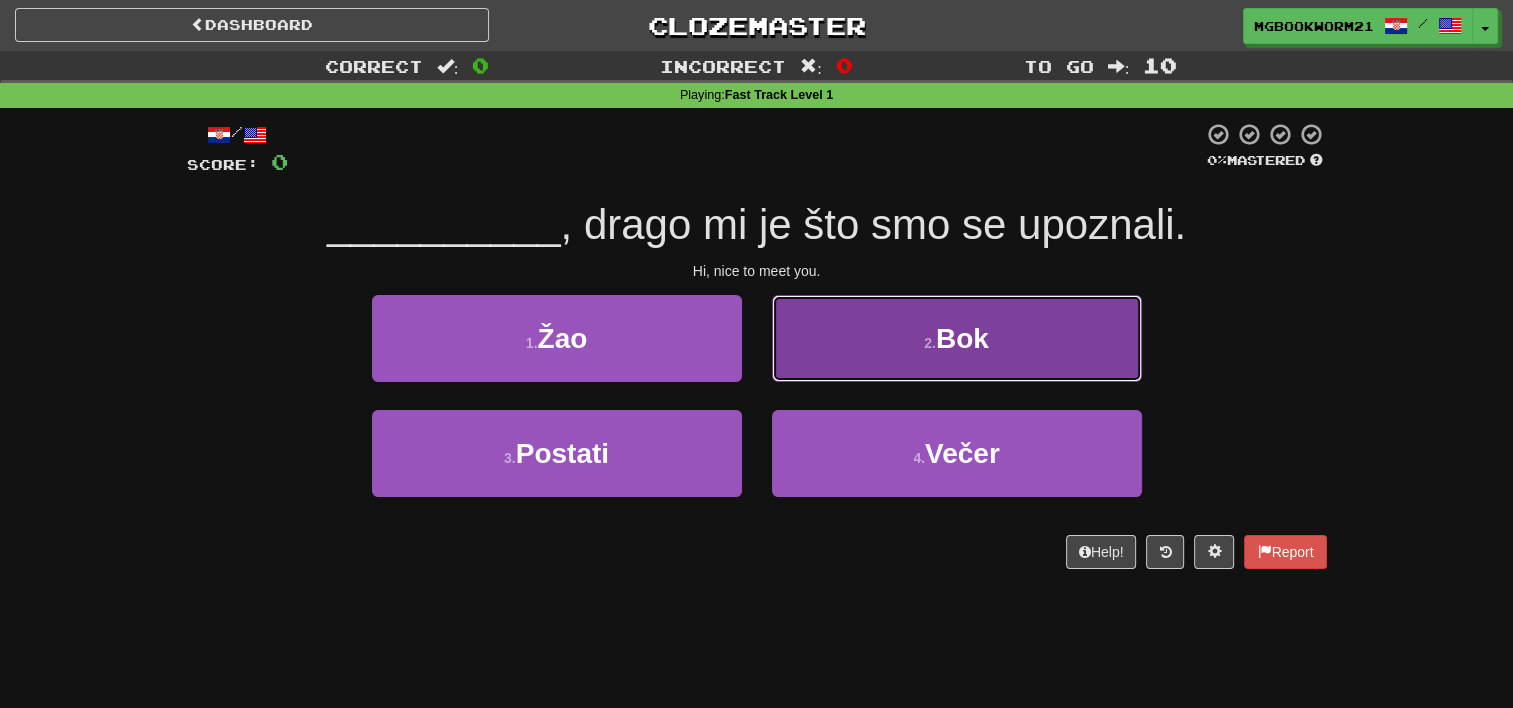 click on "2 .  Bok" at bounding box center [957, 338] 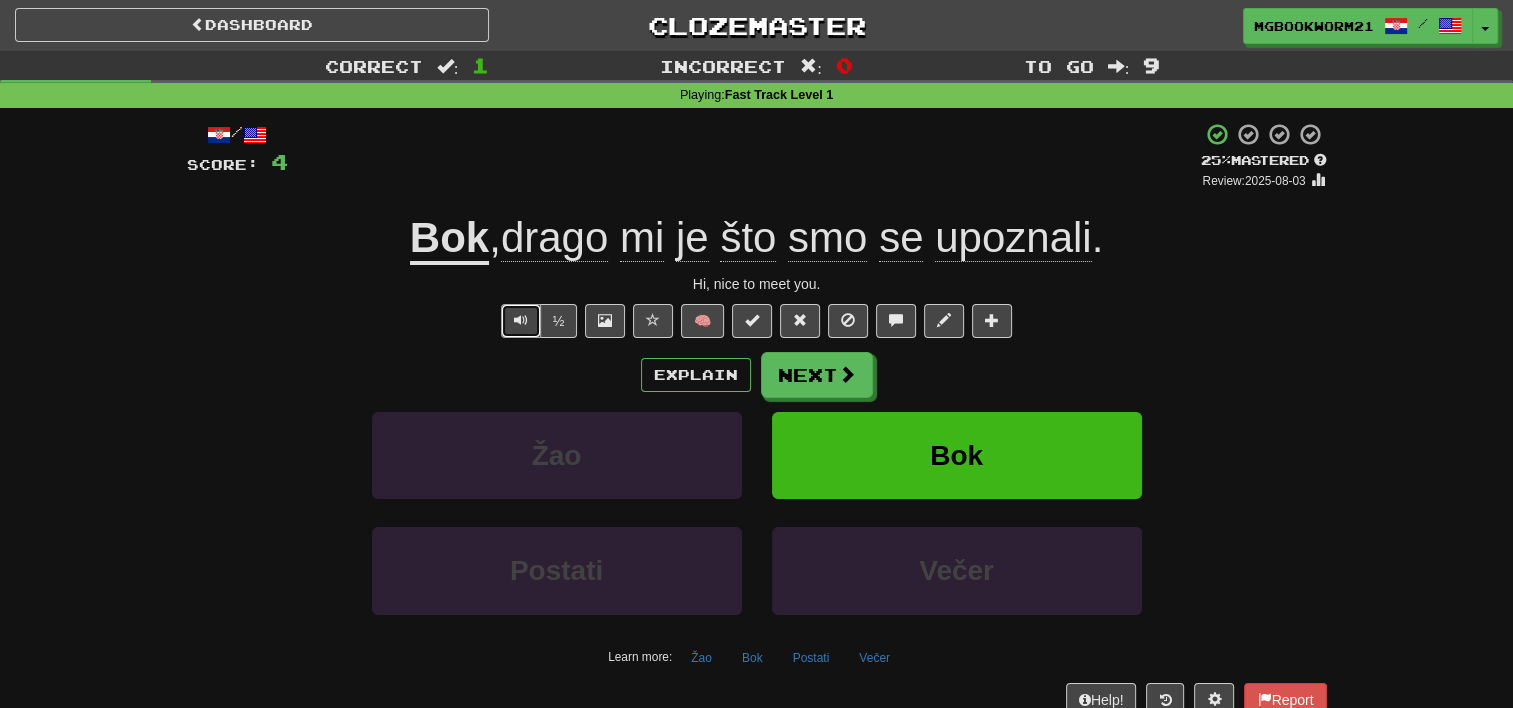 click at bounding box center [521, 320] 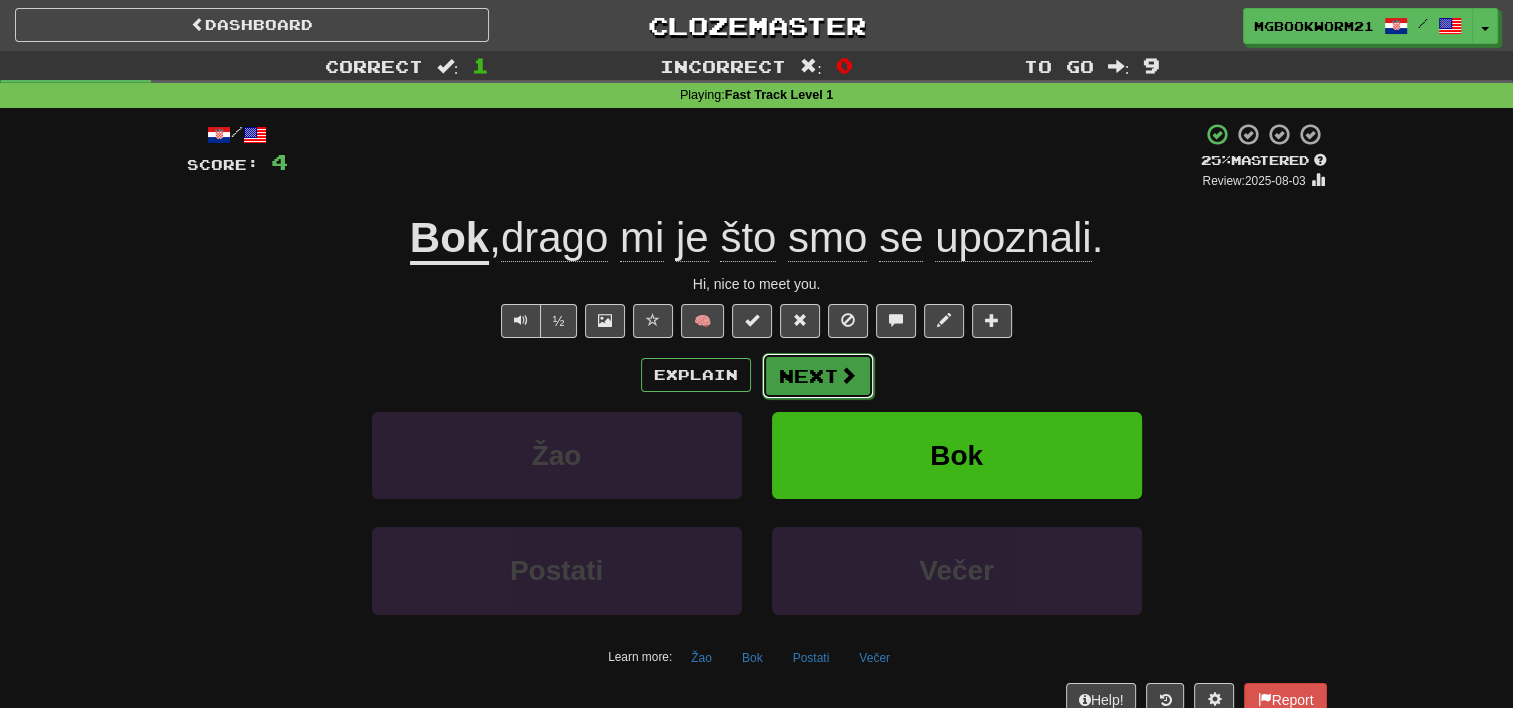 click on "Next" at bounding box center [818, 376] 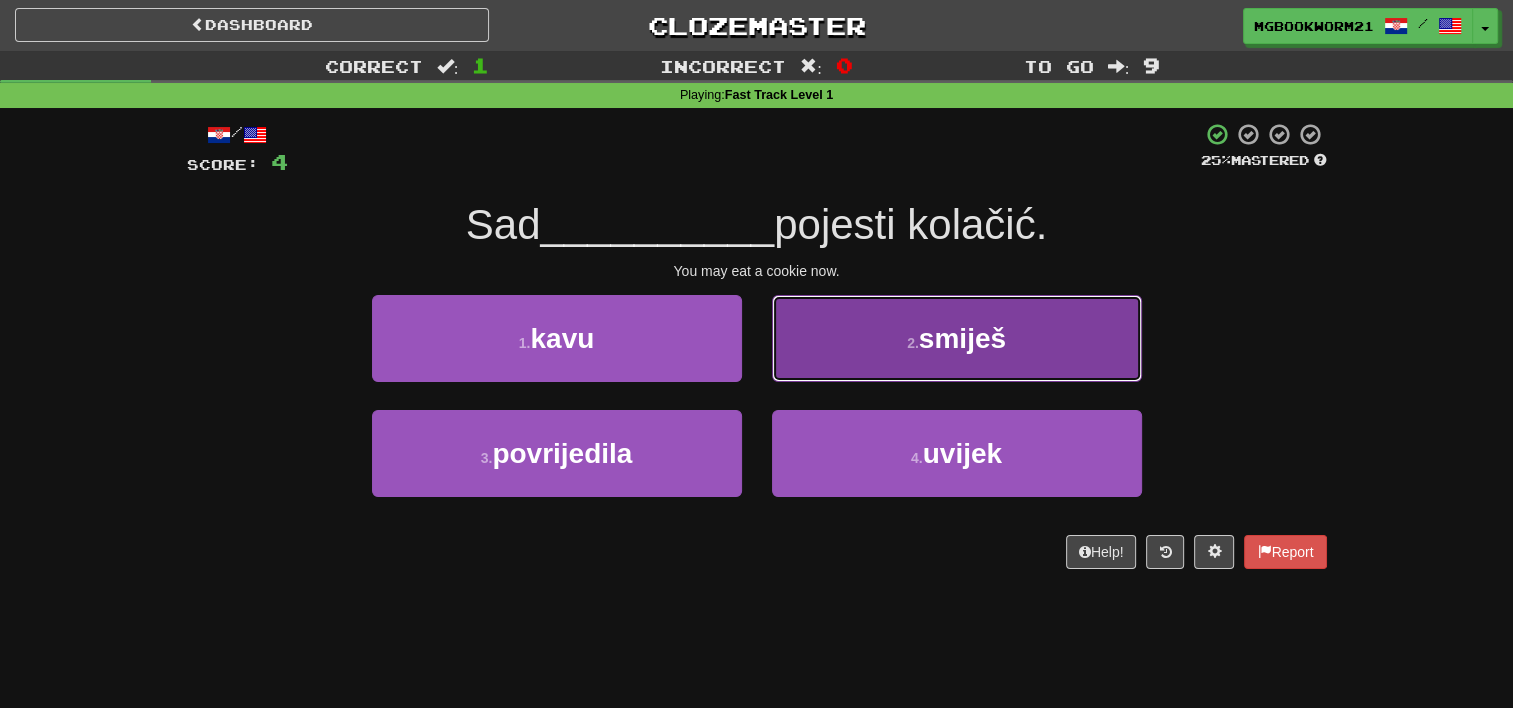 click on "2 .  smiješ" at bounding box center (957, 338) 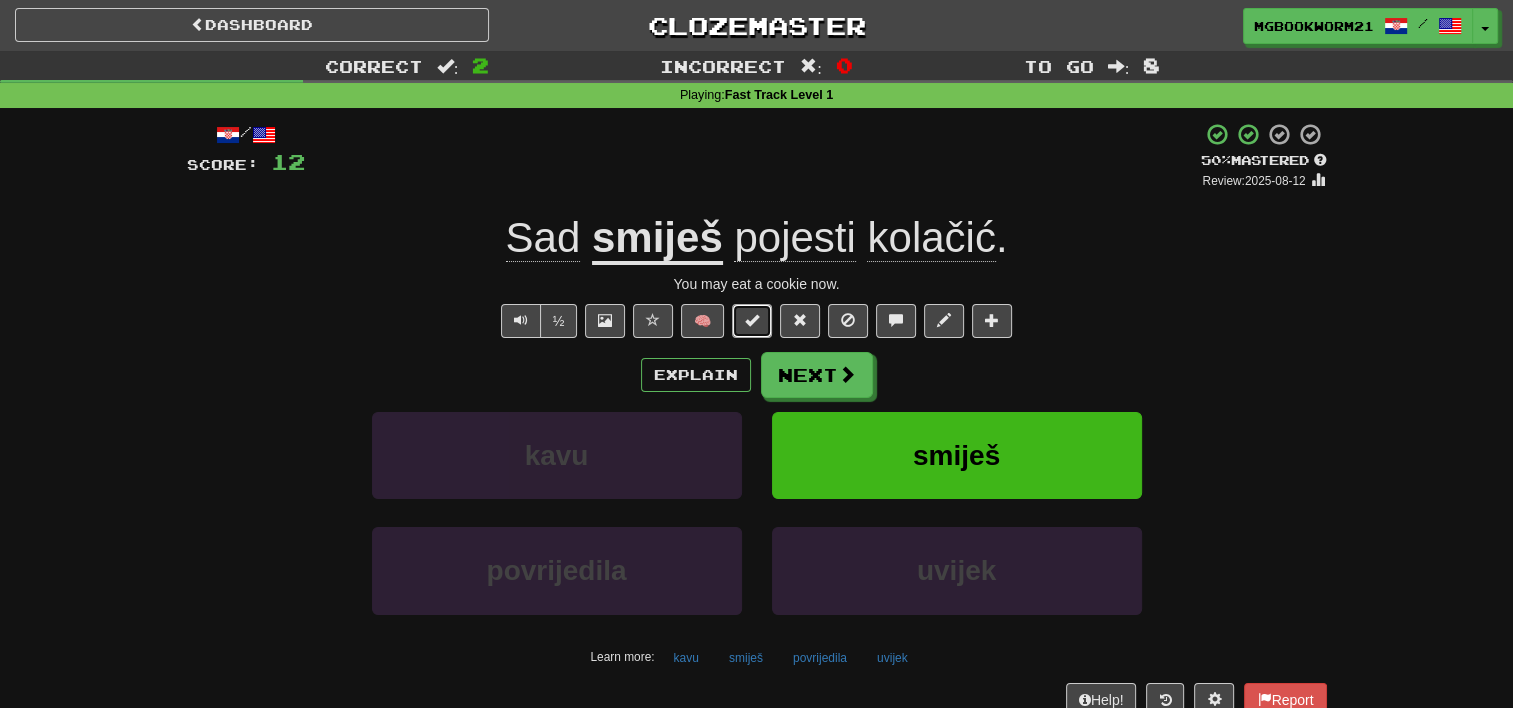 click at bounding box center [752, 321] 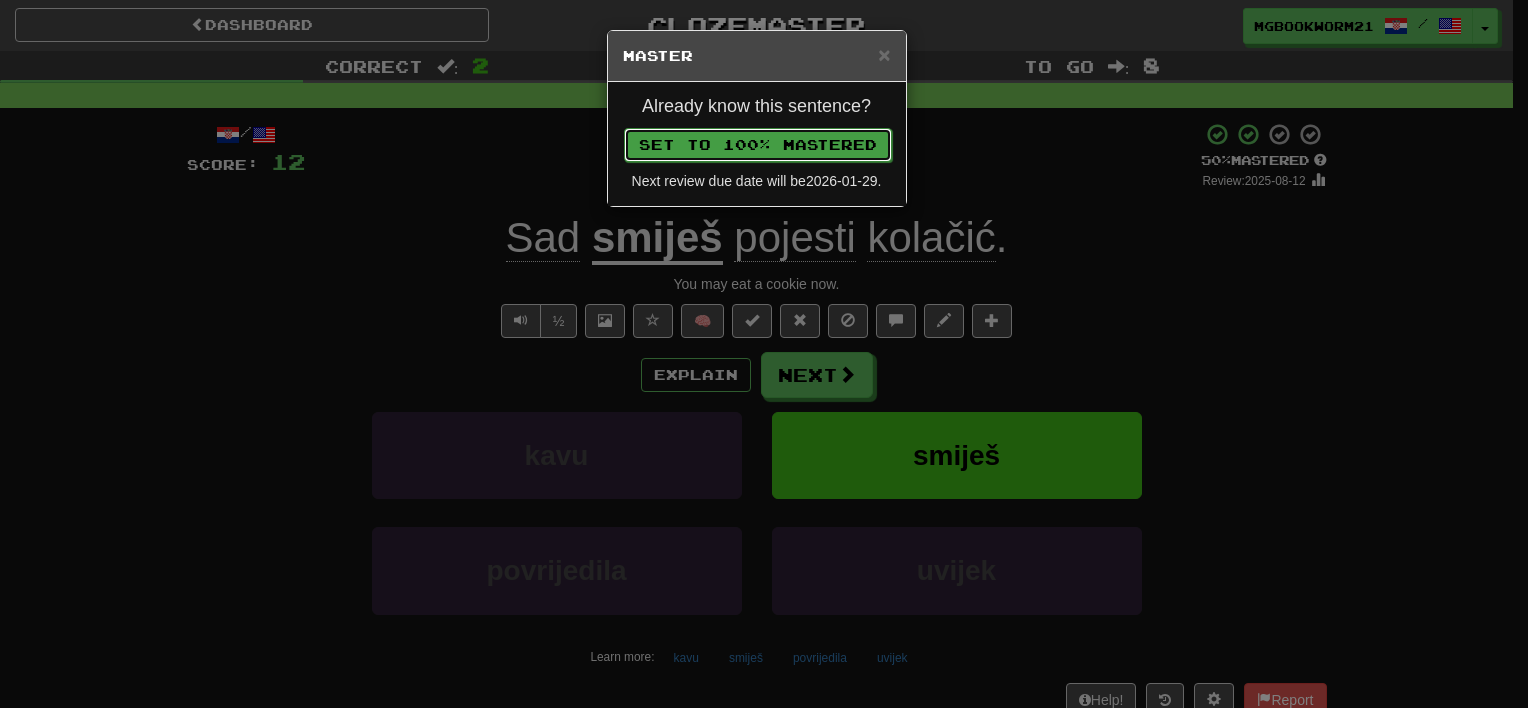 click on "Set to 100% Mastered" at bounding box center [758, 145] 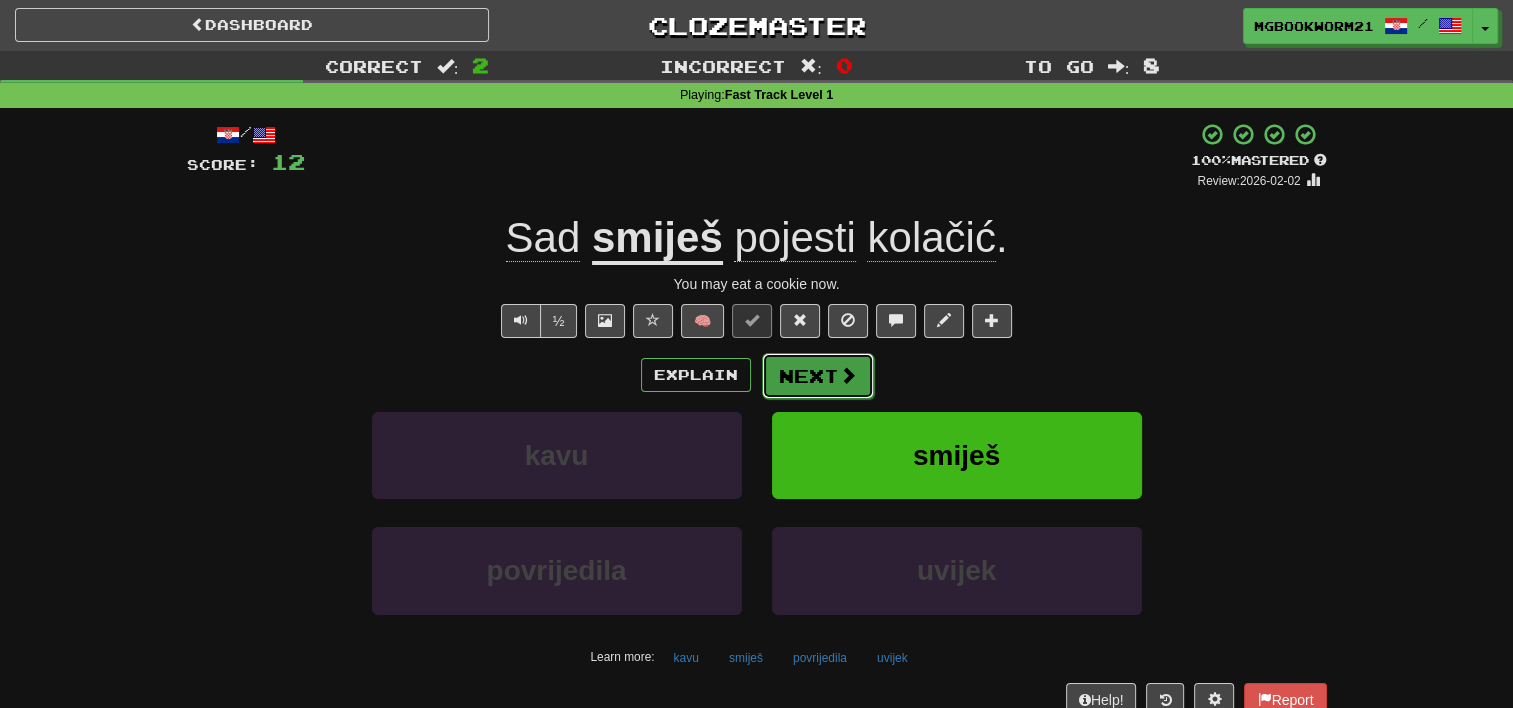 click at bounding box center (848, 375) 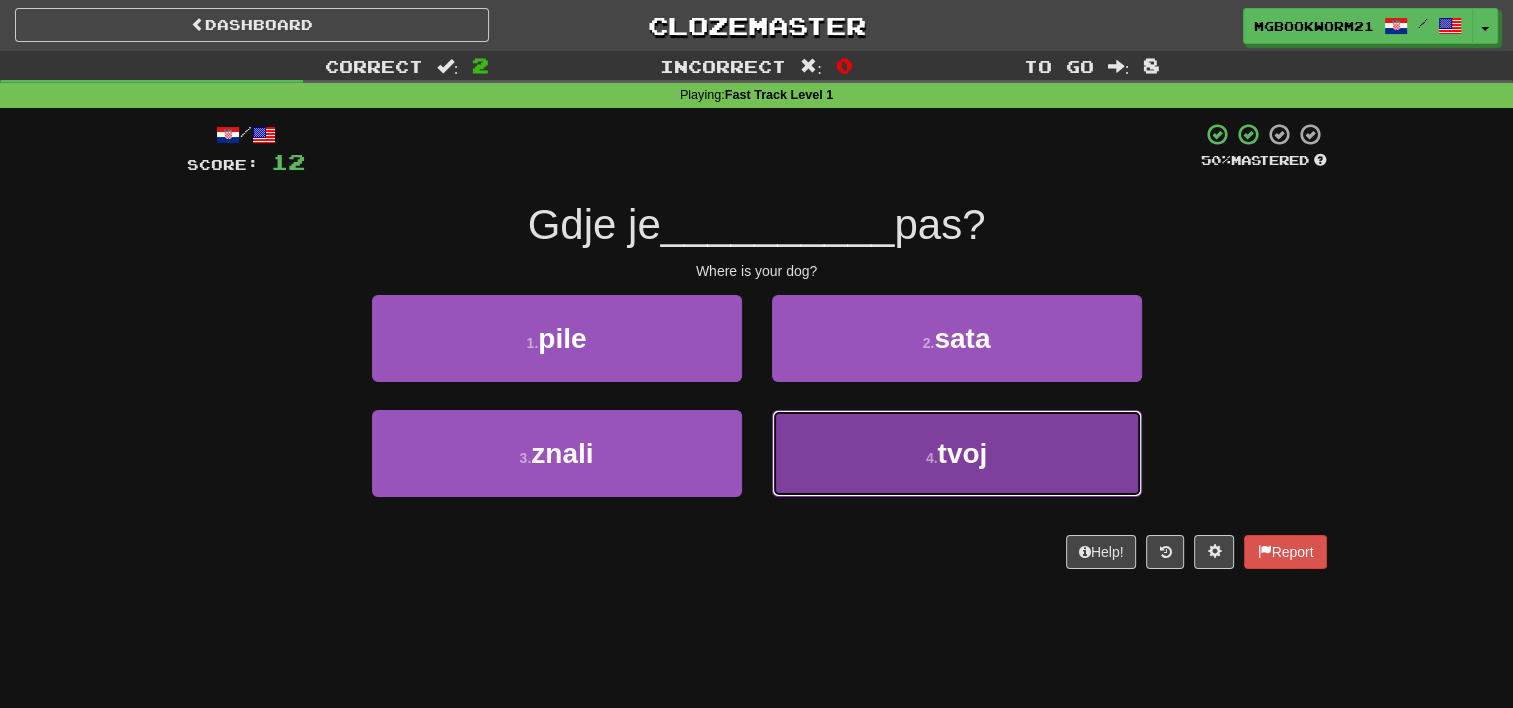 click on "4 .  tvoj" at bounding box center [957, 453] 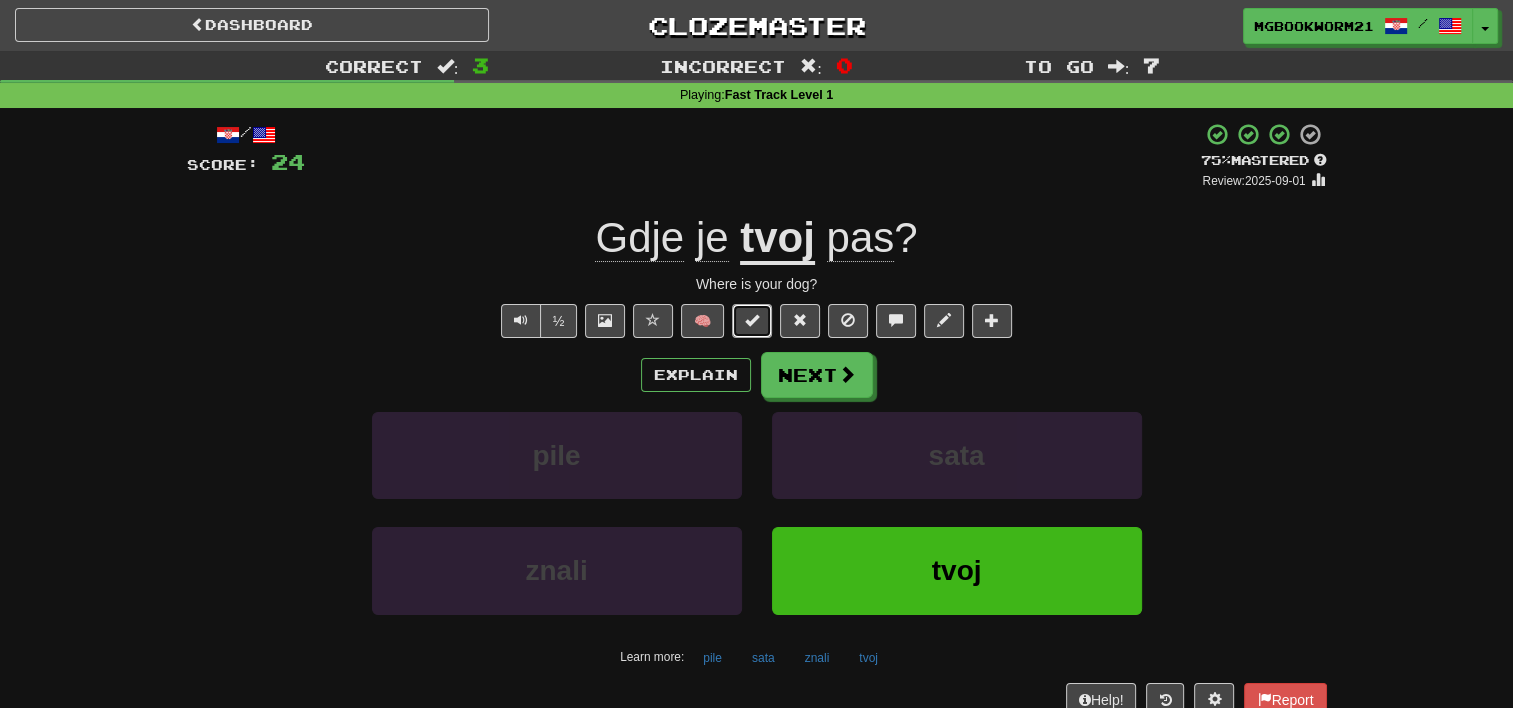 click at bounding box center (752, 320) 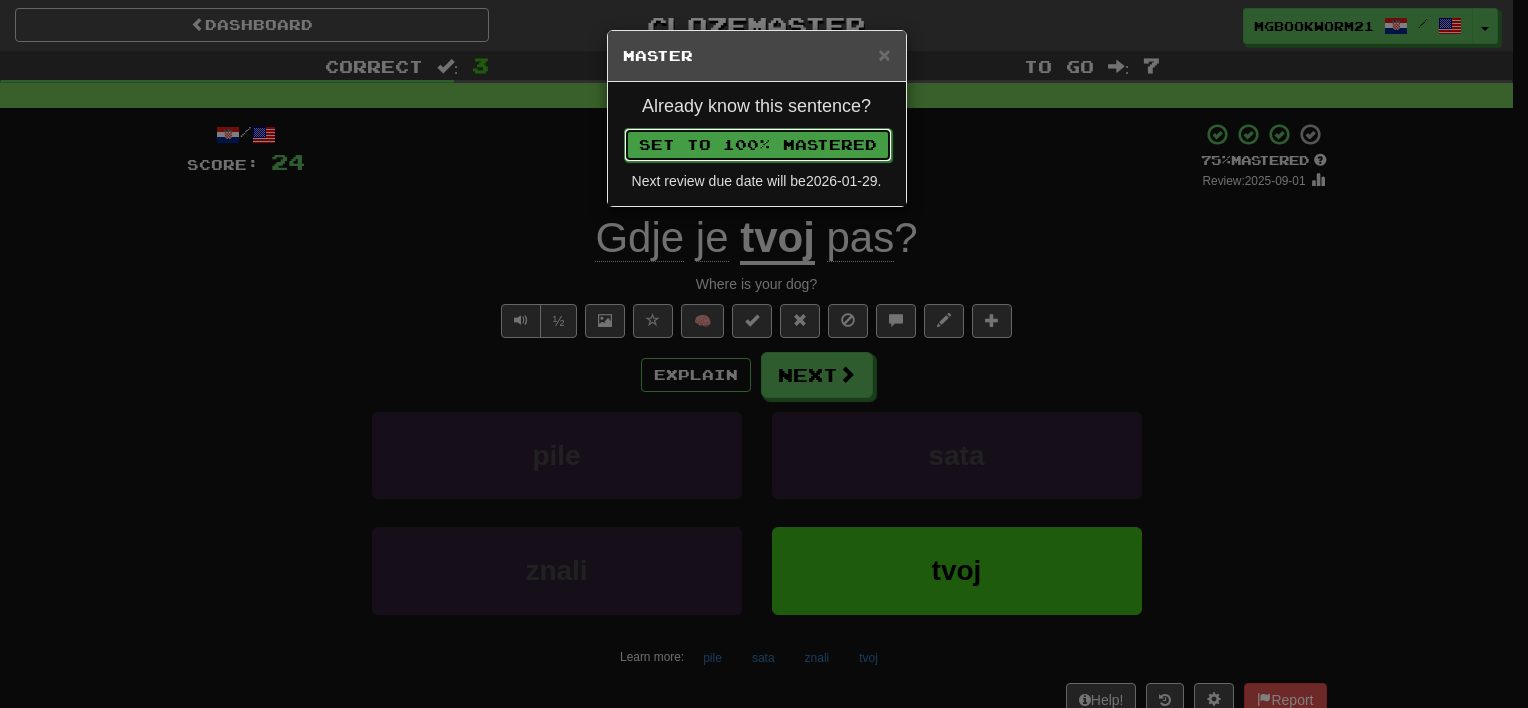 click on "Set to 100% Mastered" at bounding box center (758, 145) 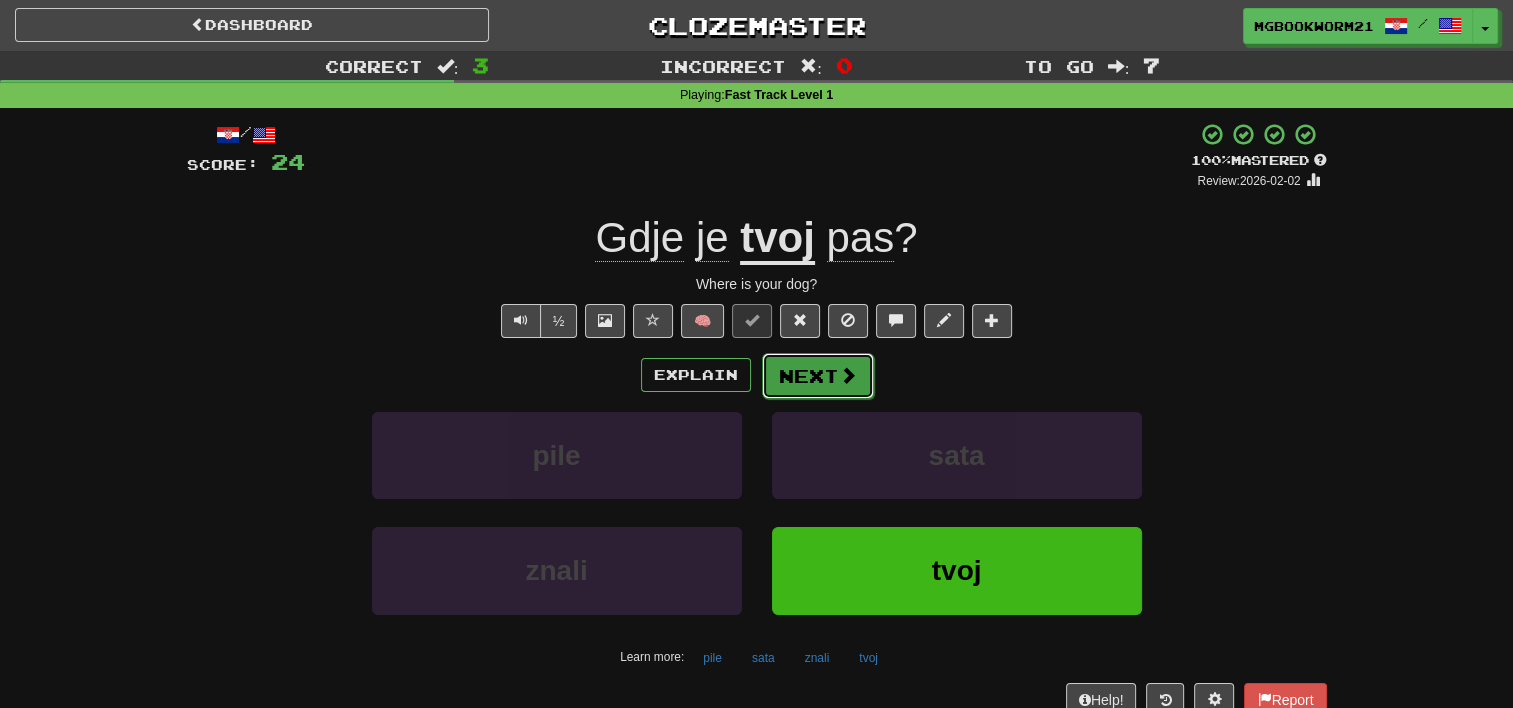 click on "Next" at bounding box center [818, 376] 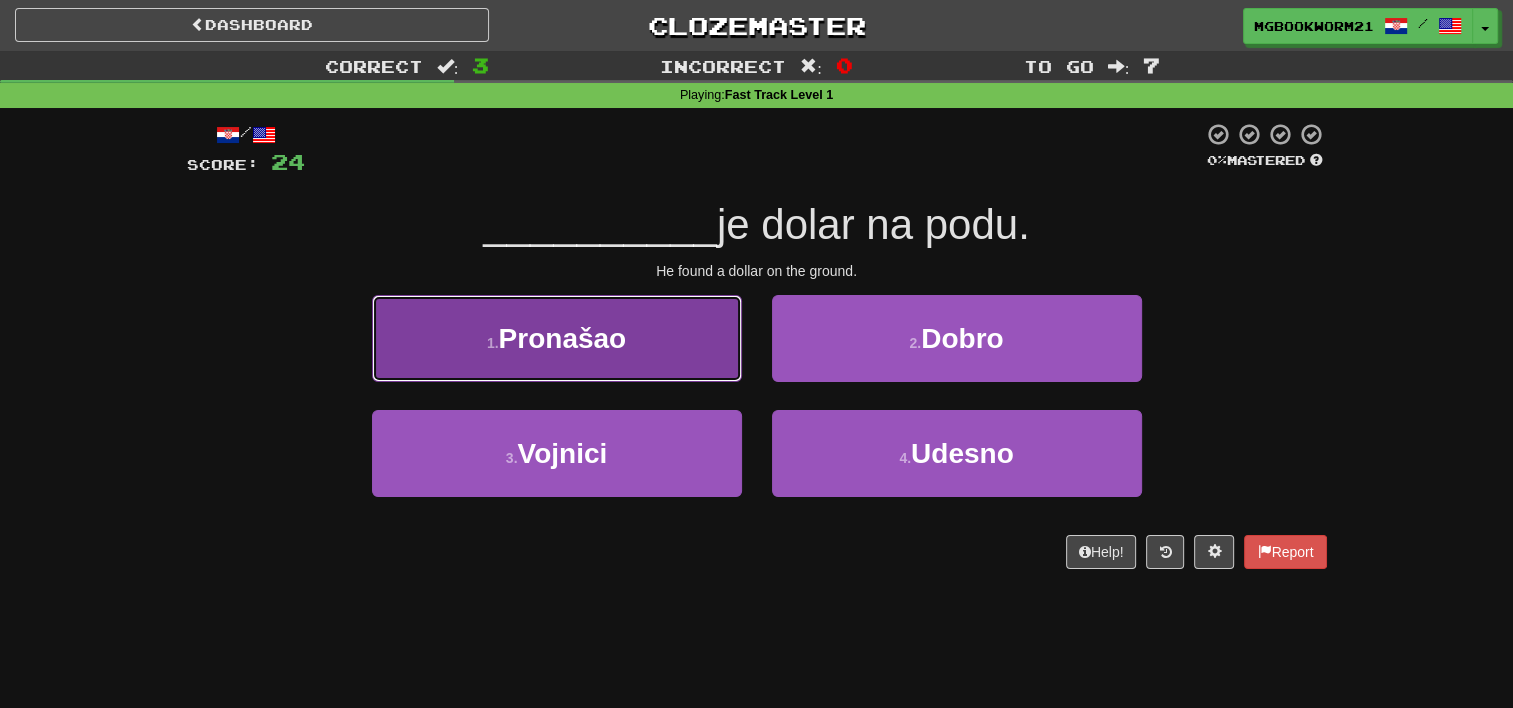 click on "1 .  Pronašao" at bounding box center (557, 338) 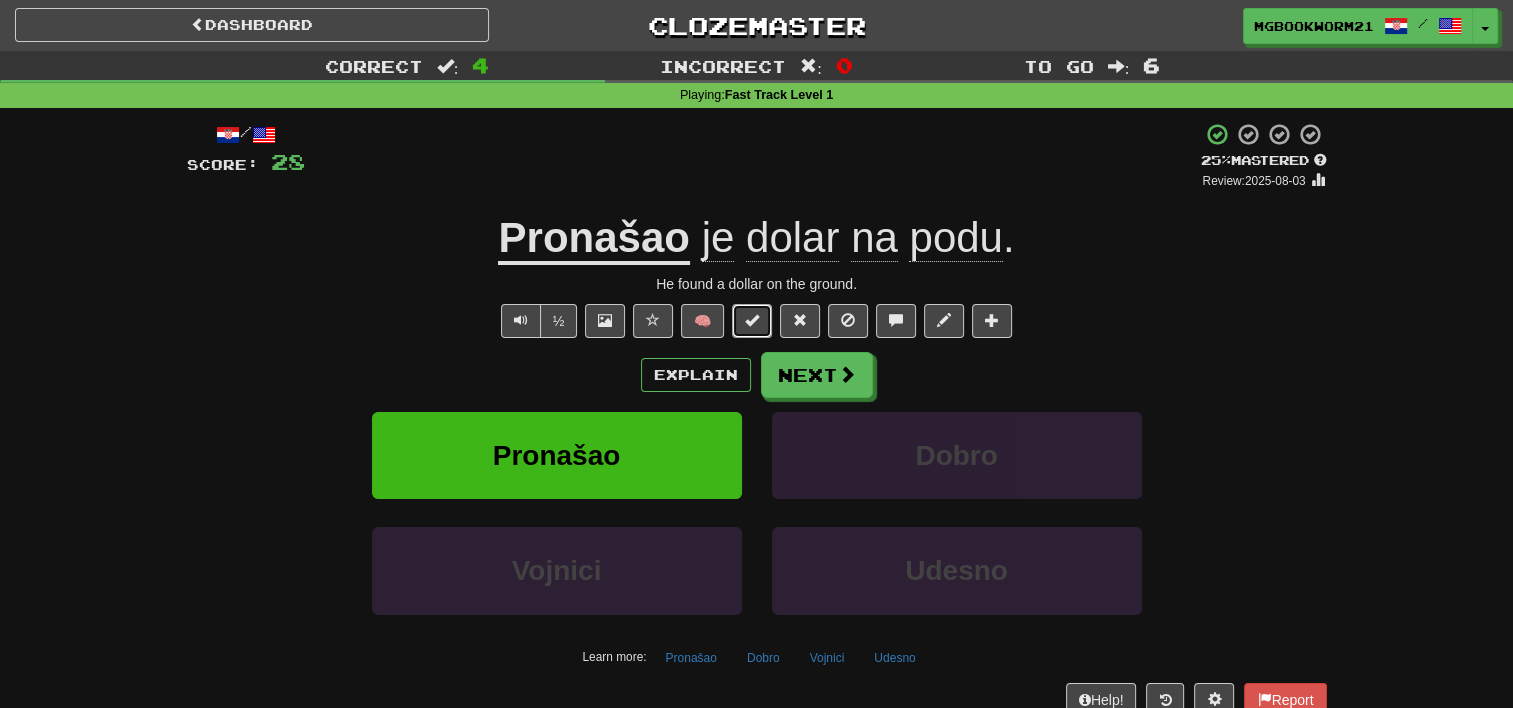 click at bounding box center [752, 320] 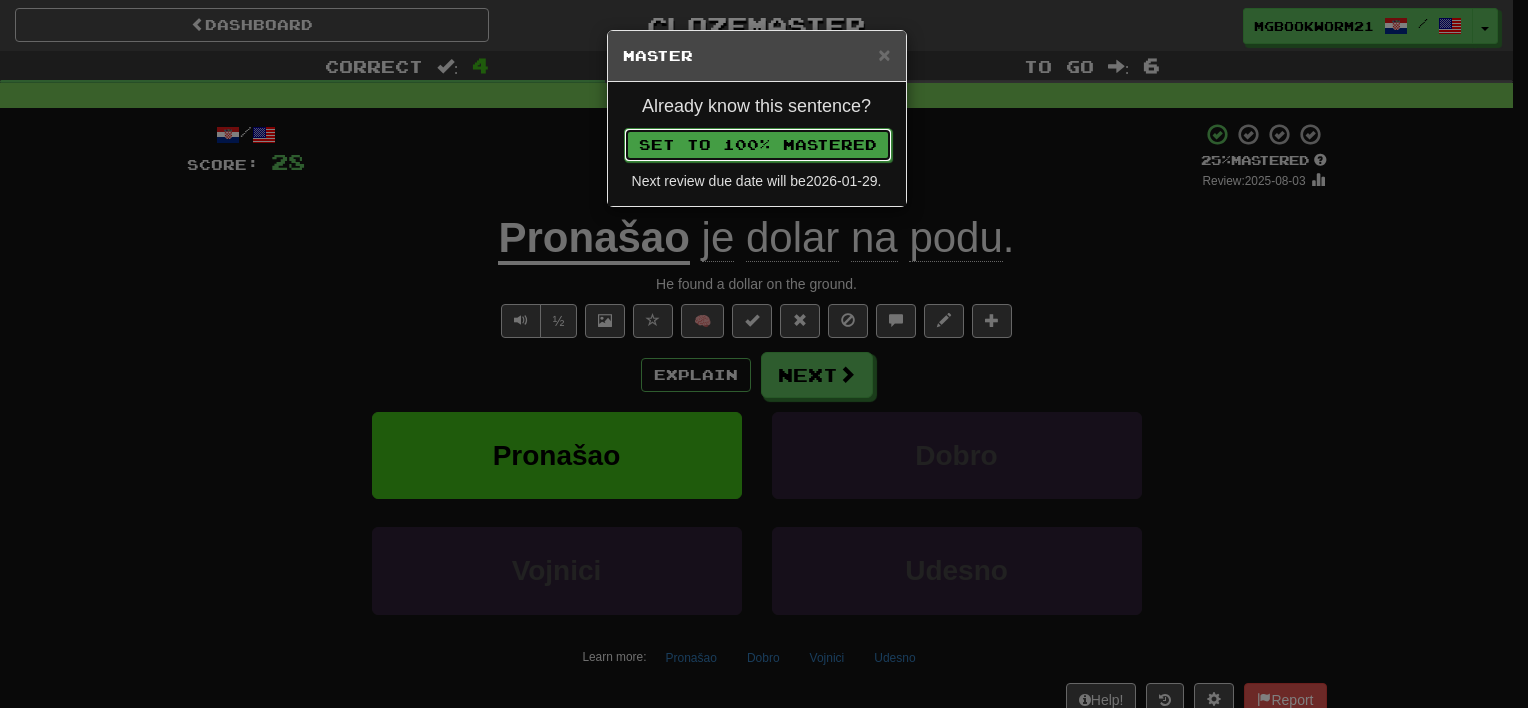 click on "Set to 100% Mastered" at bounding box center [758, 145] 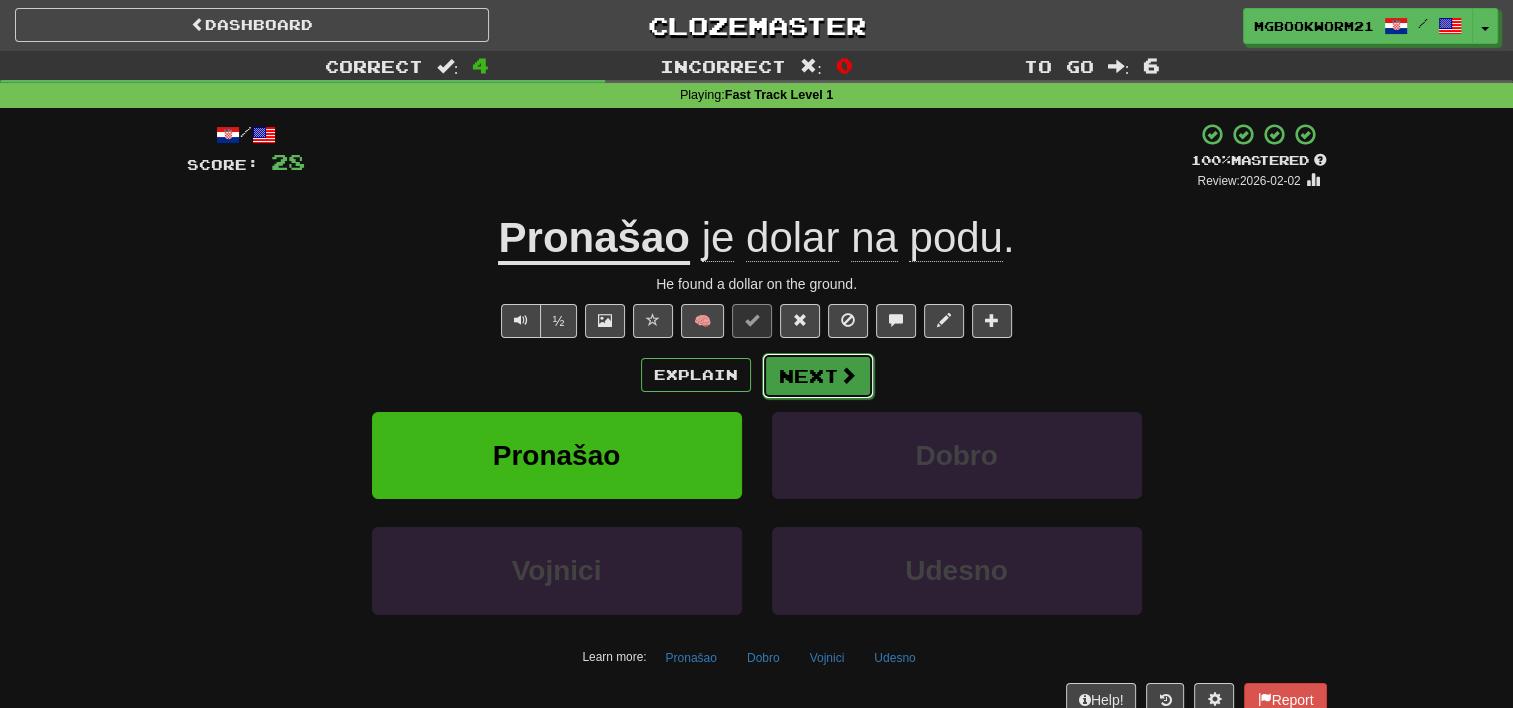 click on "Next" at bounding box center (818, 376) 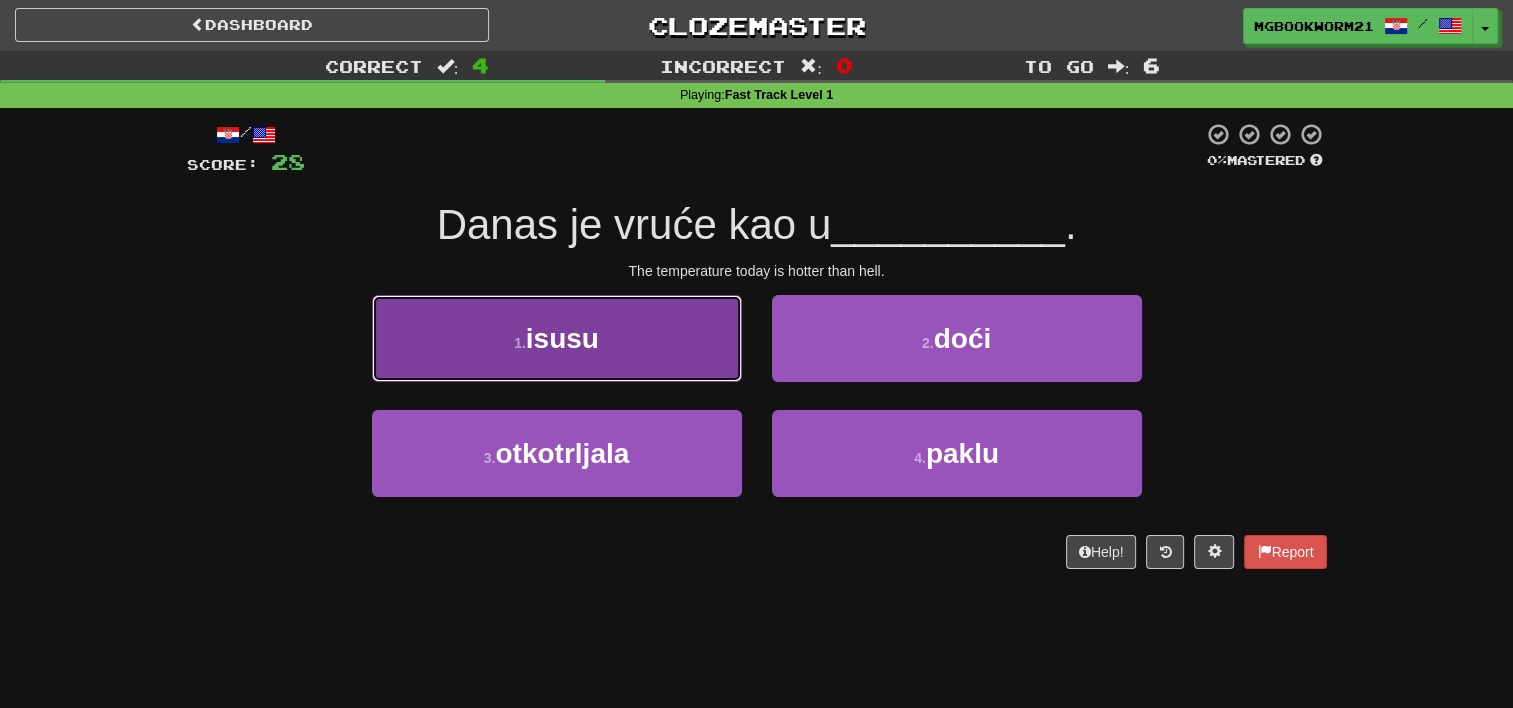 click on "1 .  isusu" at bounding box center [557, 338] 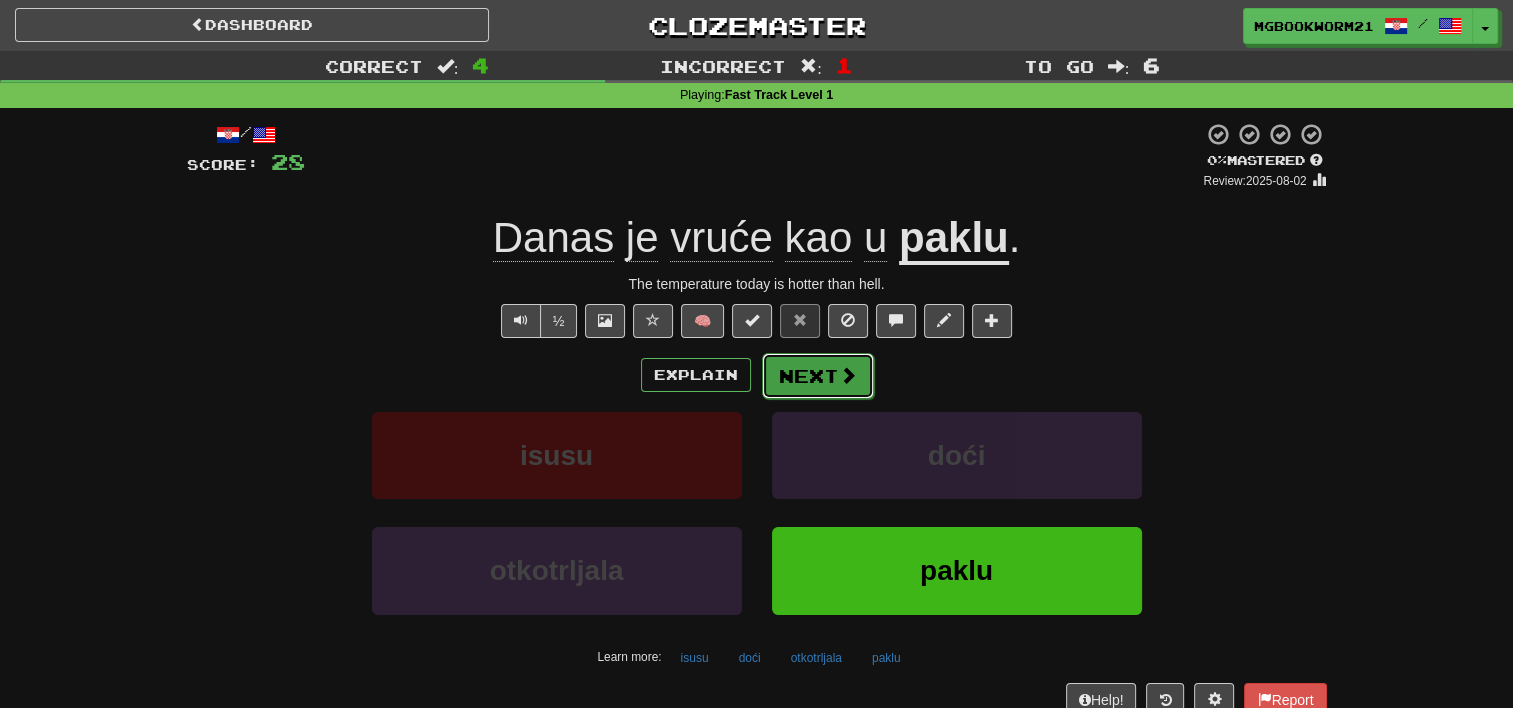click on "Next" at bounding box center [818, 376] 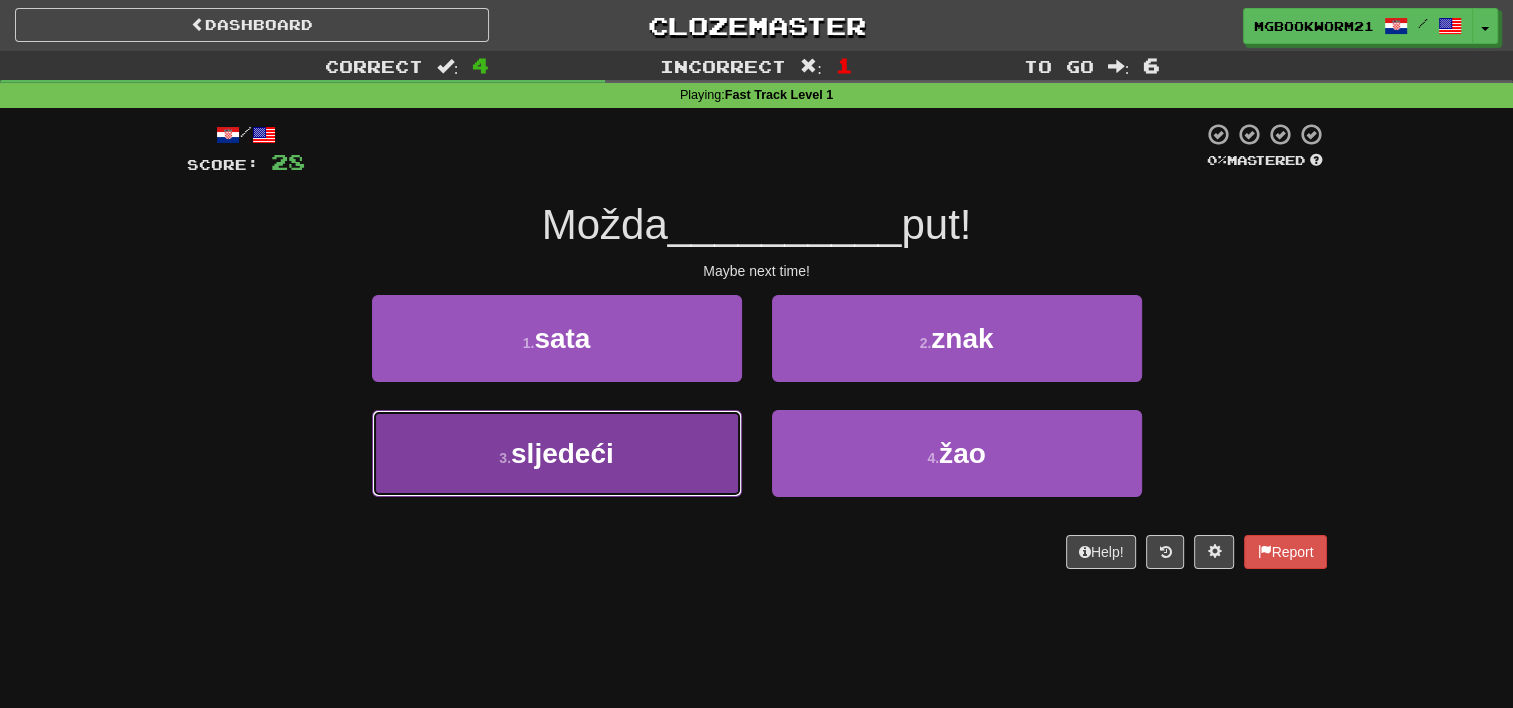 click on "3 .  sljedeći" at bounding box center [557, 453] 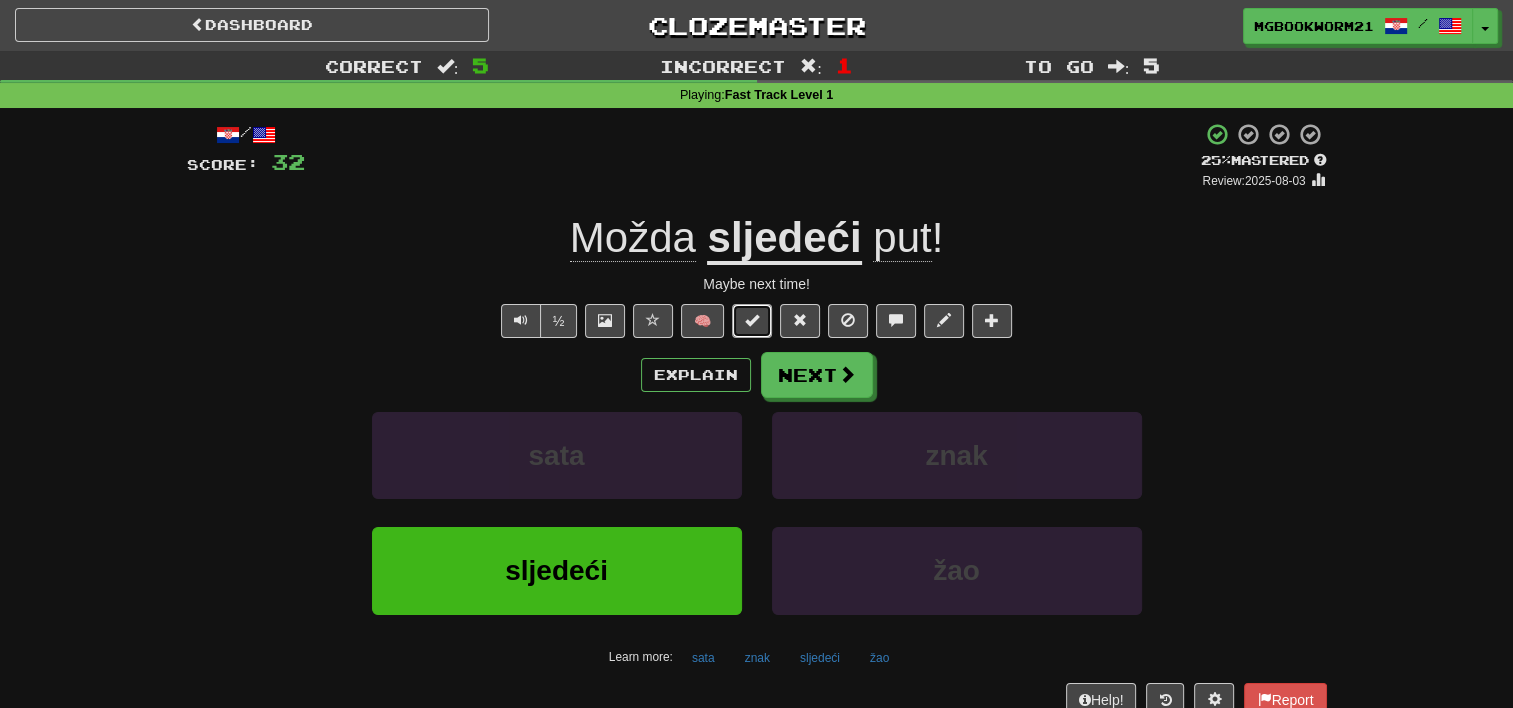 click at bounding box center [752, 320] 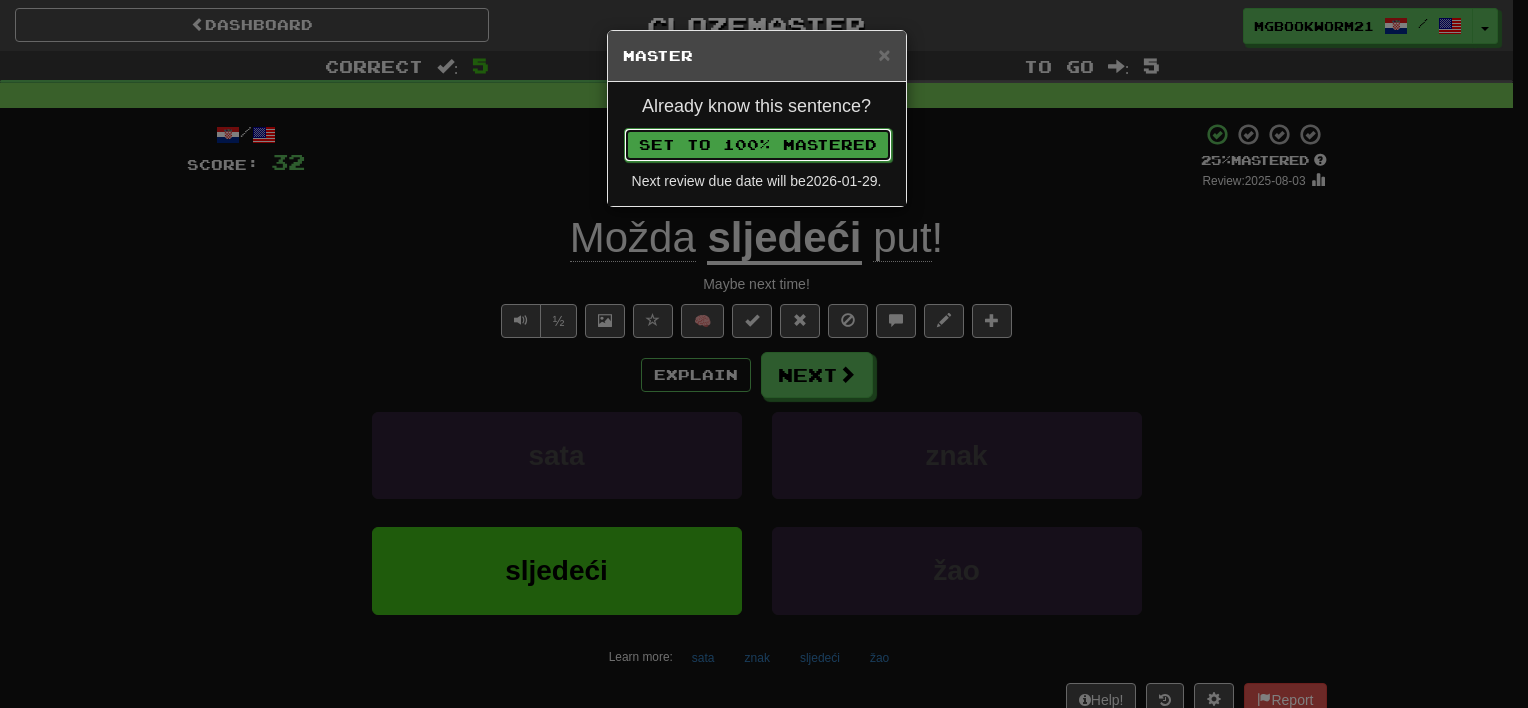click on "Set to 100% Mastered" at bounding box center [758, 145] 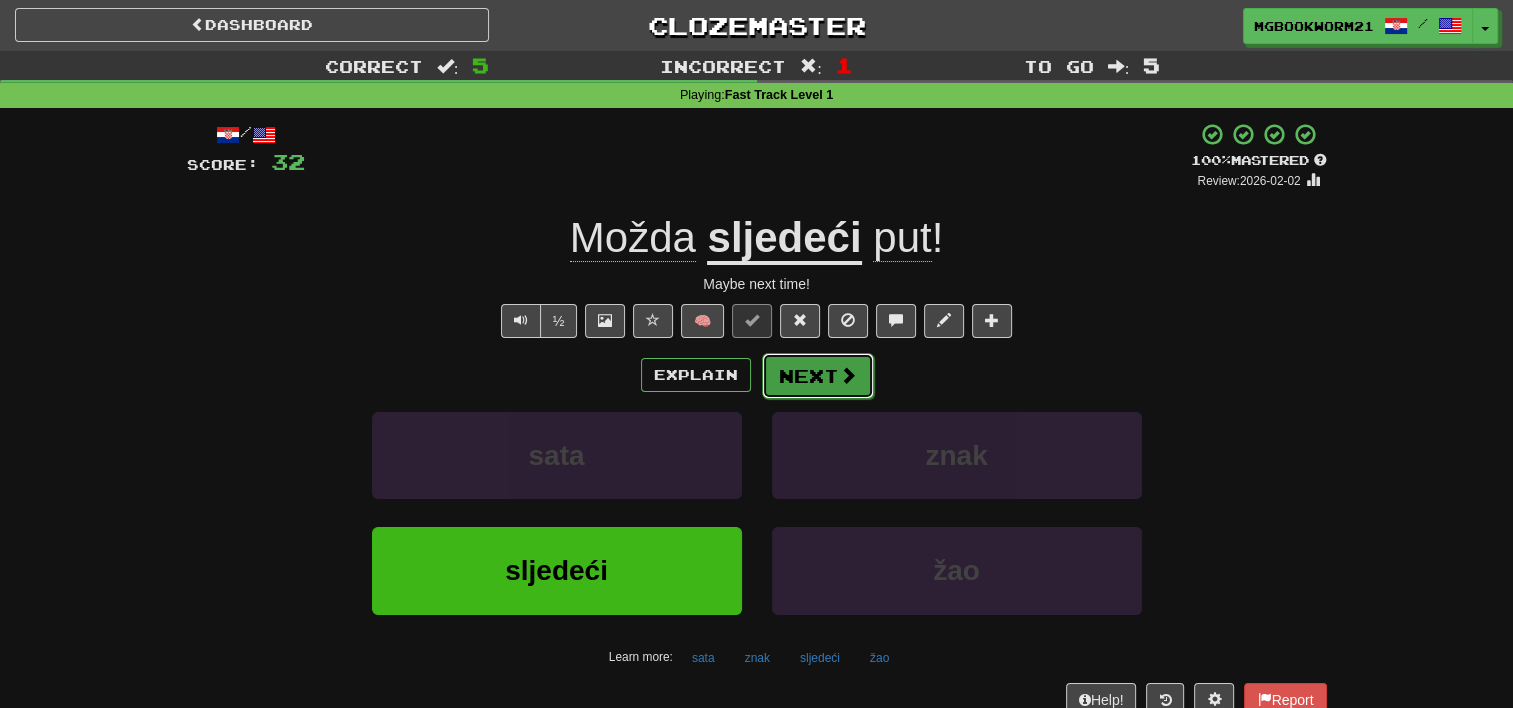click on "Next" at bounding box center (818, 376) 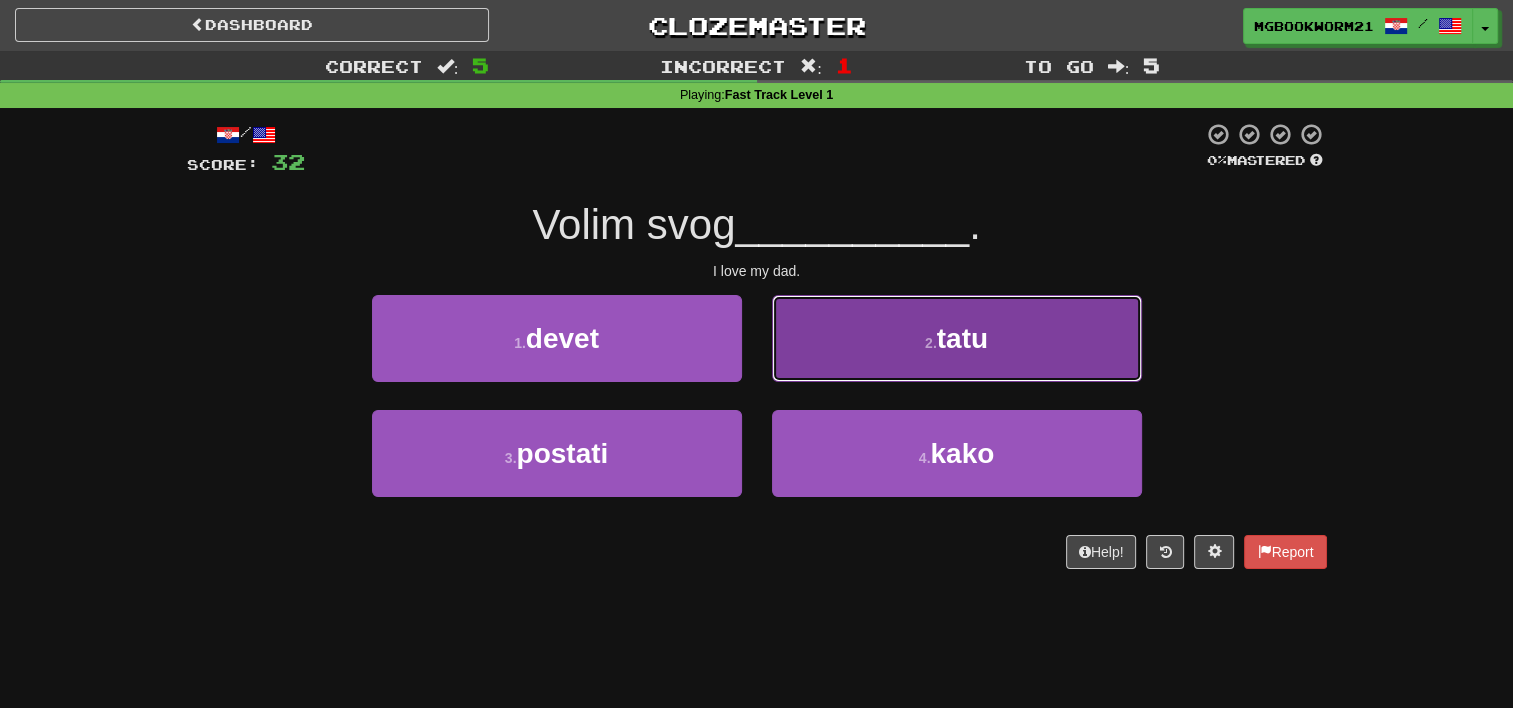 click on "2 .  tatu" at bounding box center [957, 338] 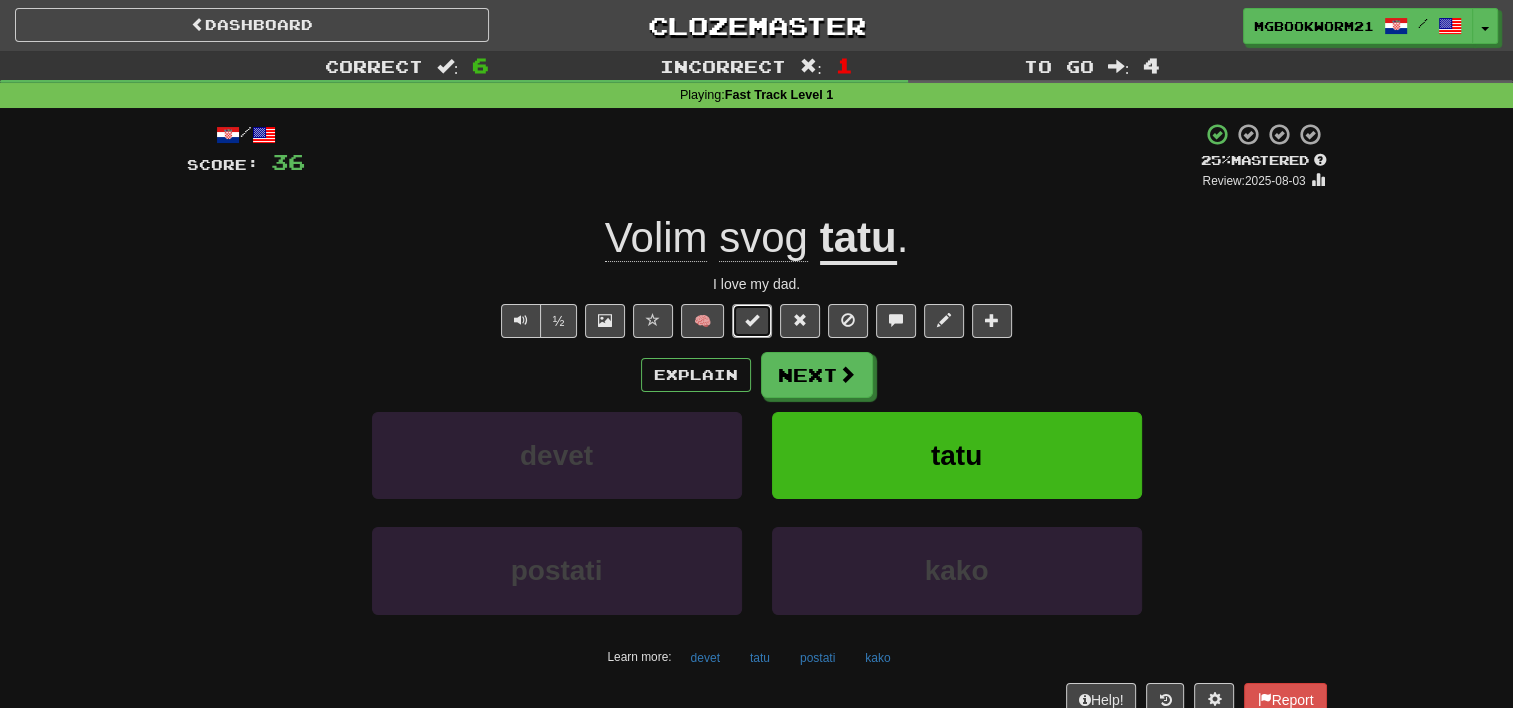 click at bounding box center [752, 320] 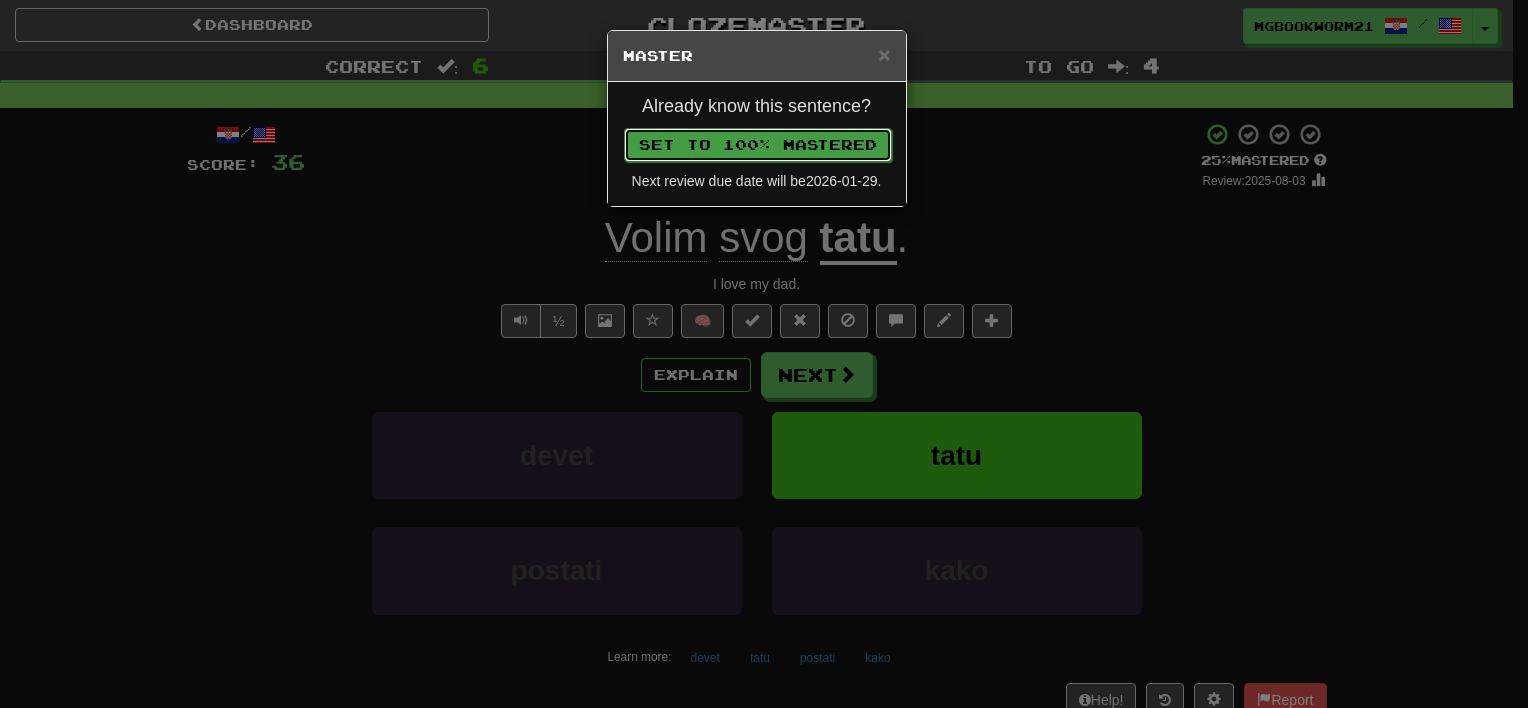 click on "Set to 100% Mastered" at bounding box center (758, 145) 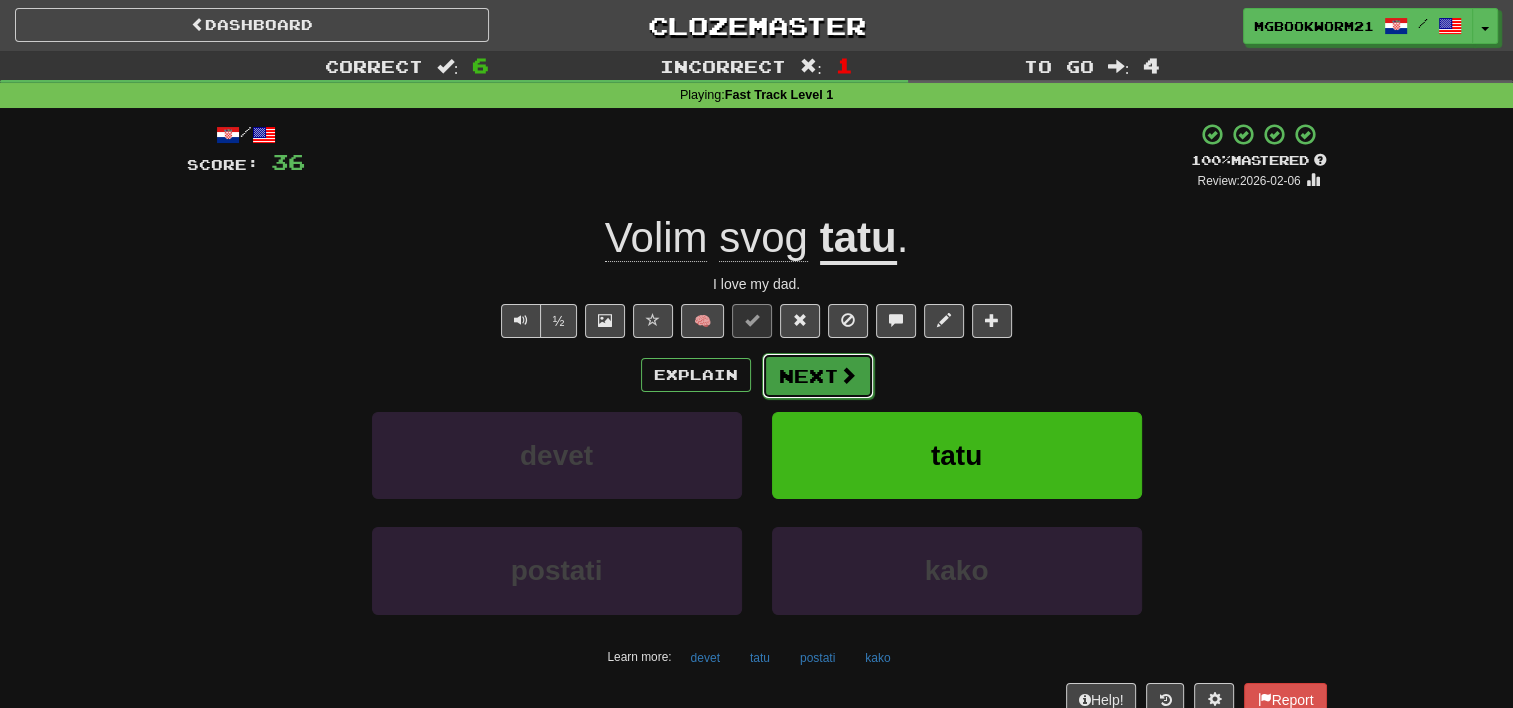 click on "Next" at bounding box center [818, 376] 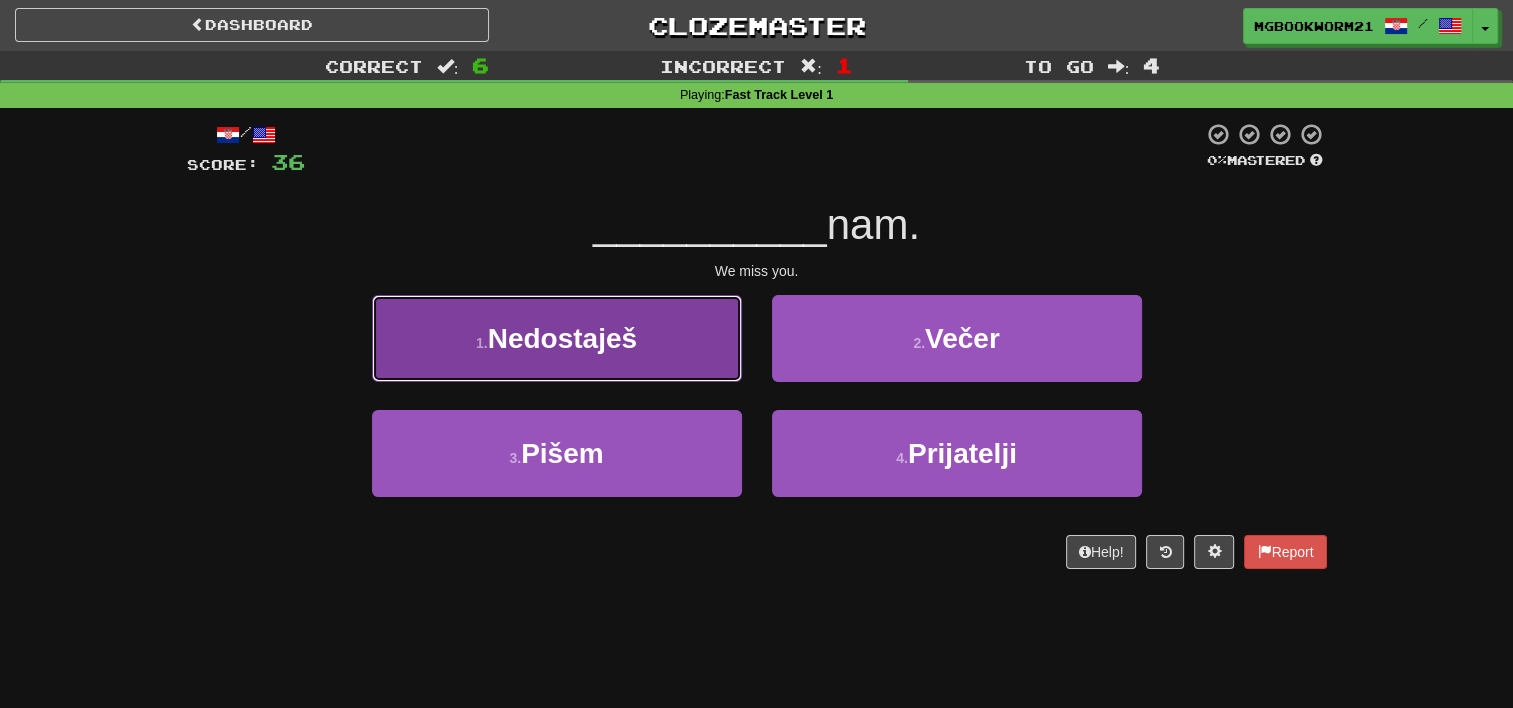 click on "Nedostaješ" at bounding box center [562, 338] 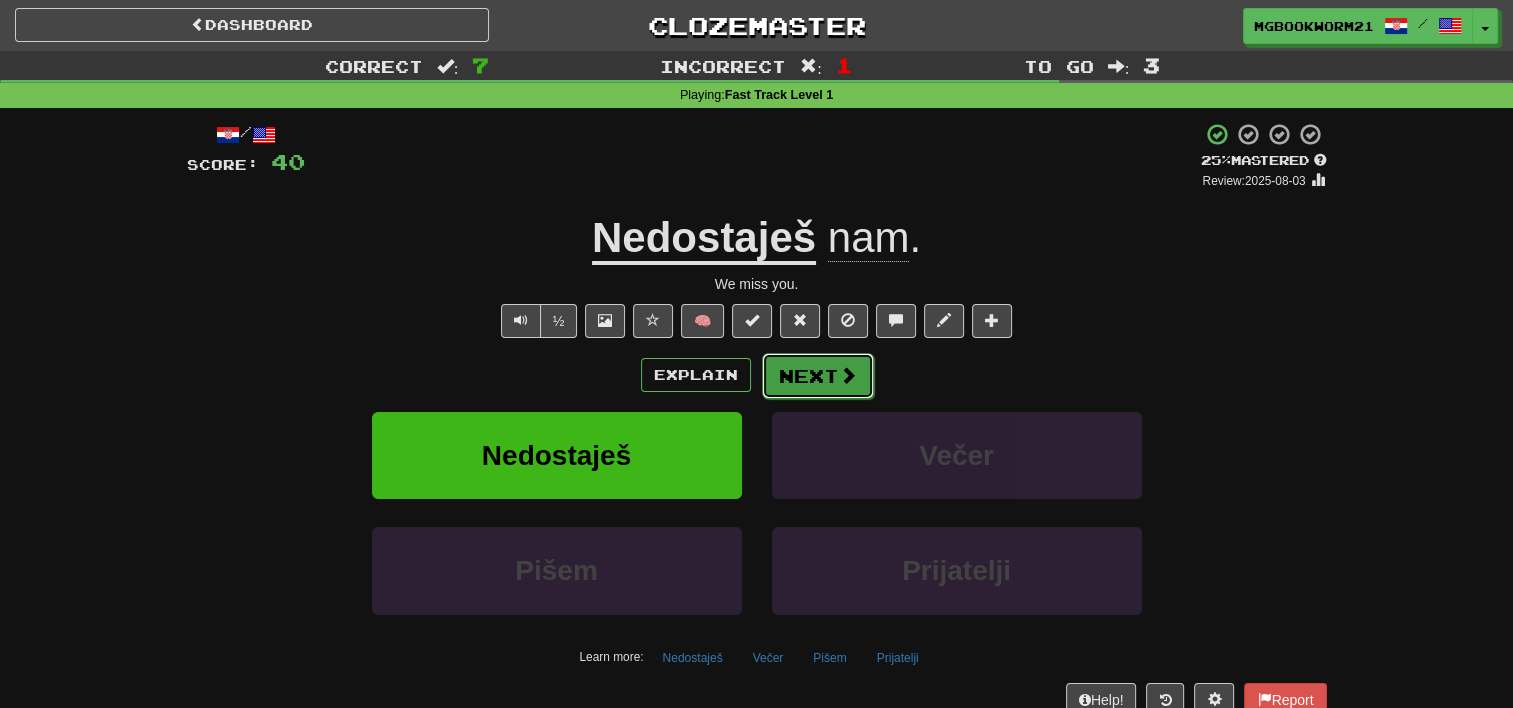 click on "Next" at bounding box center [818, 376] 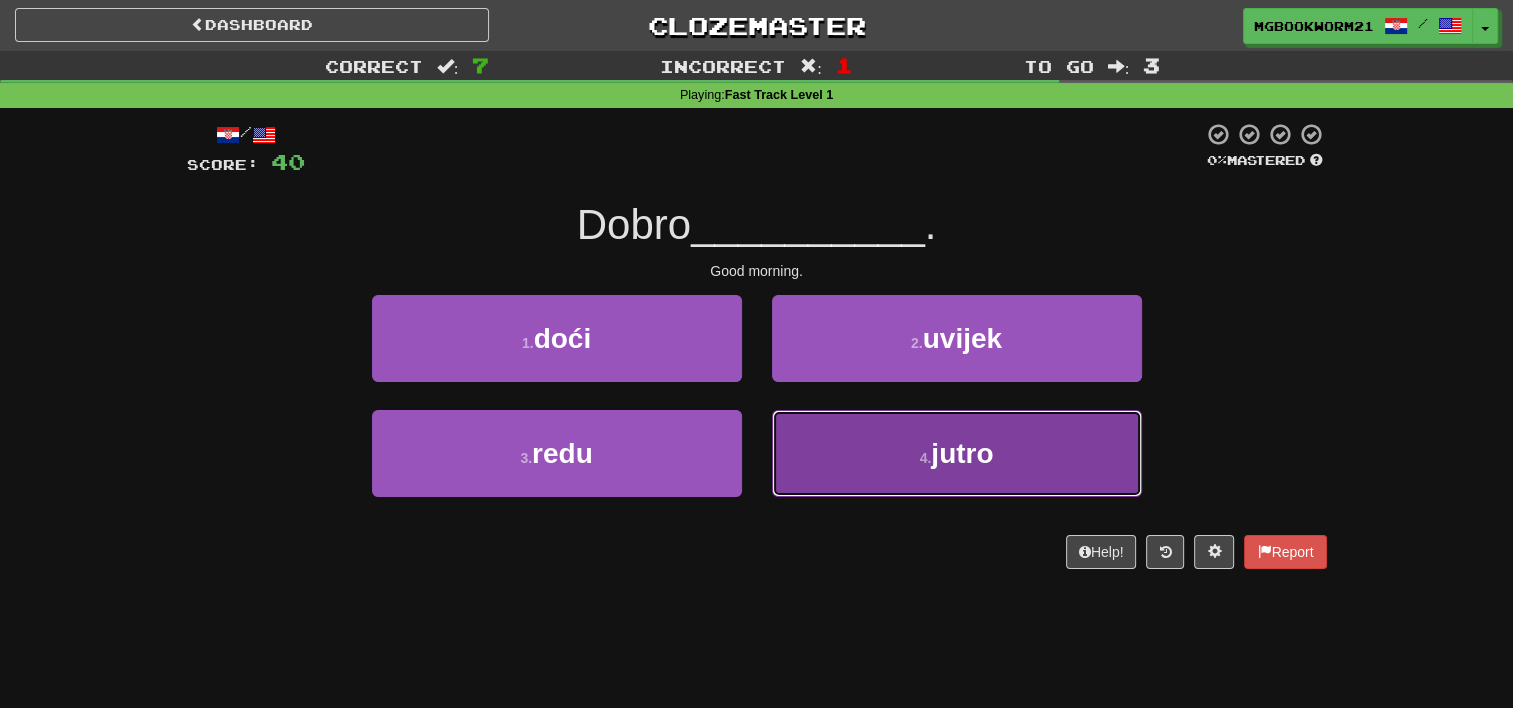 click on "4 .  jutro" at bounding box center (957, 453) 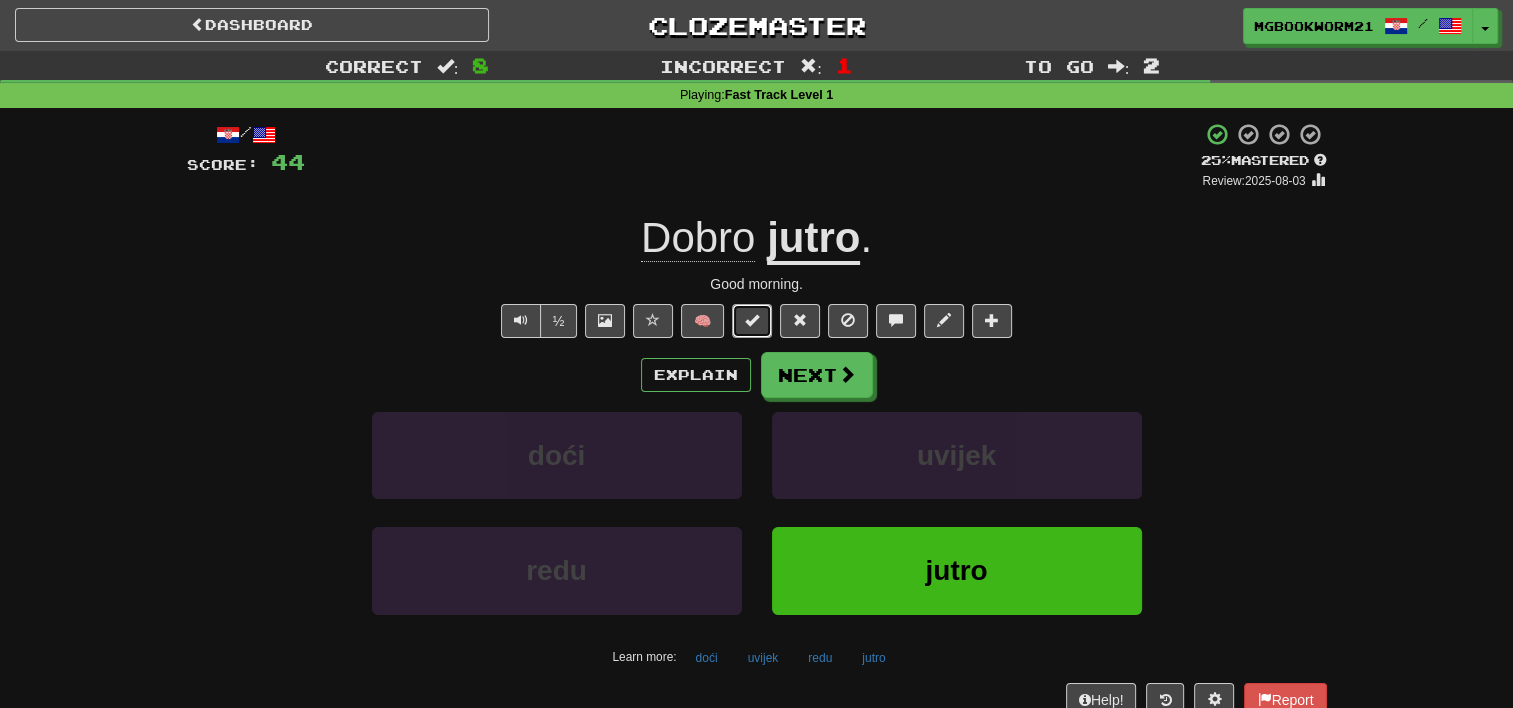 click at bounding box center (752, 320) 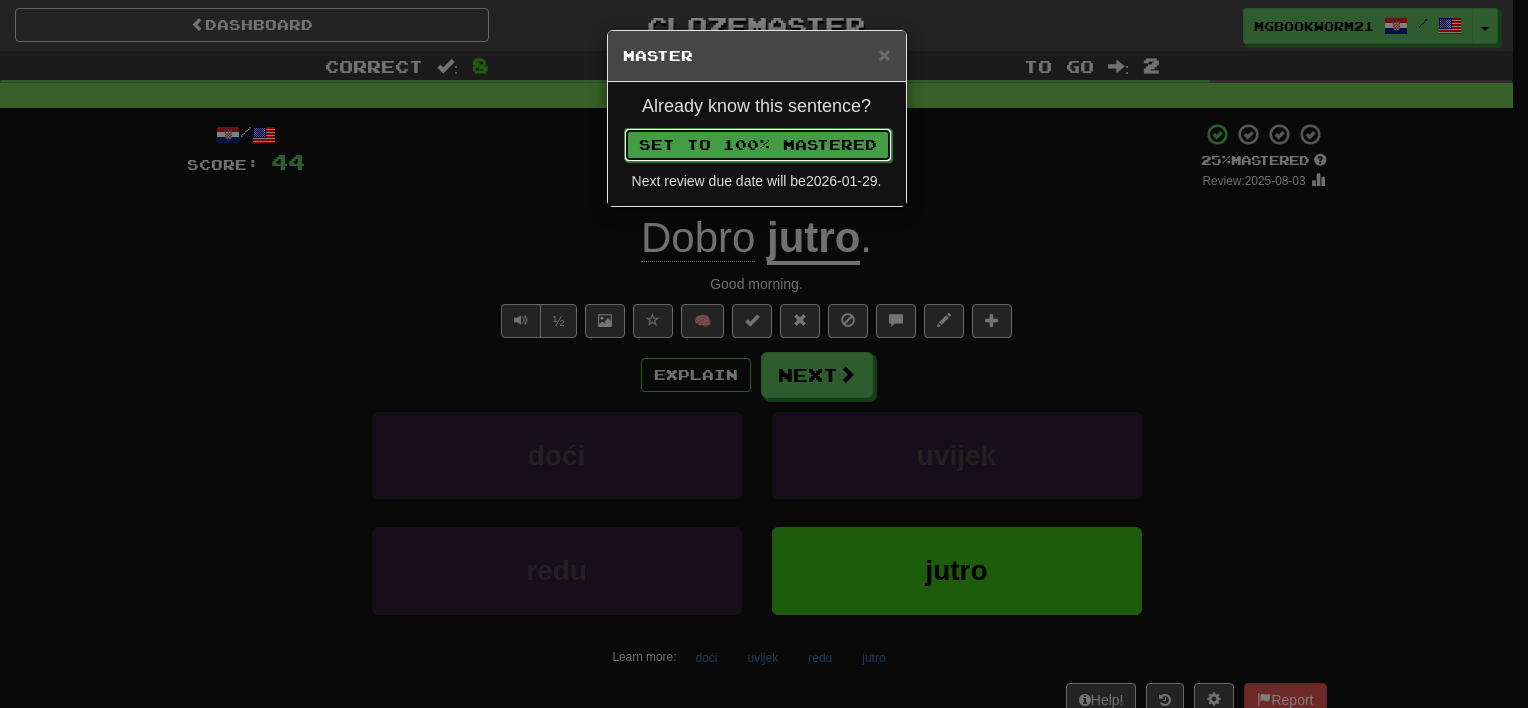 click on "Set to 100% Mastered" at bounding box center [758, 145] 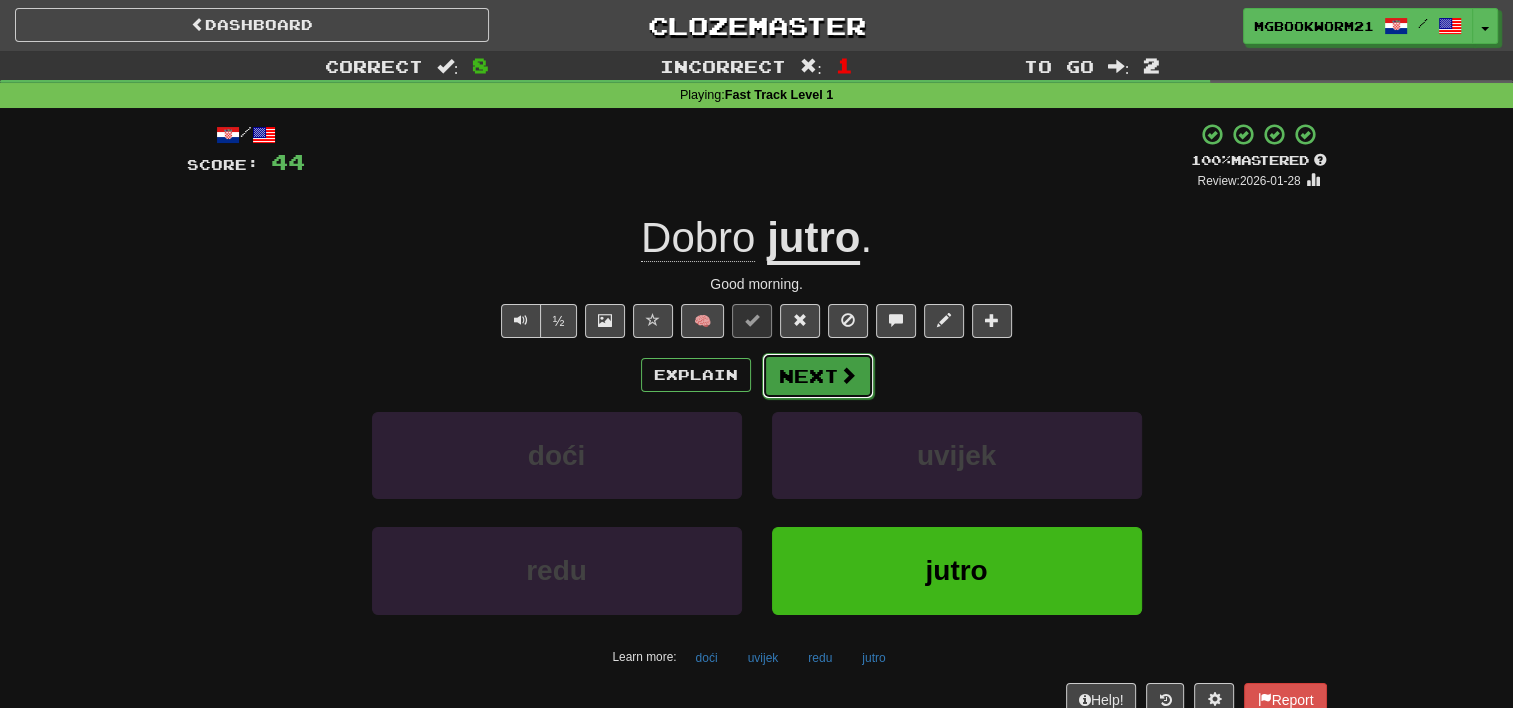 click on "Next" at bounding box center (818, 376) 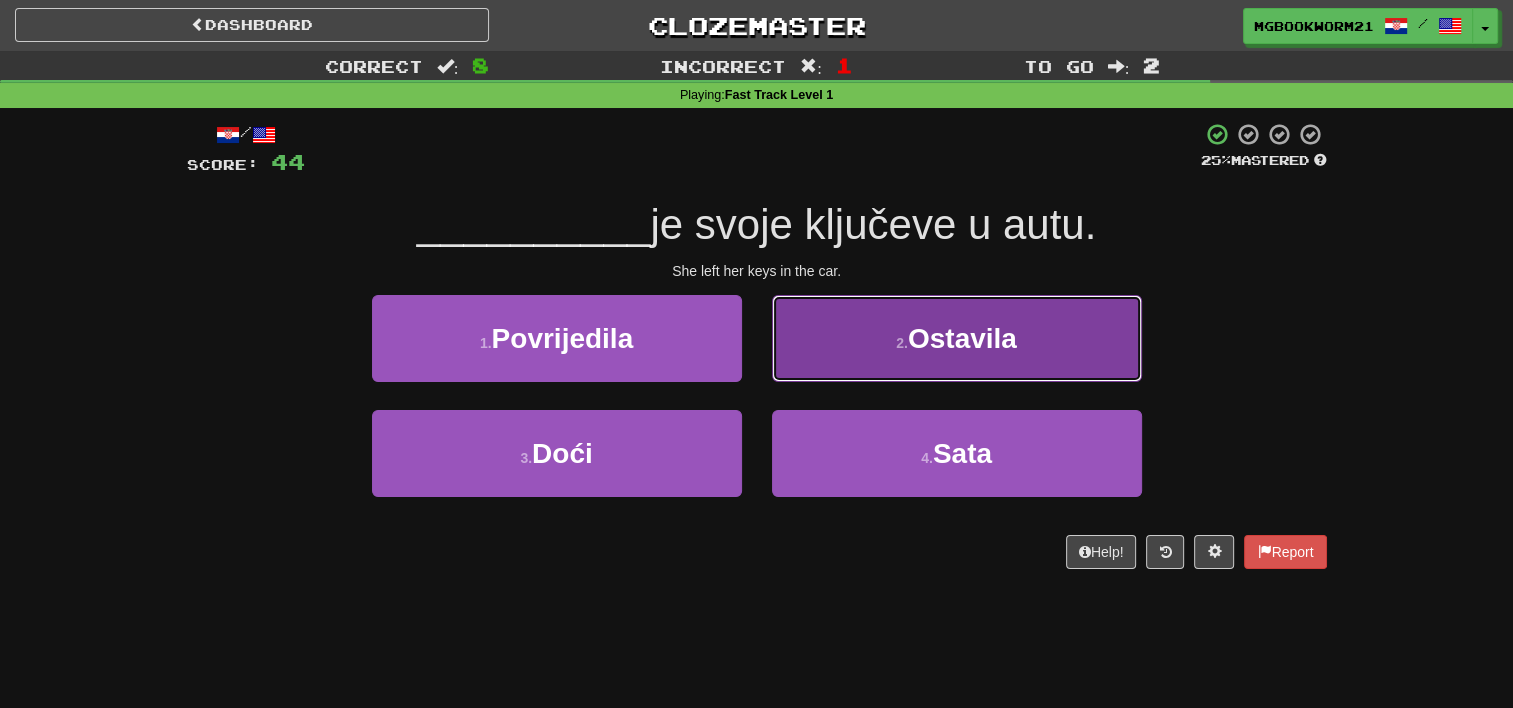 click on "Ostavila" at bounding box center [962, 338] 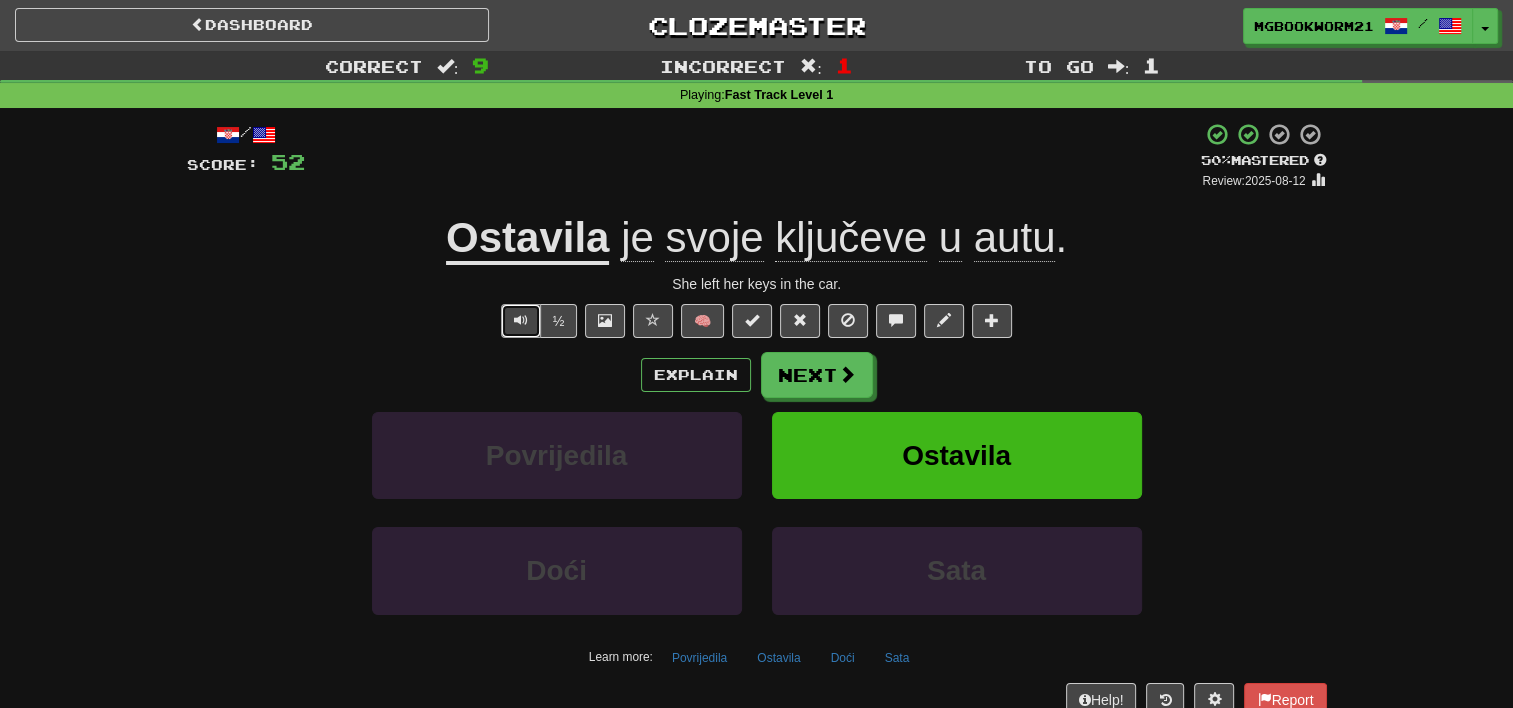 click at bounding box center [521, 320] 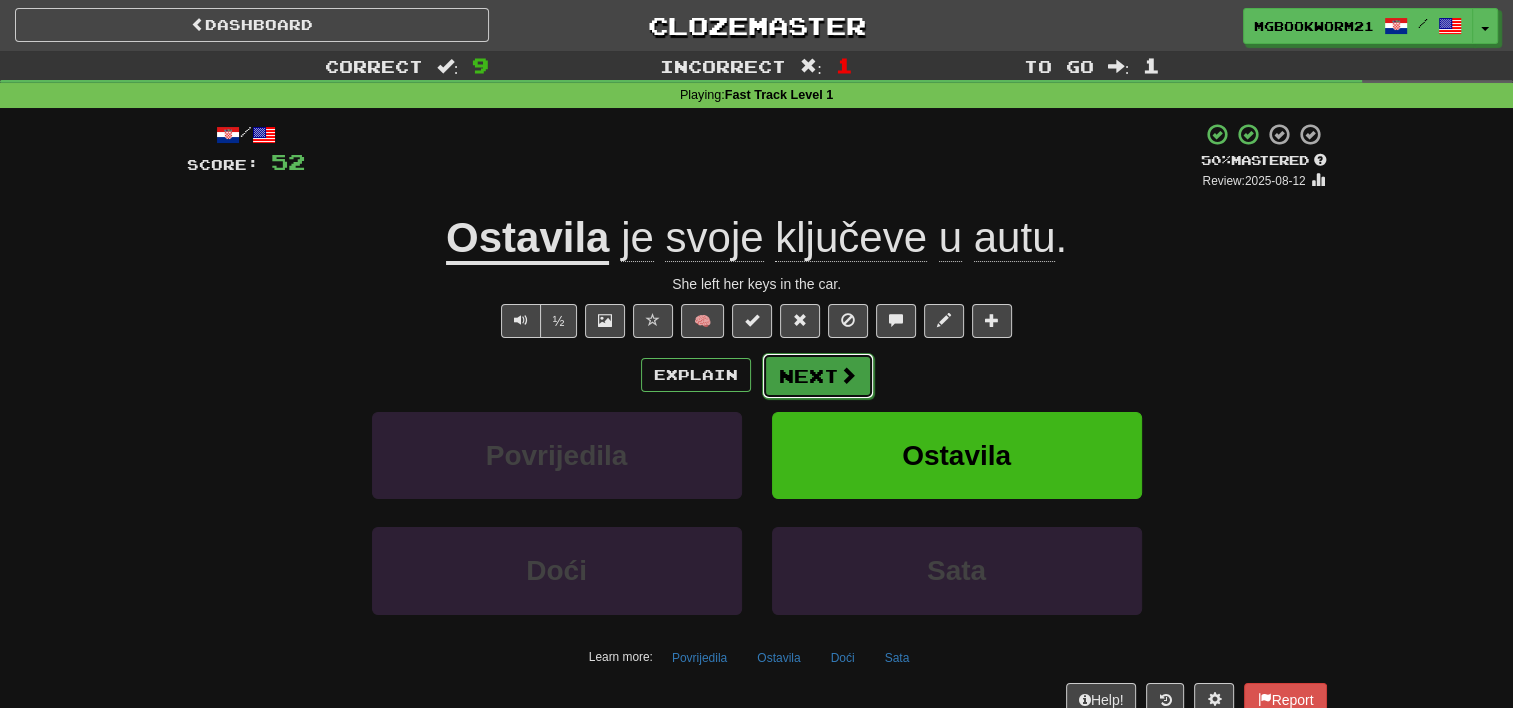 click at bounding box center [848, 375] 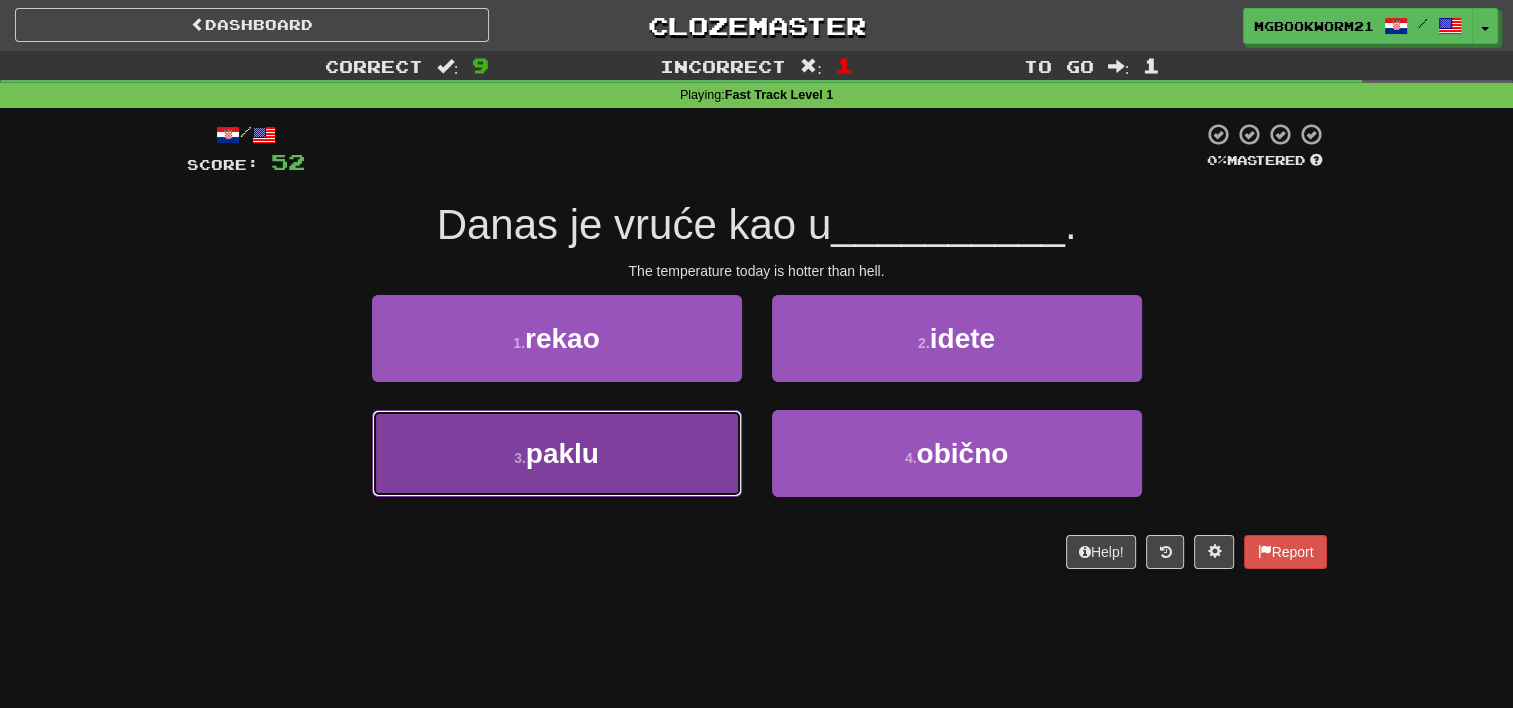 click on "3 .  paklu" at bounding box center (557, 453) 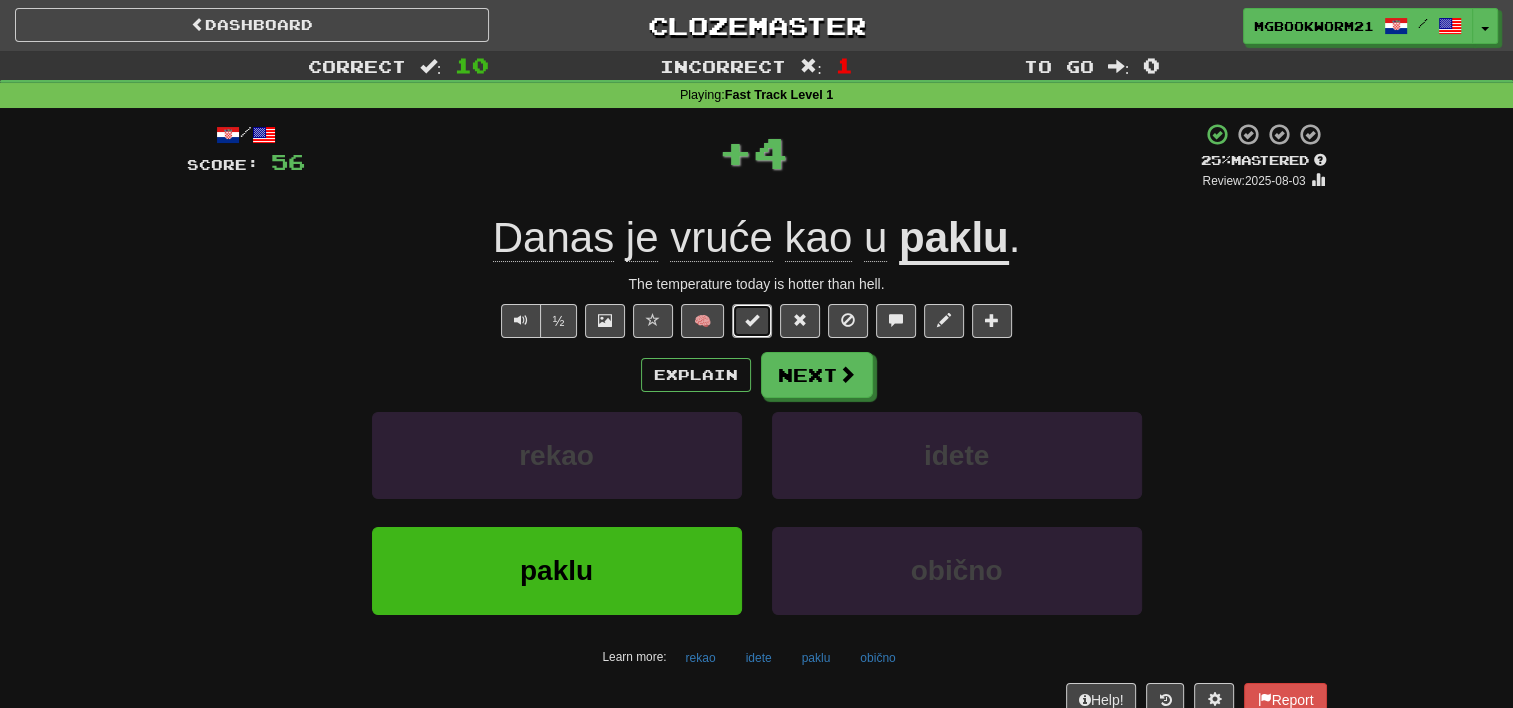 click at bounding box center [752, 320] 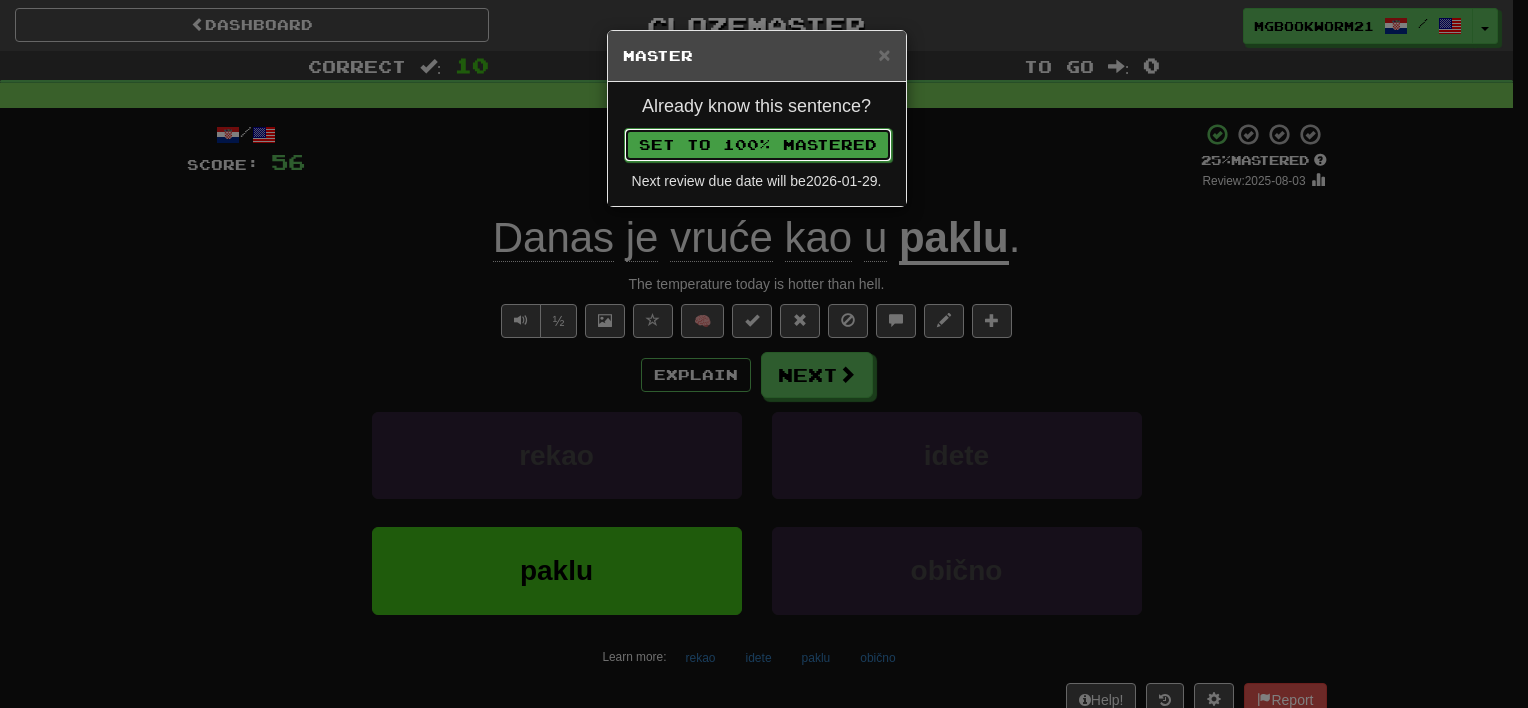 click on "Set to 100% Mastered" at bounding box center (758, 145) 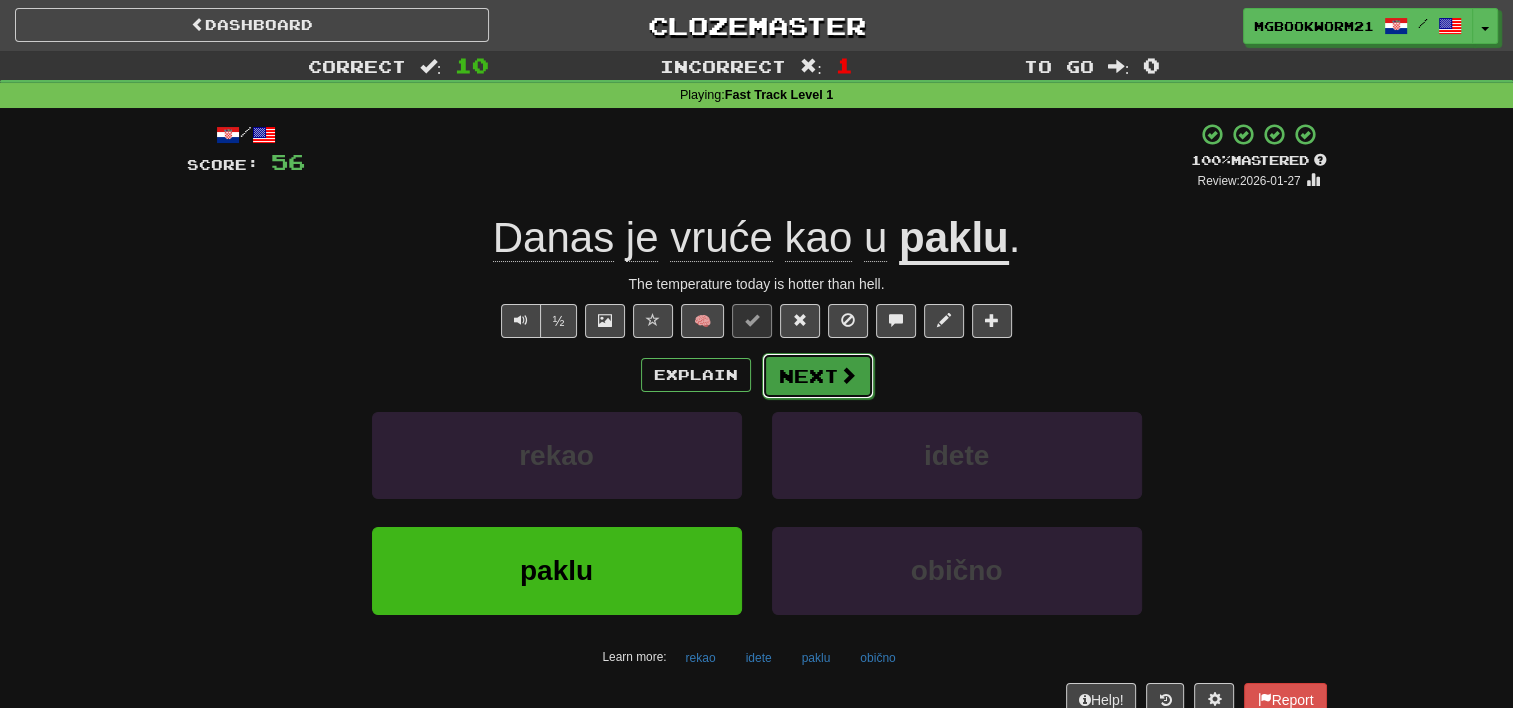 click on "Next" at bounding box center (818, 376) 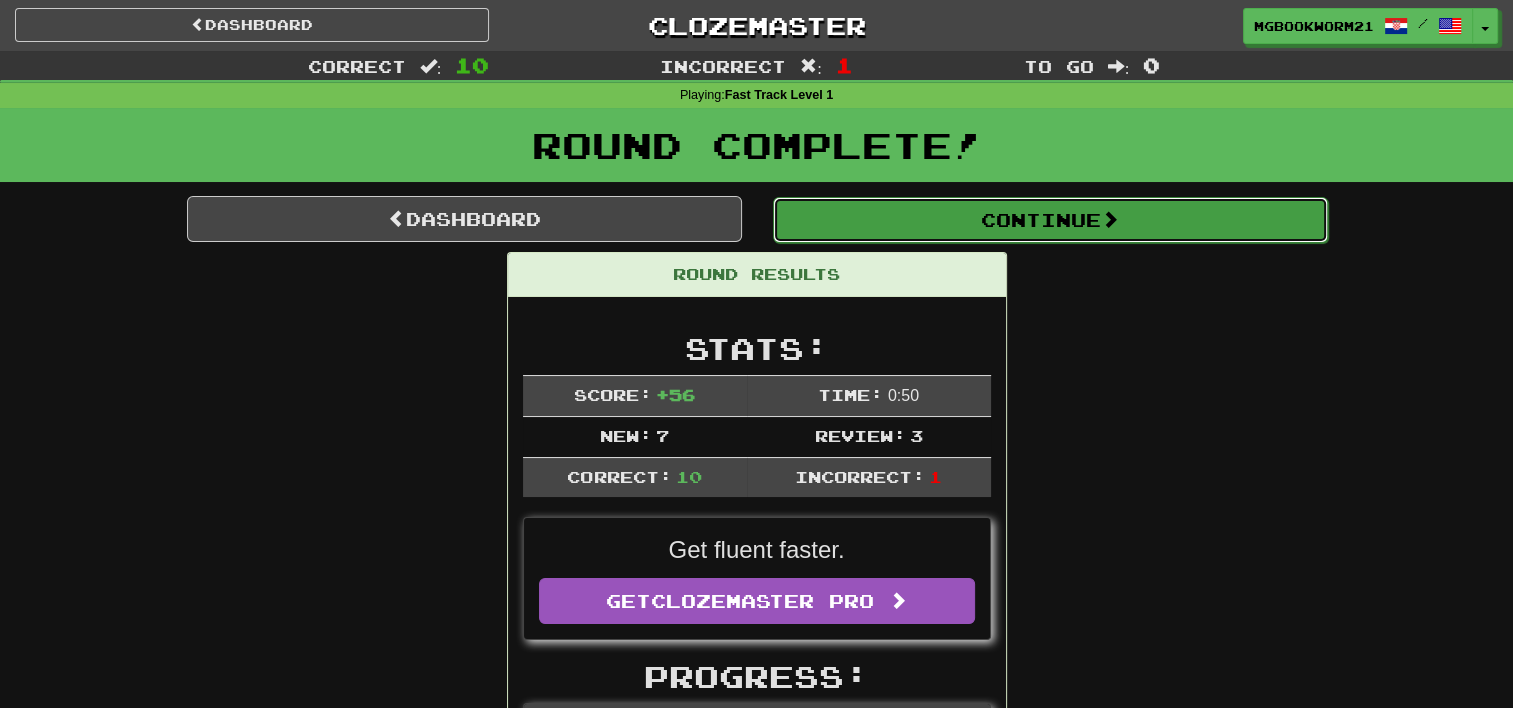 click on "Continue" at bounding box center [1050, 220] 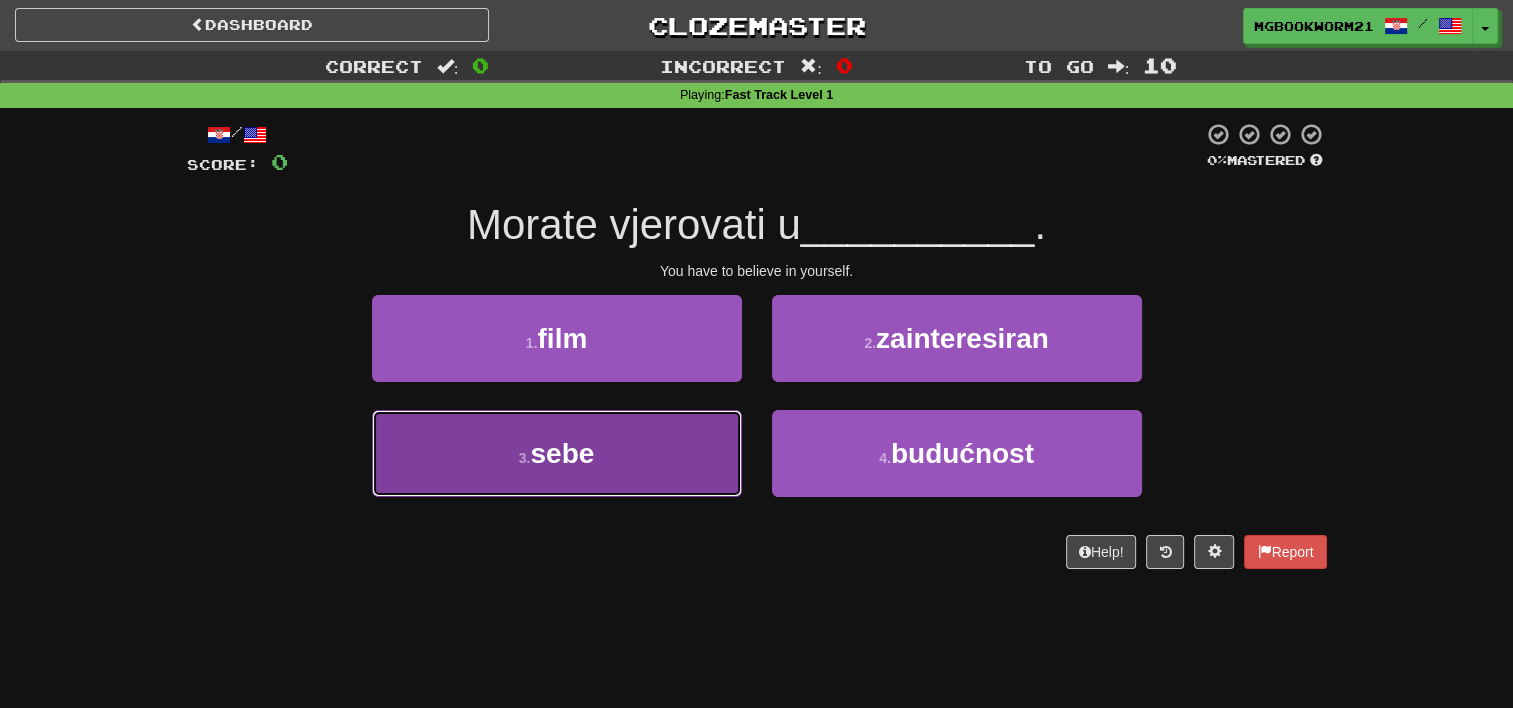click on "3 .  sebe" at bounding box center [557, 453] 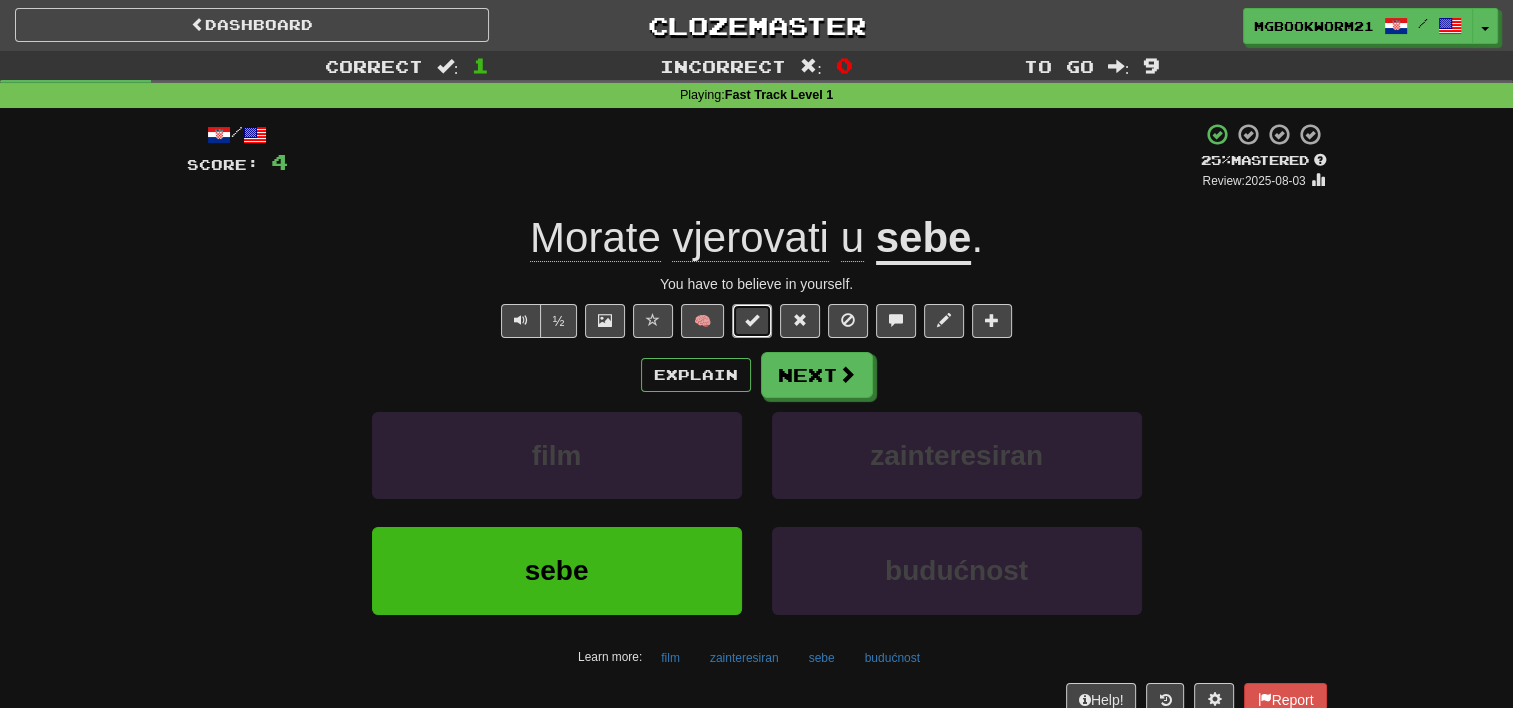 click at bounding box center [752, 321] 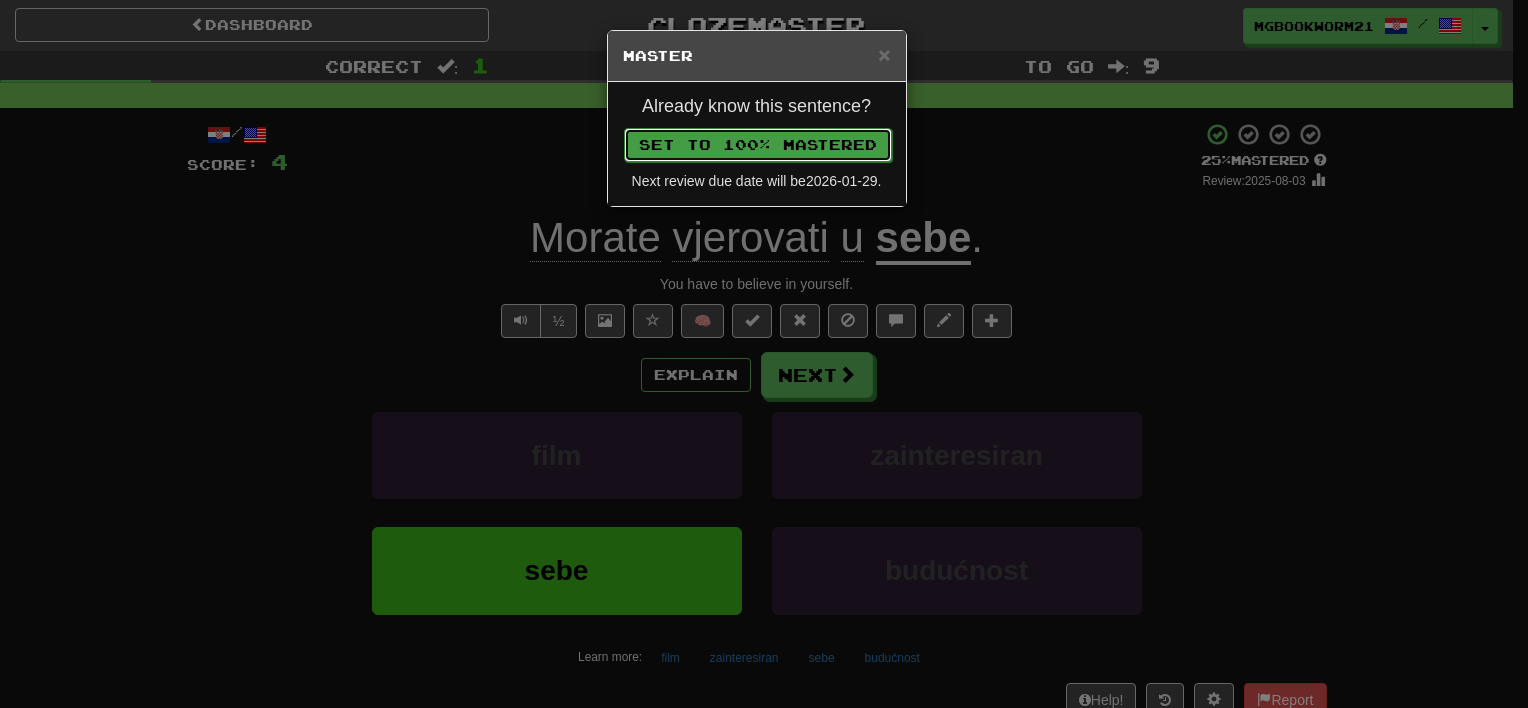 click on "Set to 100% Mastered" at bounding box center (758, 145) 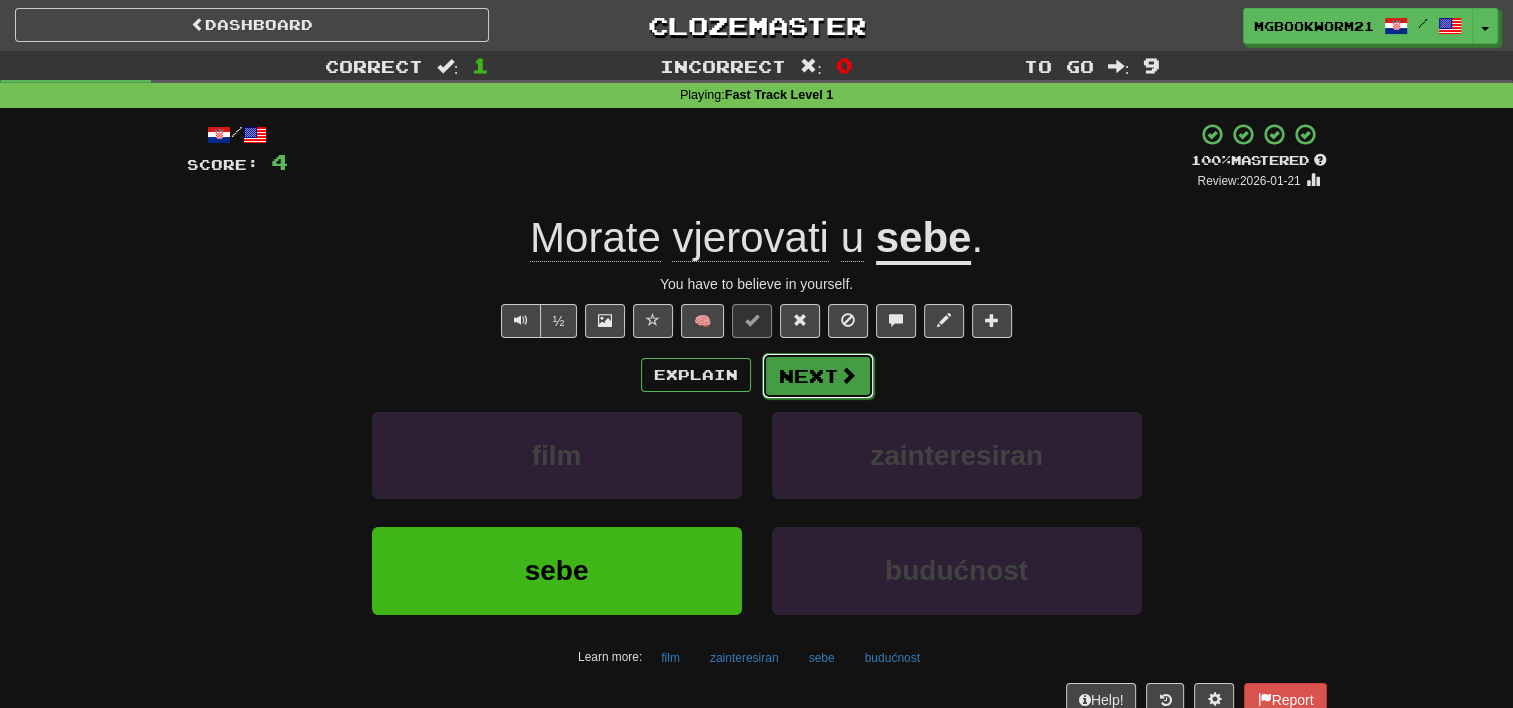 click on "Next" at bounding box center [818, 376] 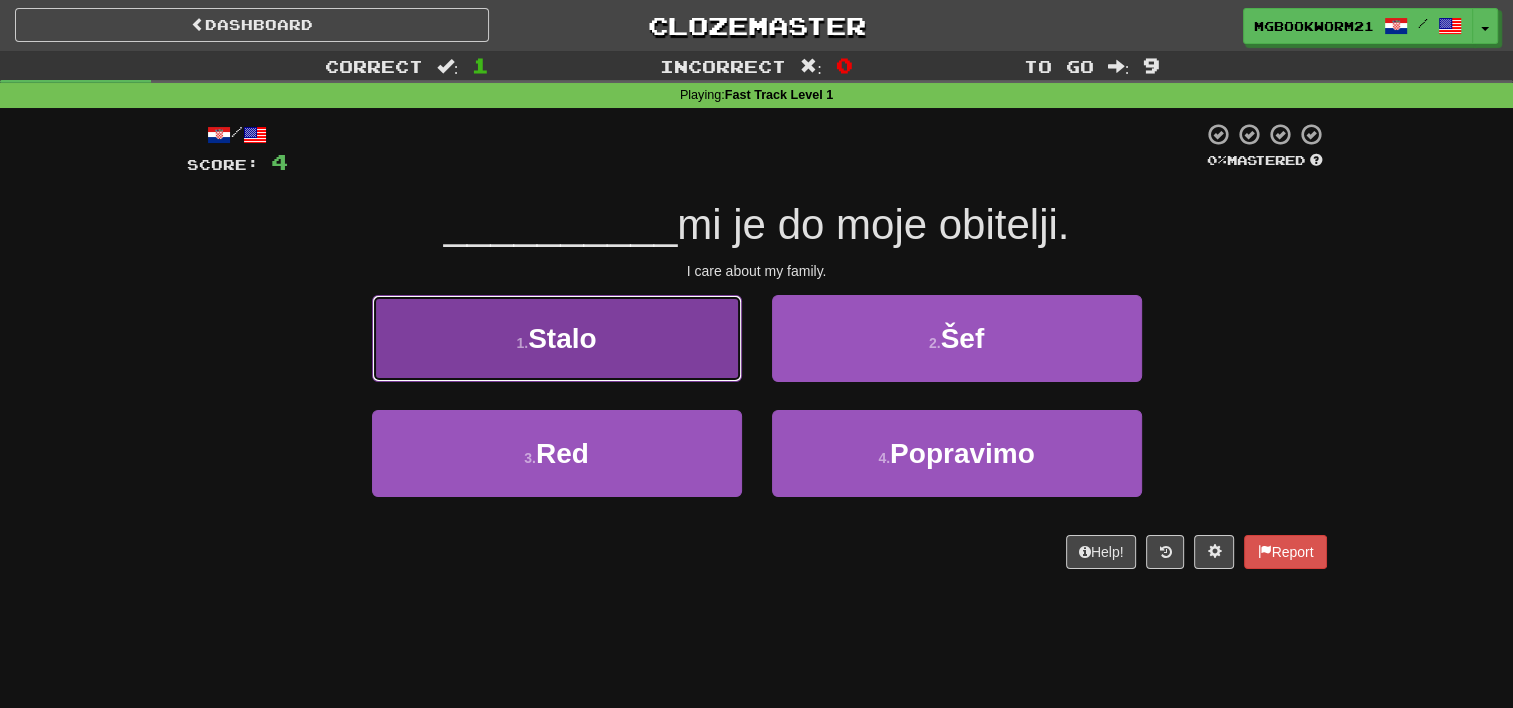 click on "1 .  Stalo" at bounding box center [557, 338] 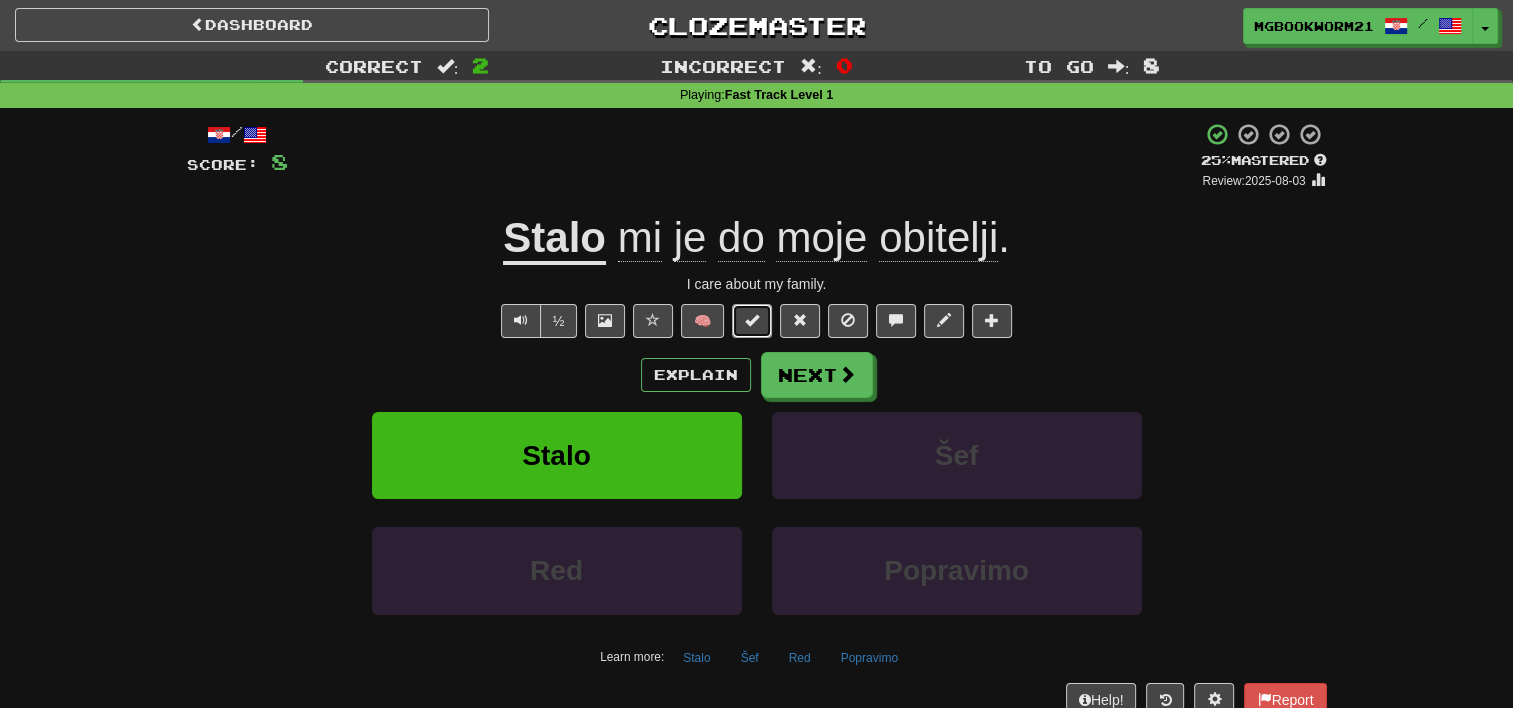 click at bounding box center [752, 321] 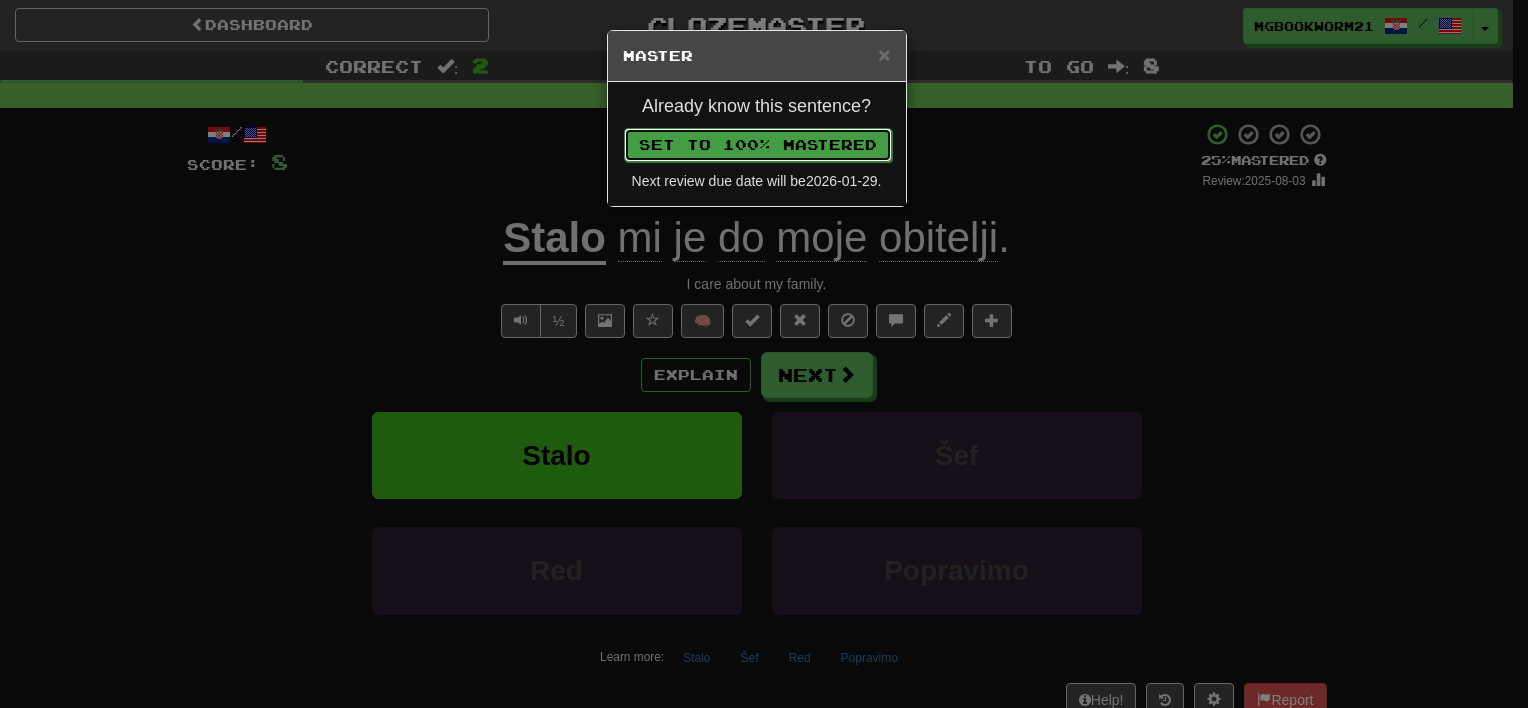 click on "Set to 100% Mastered" at bounding box center [758, 145] 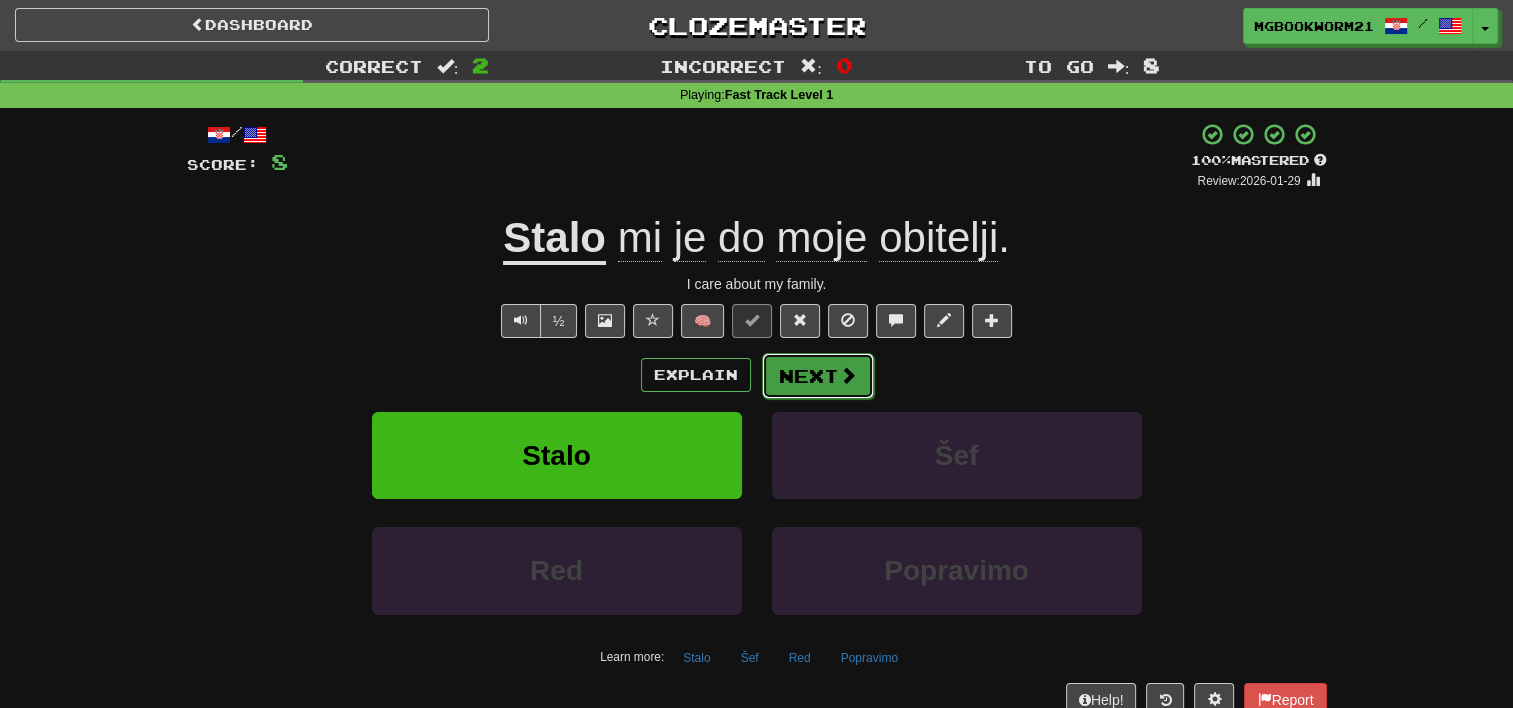 click on "Next" at bounding box center (818, 376) 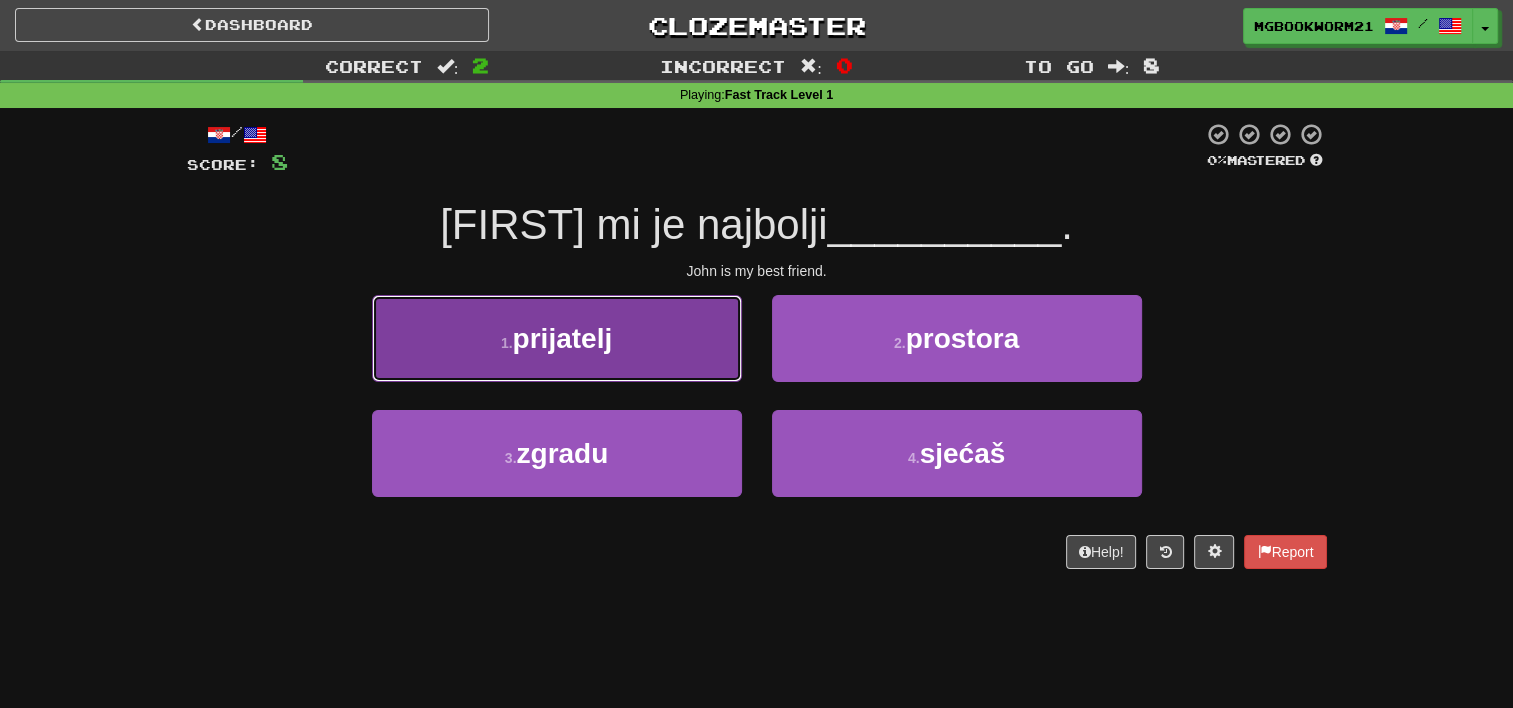 click on "1 .  prijatelj" at bounding box center (557, 338) 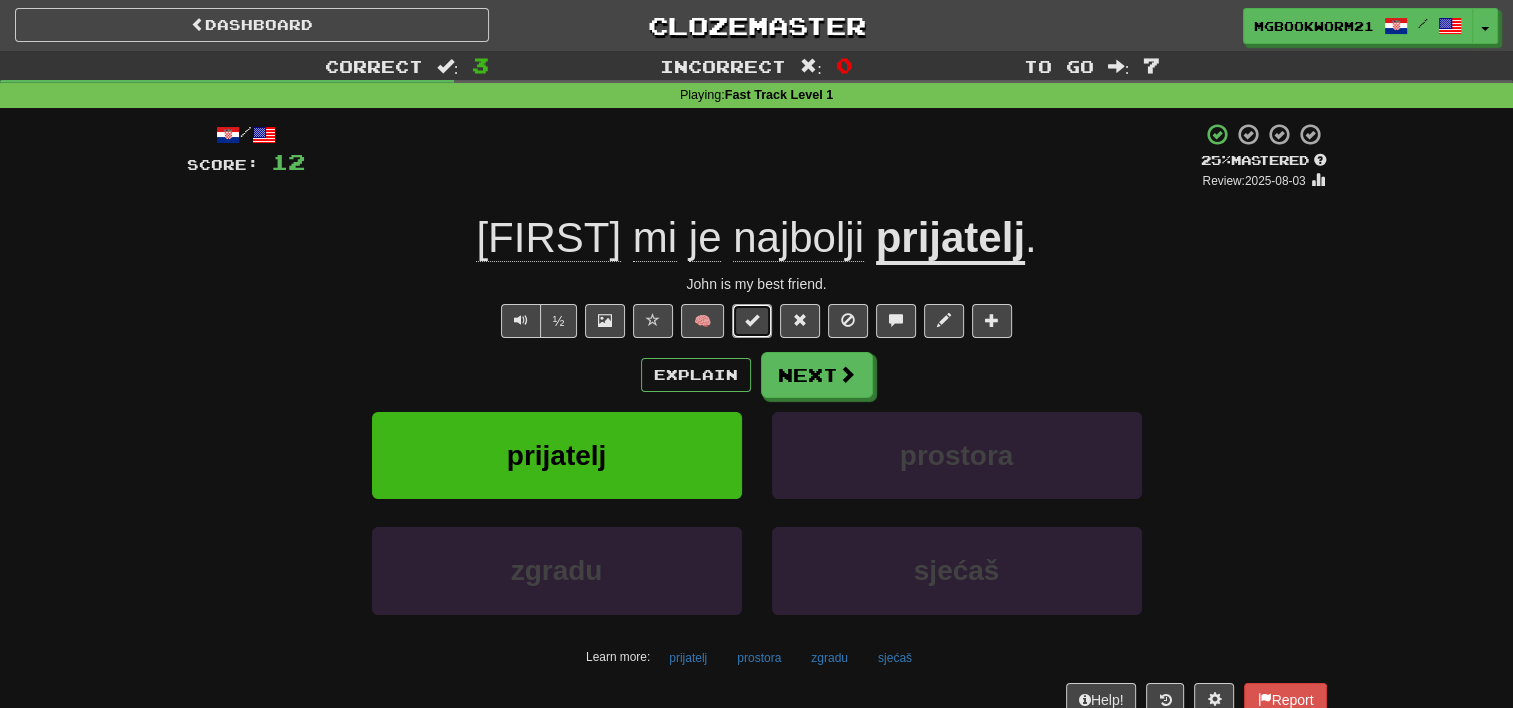 click at bounding box center [752, 320] 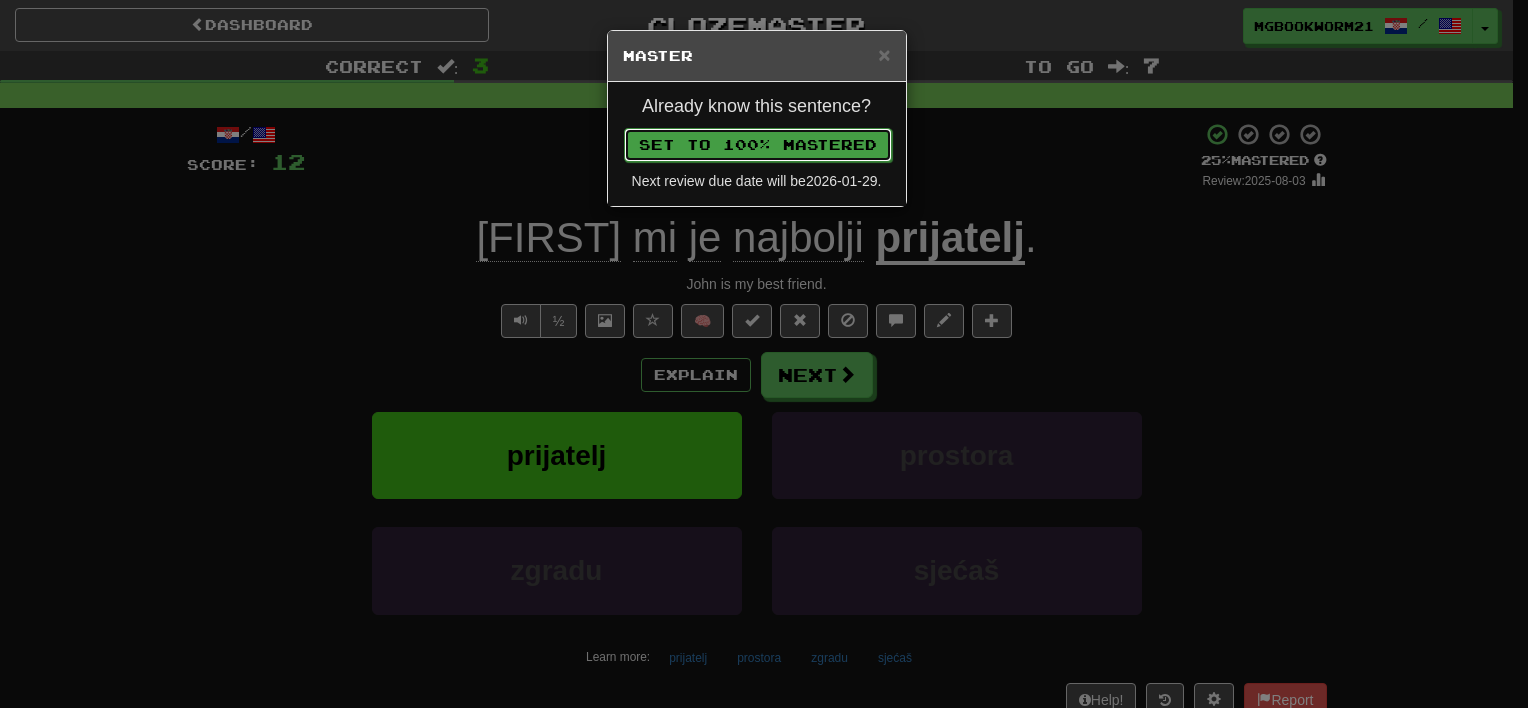 click on "Set to 100% Mastered" at bounding box center [758, 145] 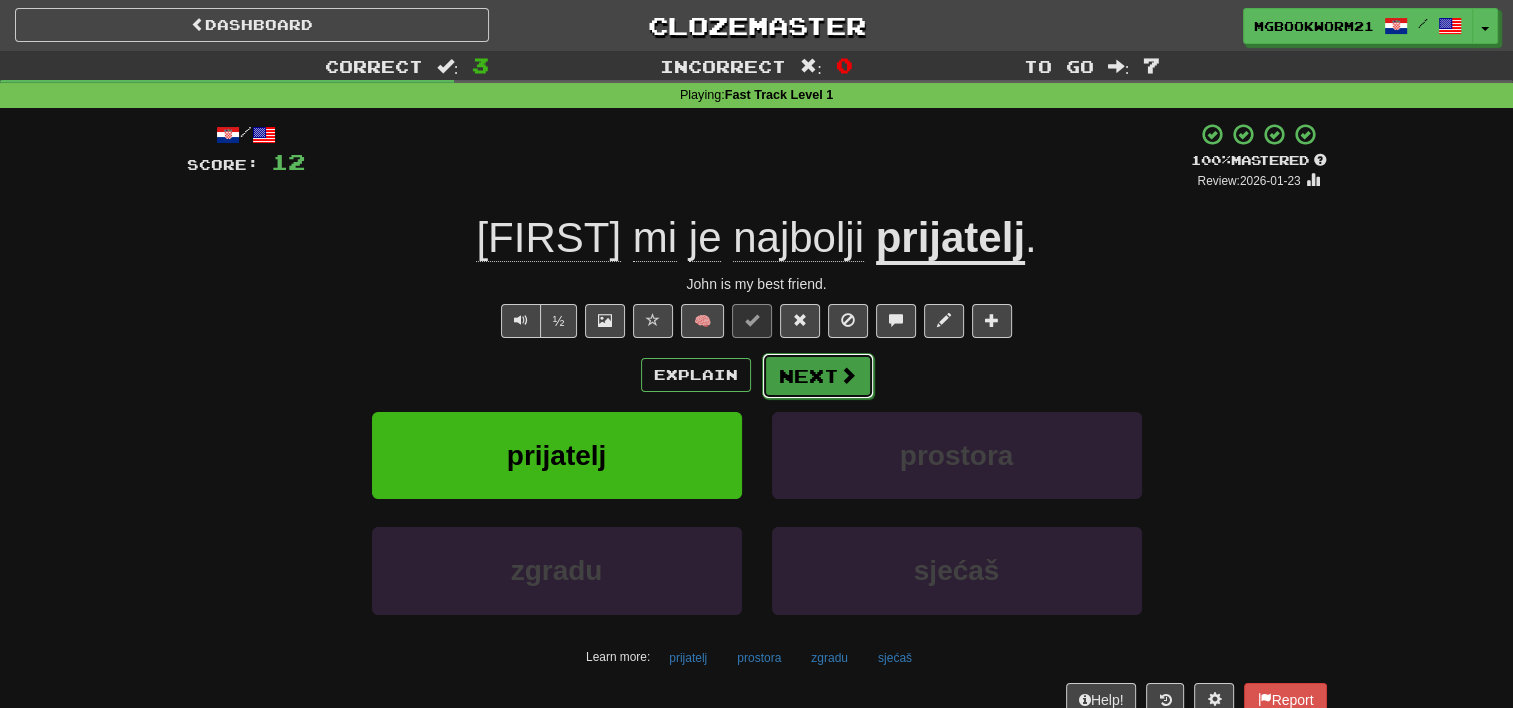 click on "Next" at bounding box center [818, 376] 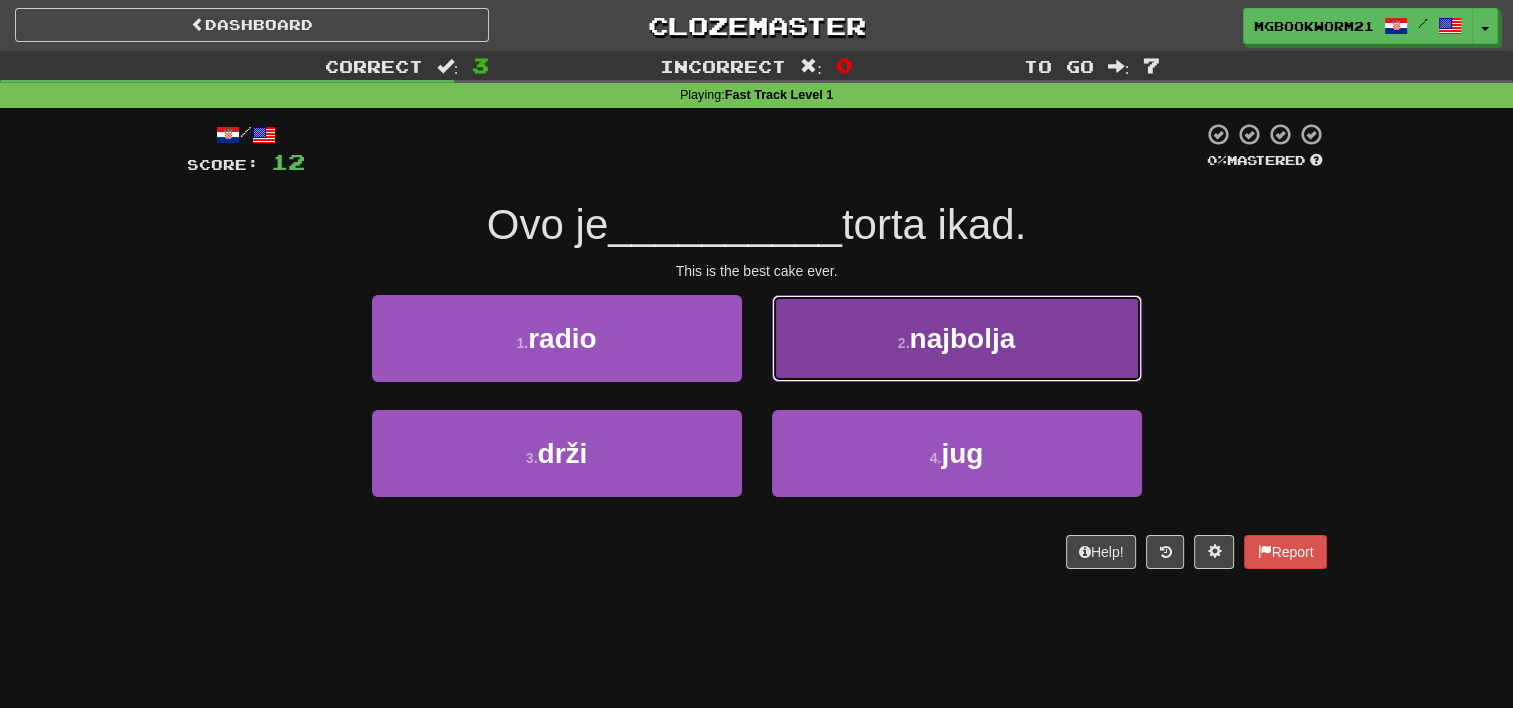 click on "2 .  najbolja" at bounding box center [957, 338] 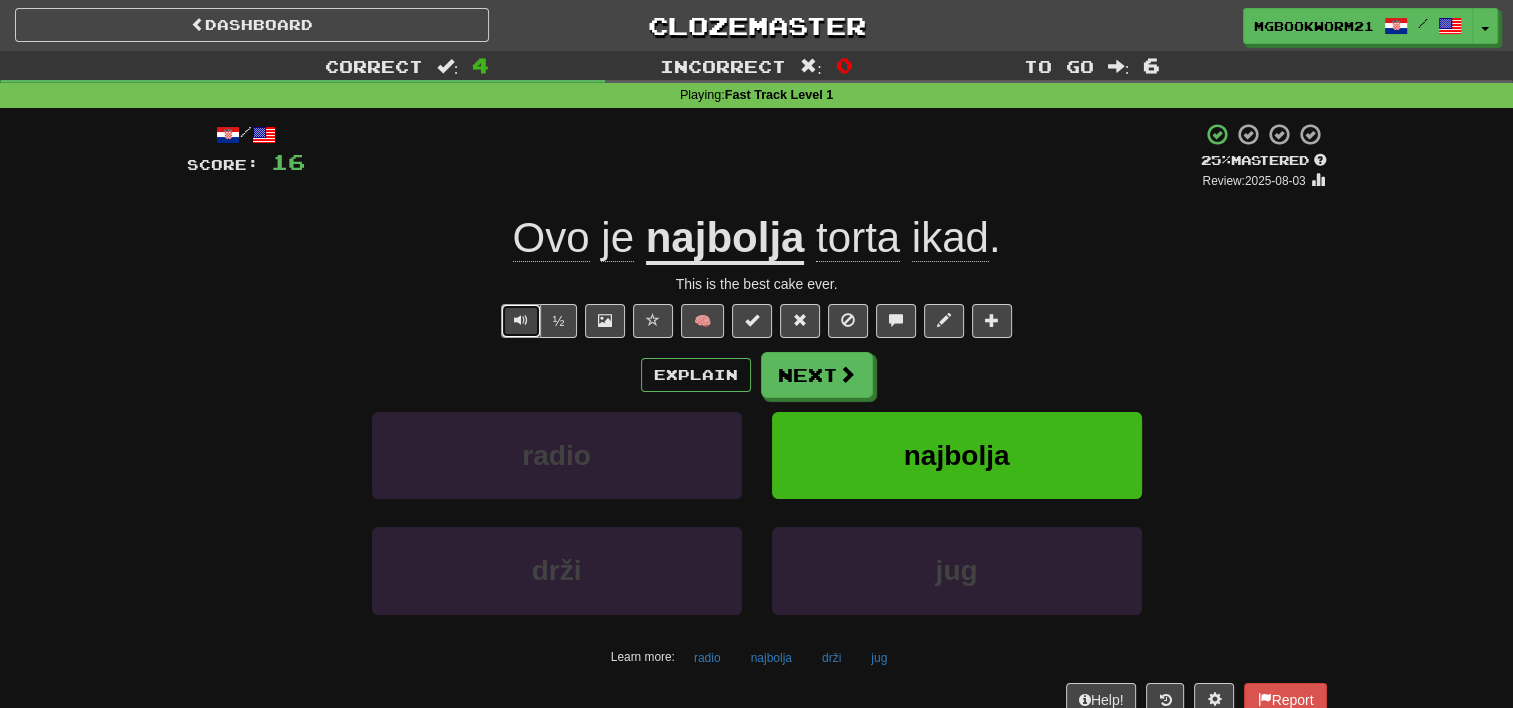 click at bounding box center [521, 321] 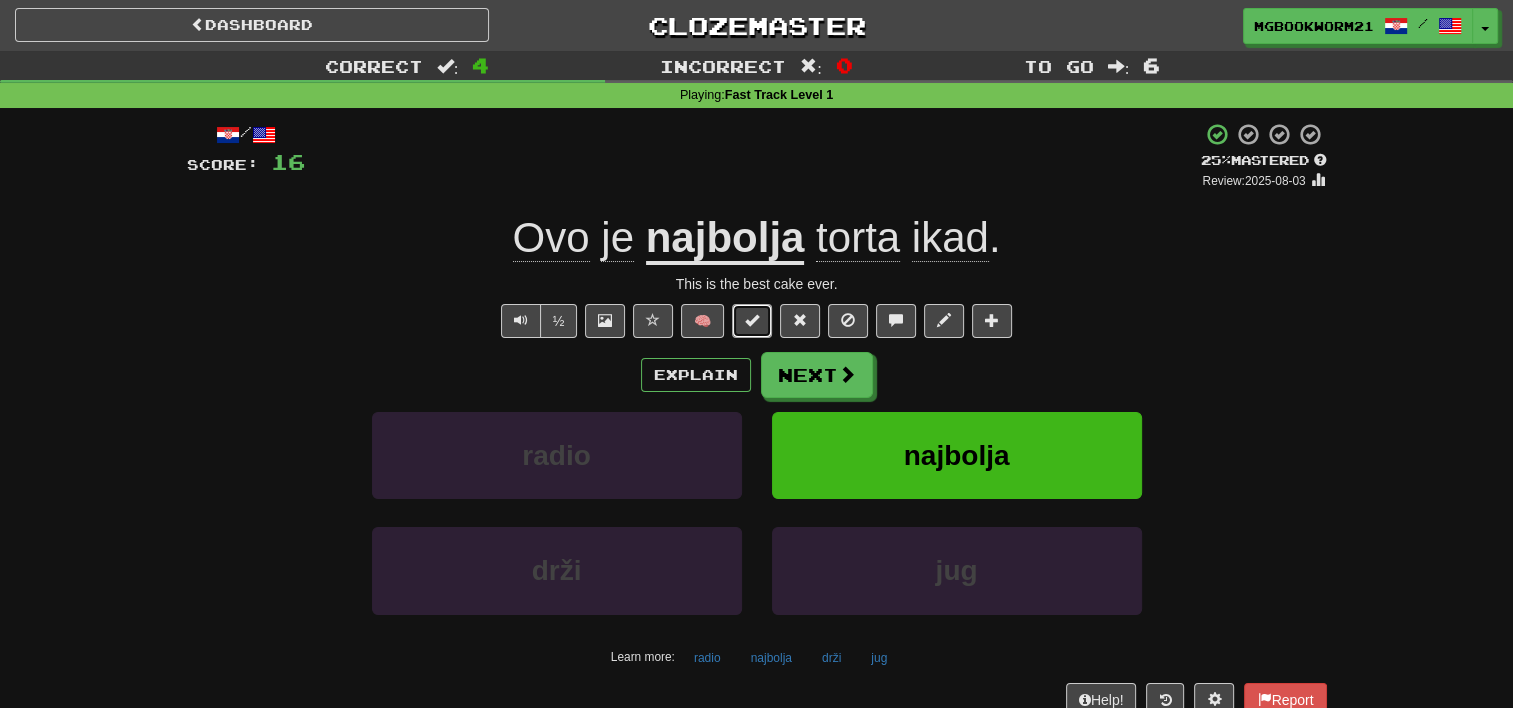 click at bounding box center (752, 321) 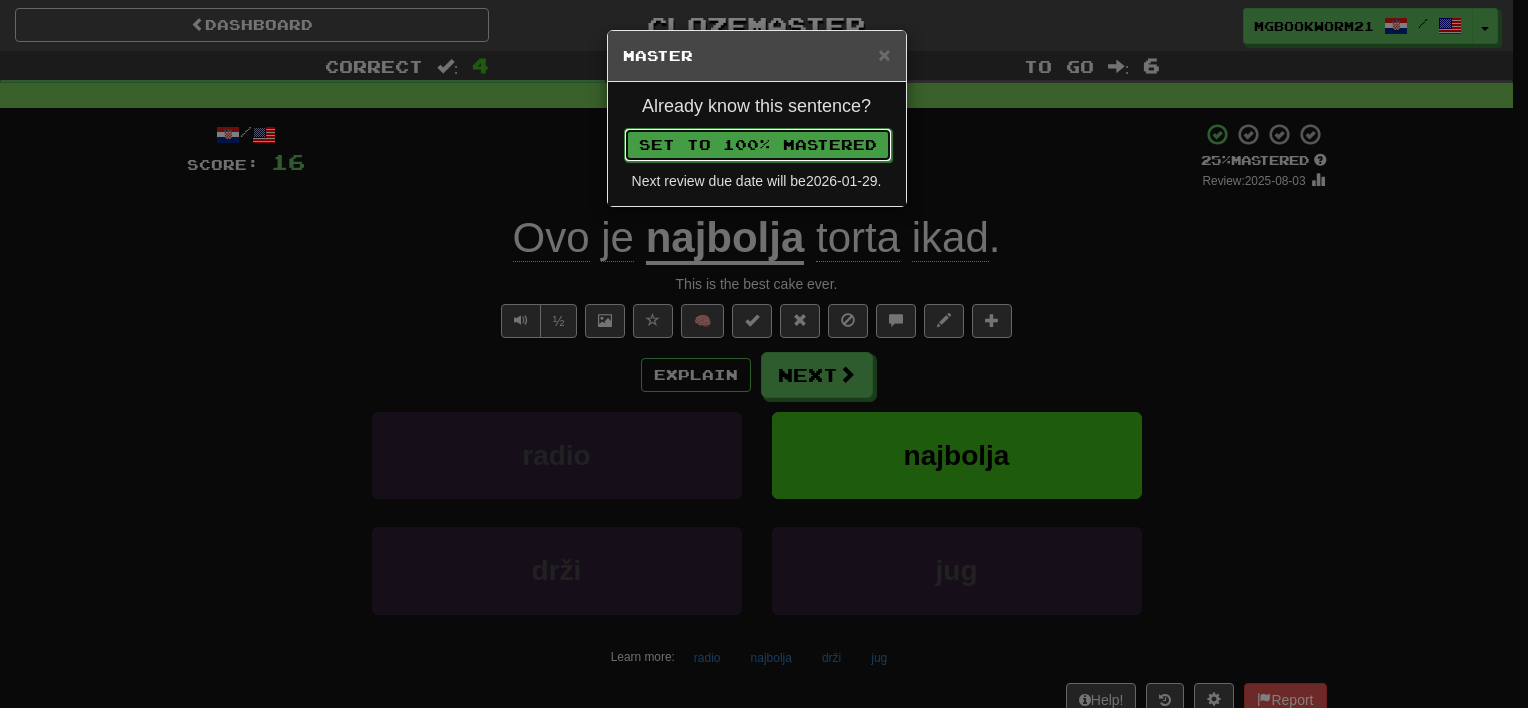 click on "Set to 100% Mastered" at bounding box center (758, 145) 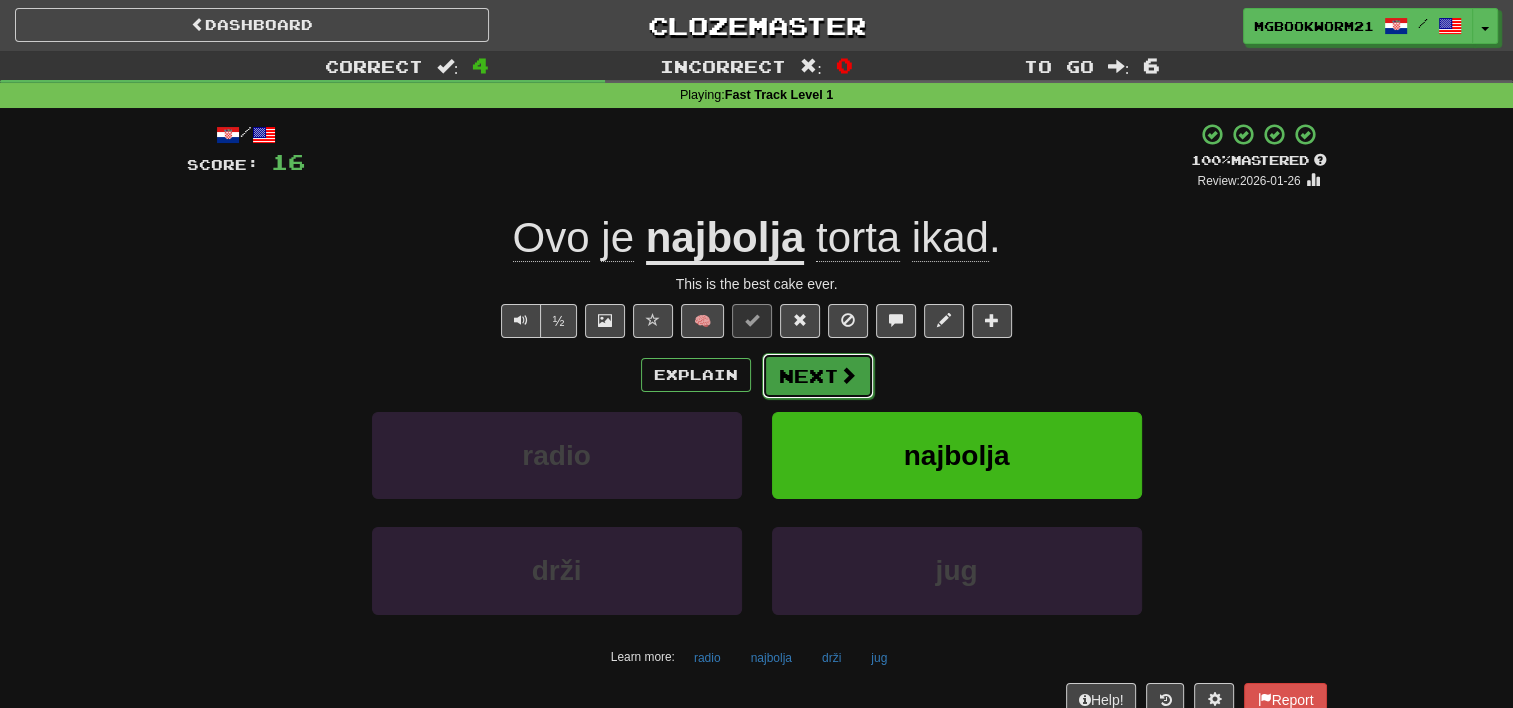 click on "Next" at bounding box center (818, 376) 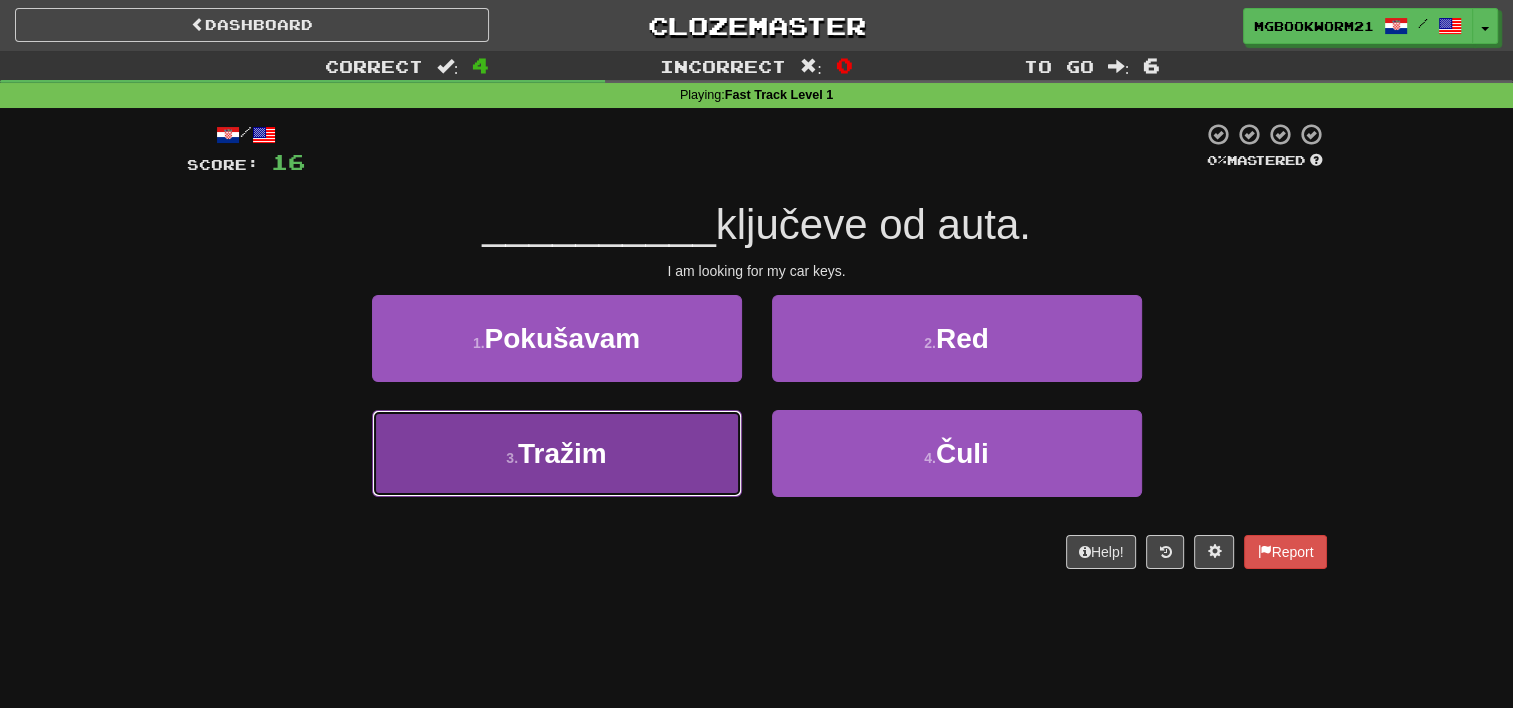 click on "3 .  Tražim" at bounding box center (557, 453) 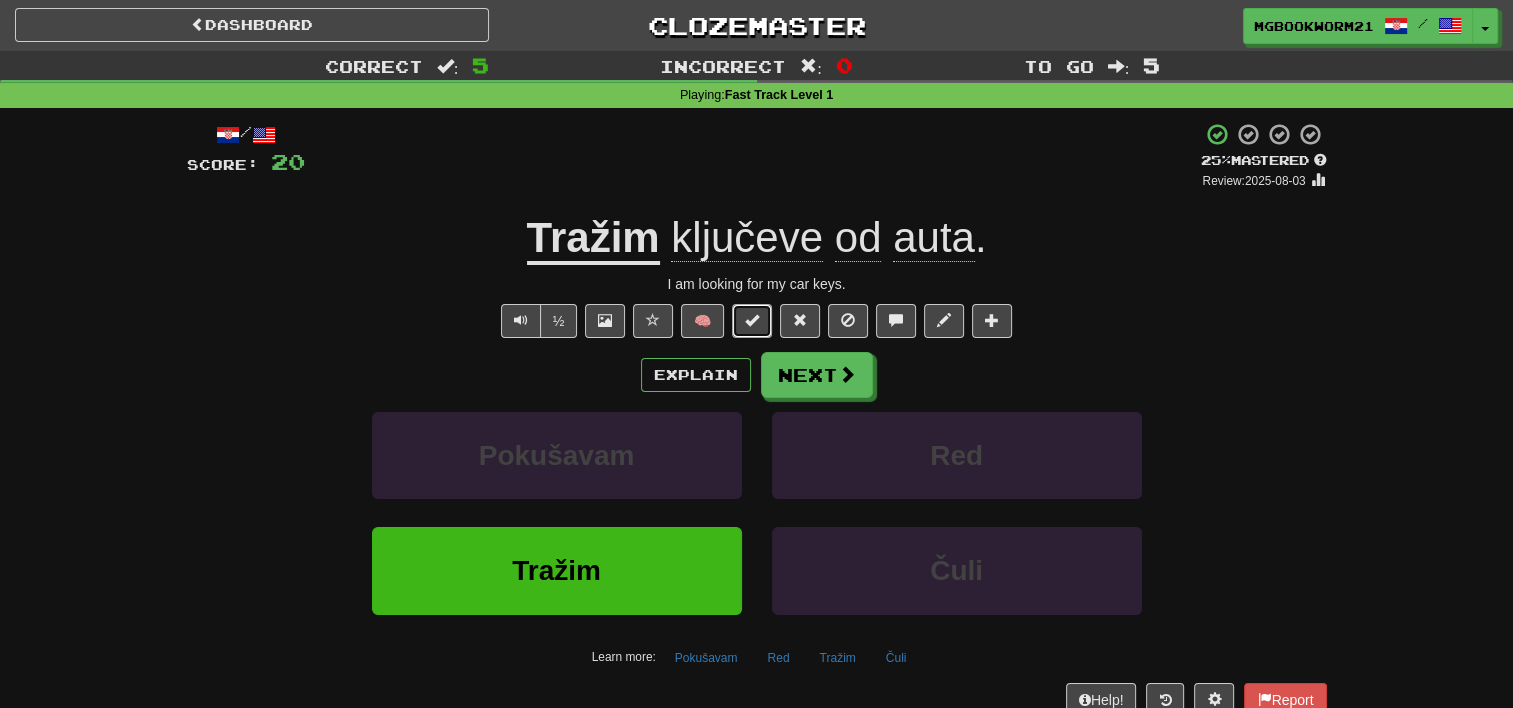 click at bounding box center (752, 320) 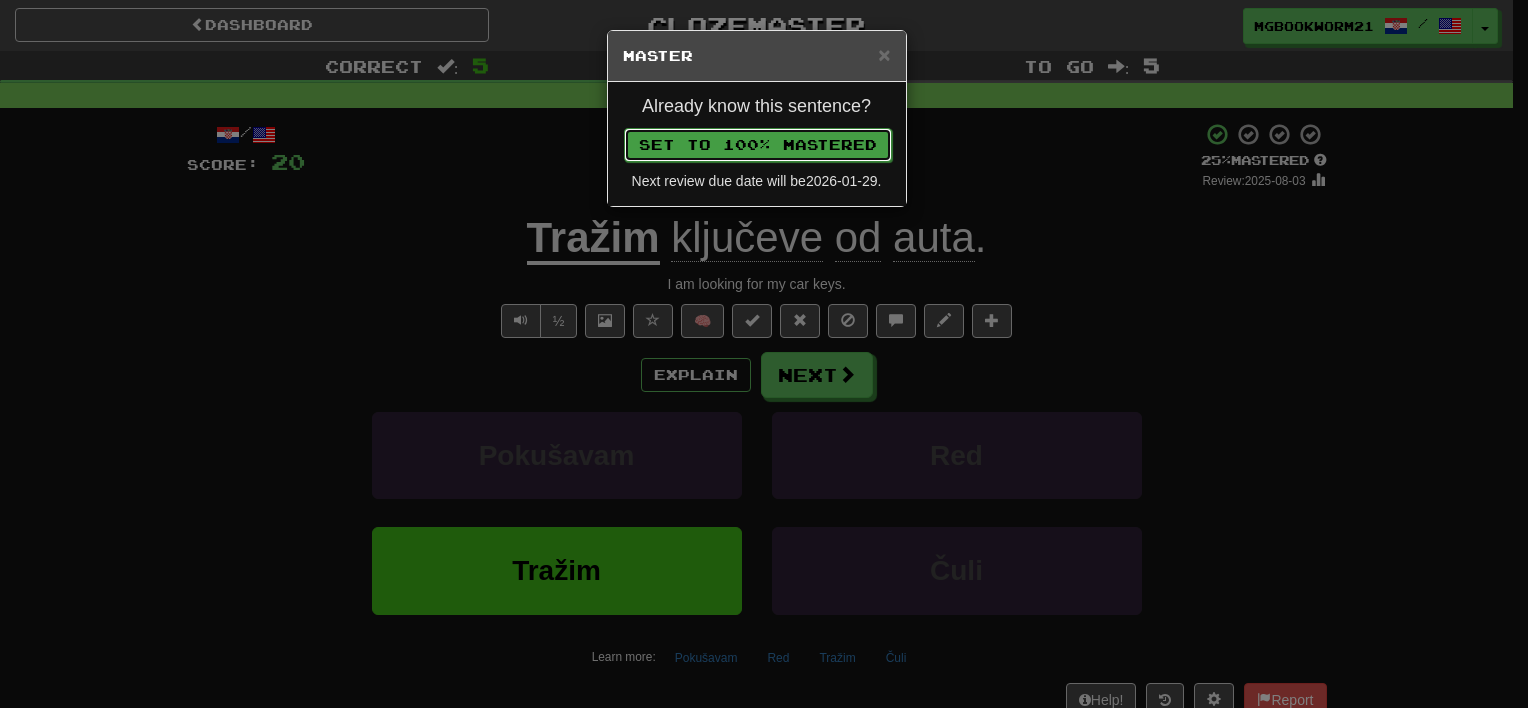 click on "Set to 100% Mastered" at bounding box center [758, 145] 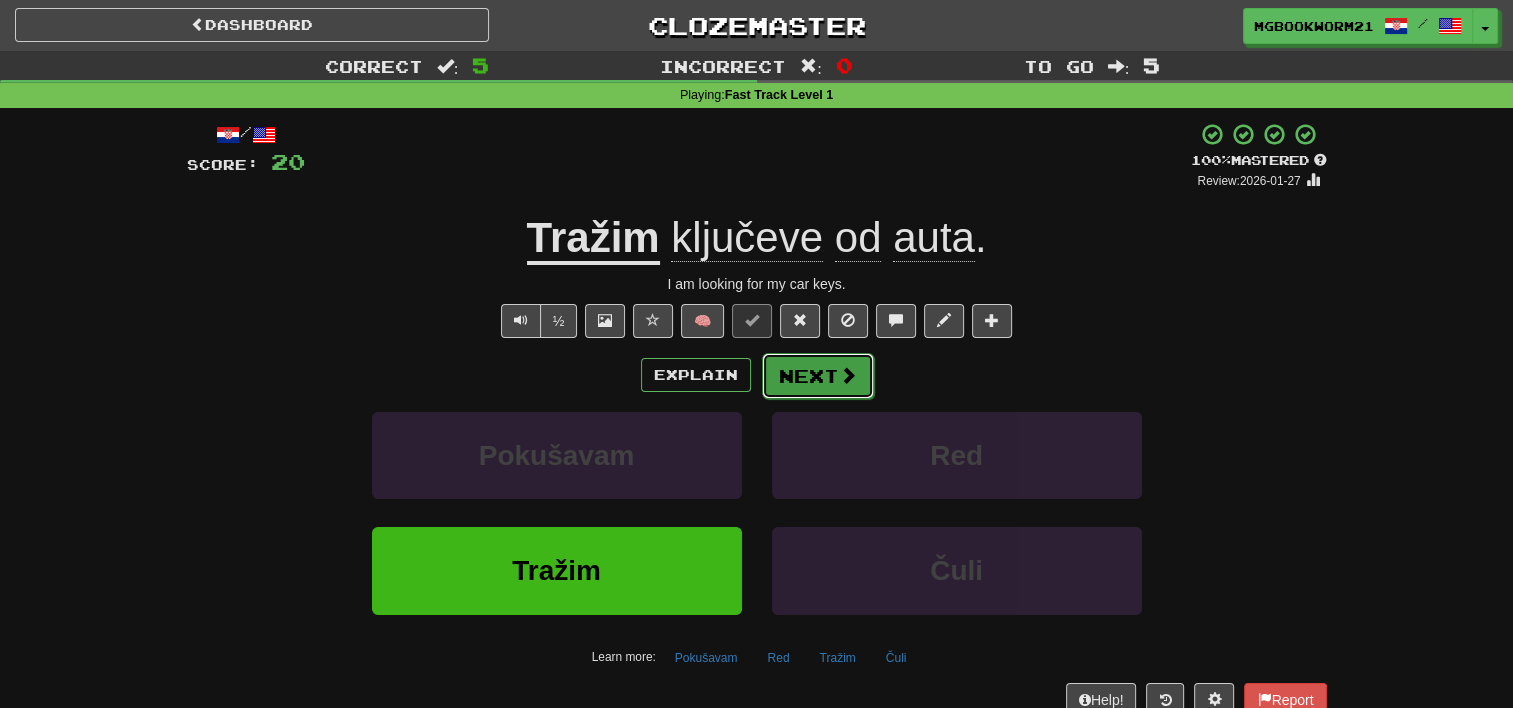 click on "Next" at bounding box center [818, 376] 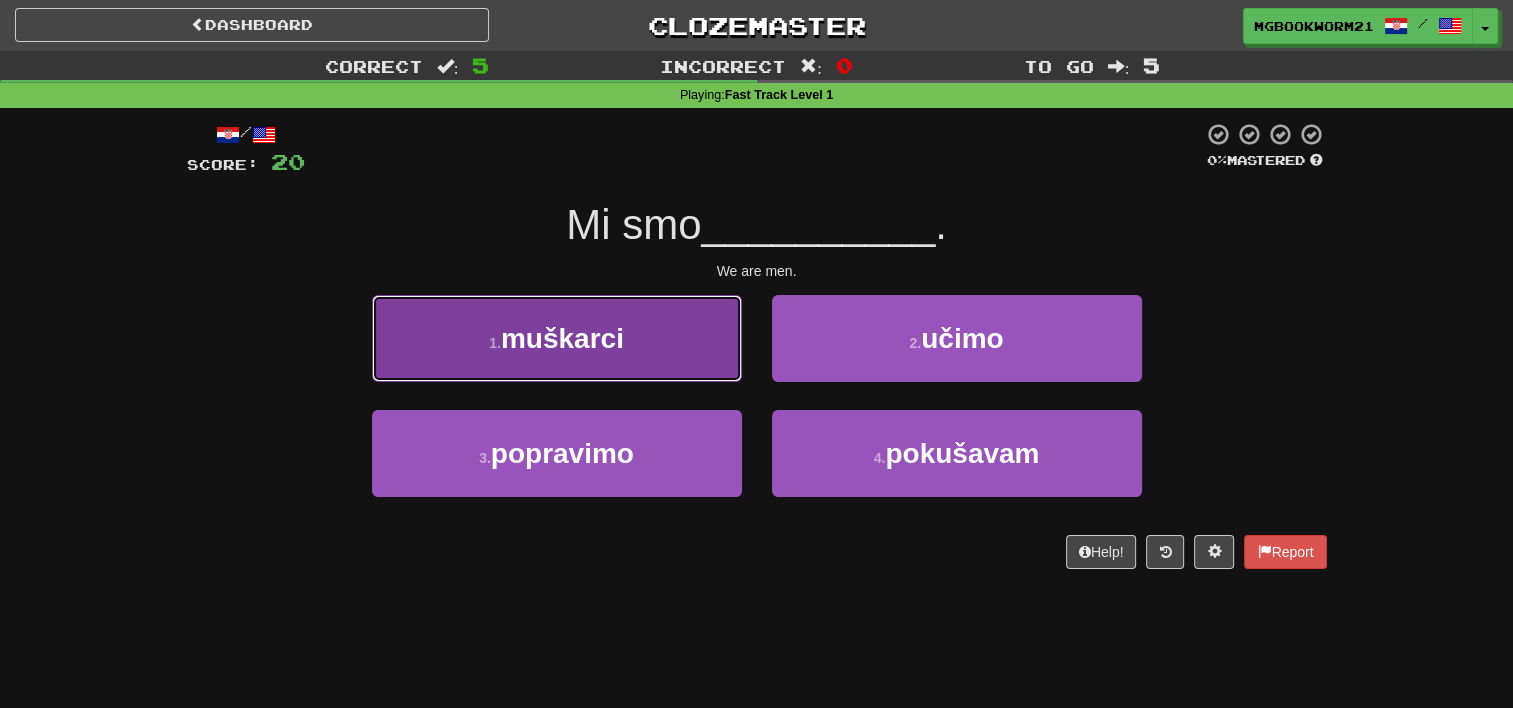 click on "1 .  muškarci" at bounding box center (557, 338) 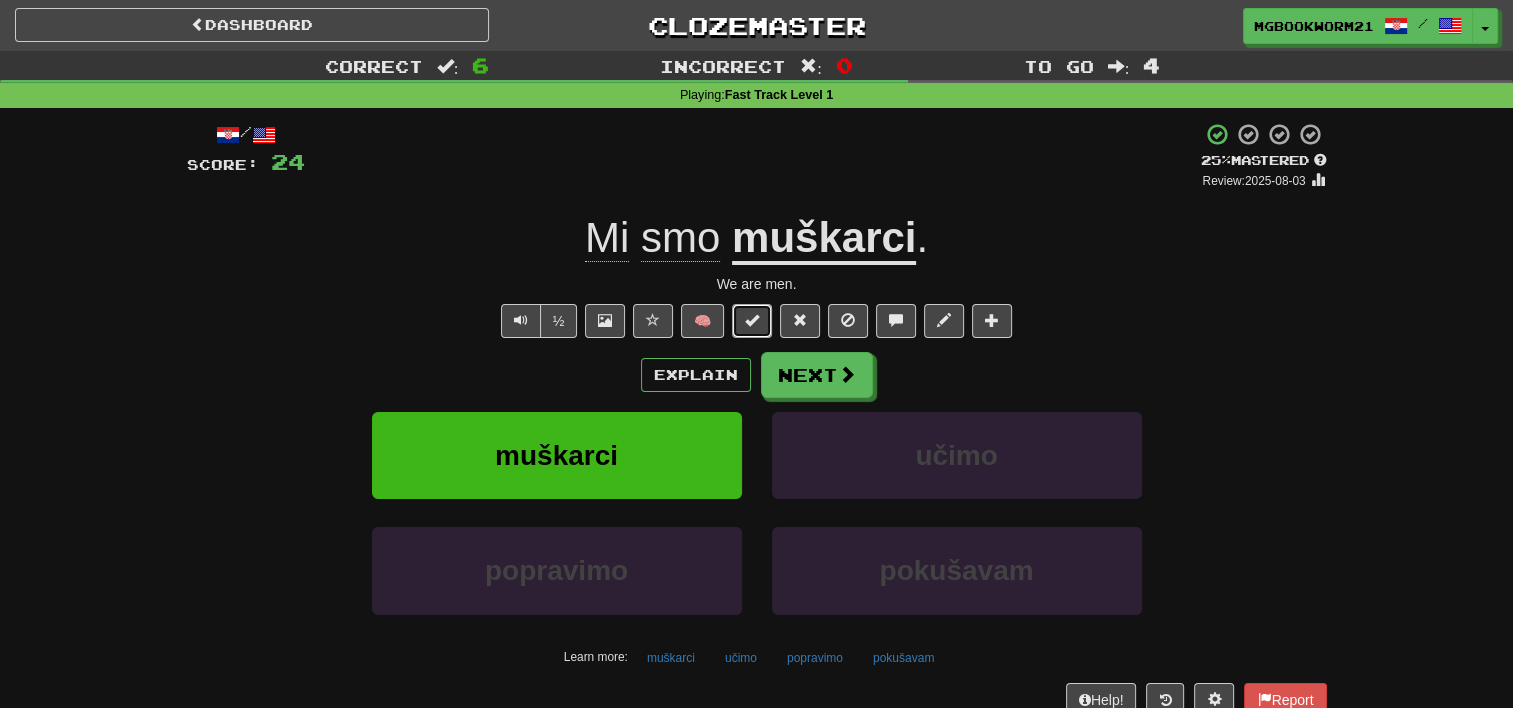 click at bounding box center (752, 320) 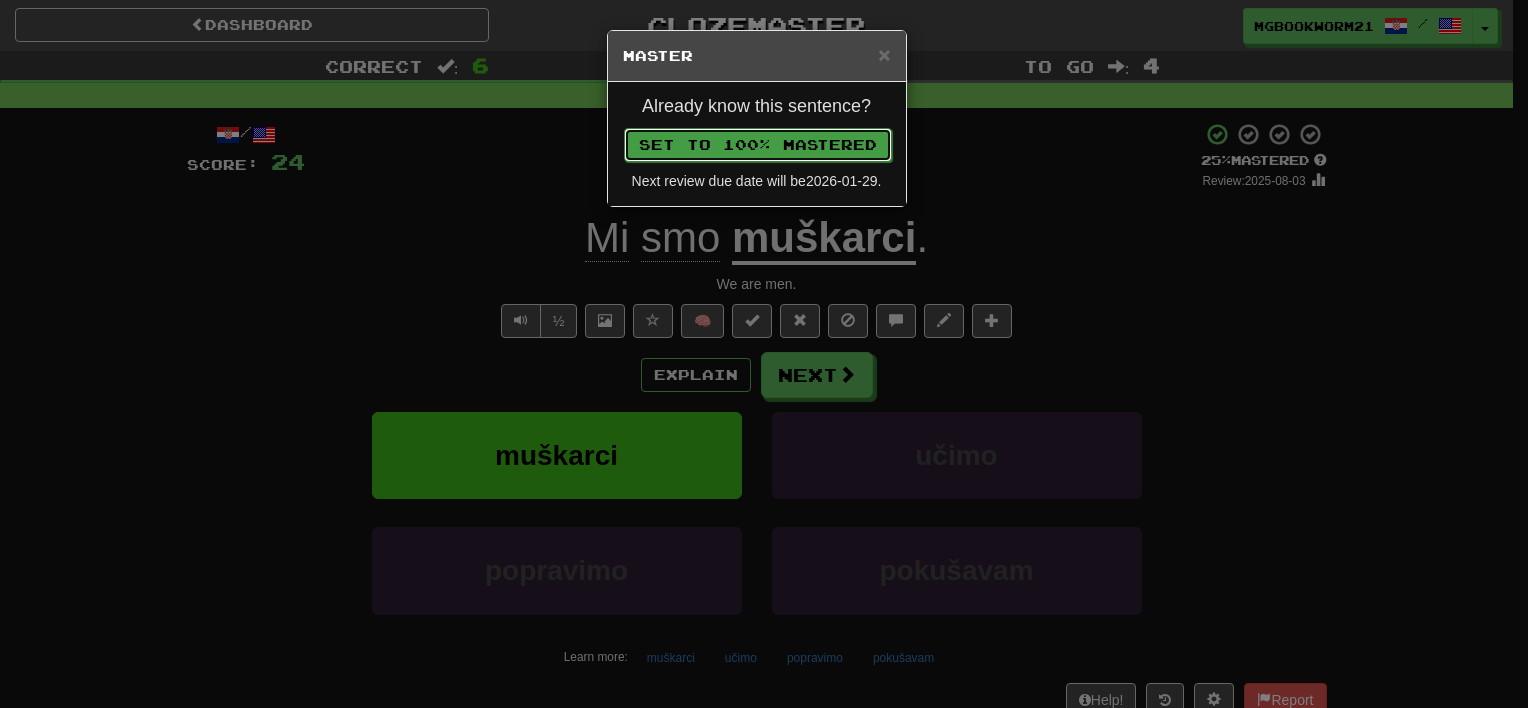 click on "Set to 100% Mastered" at bounding box center [758, 145] 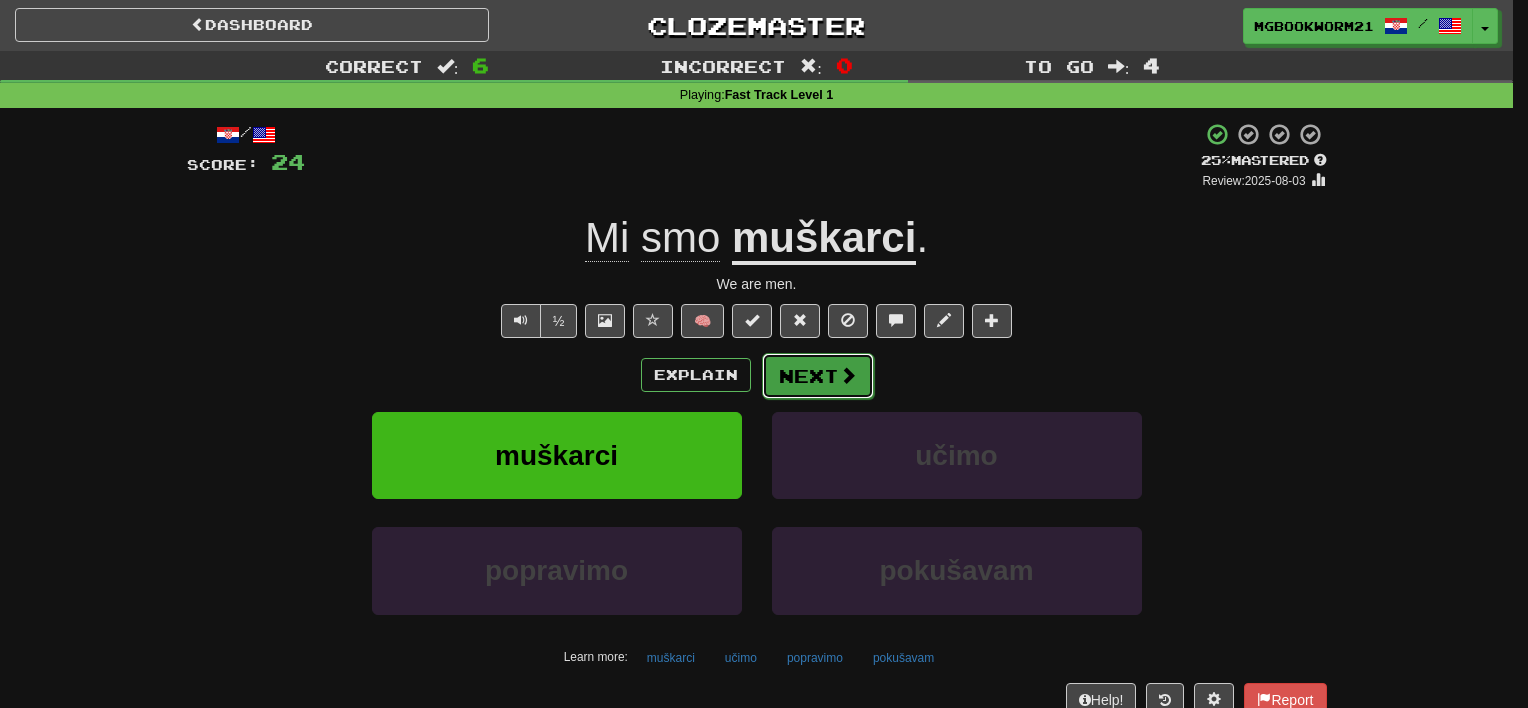click on "Next" at bounding box center [818, 376] 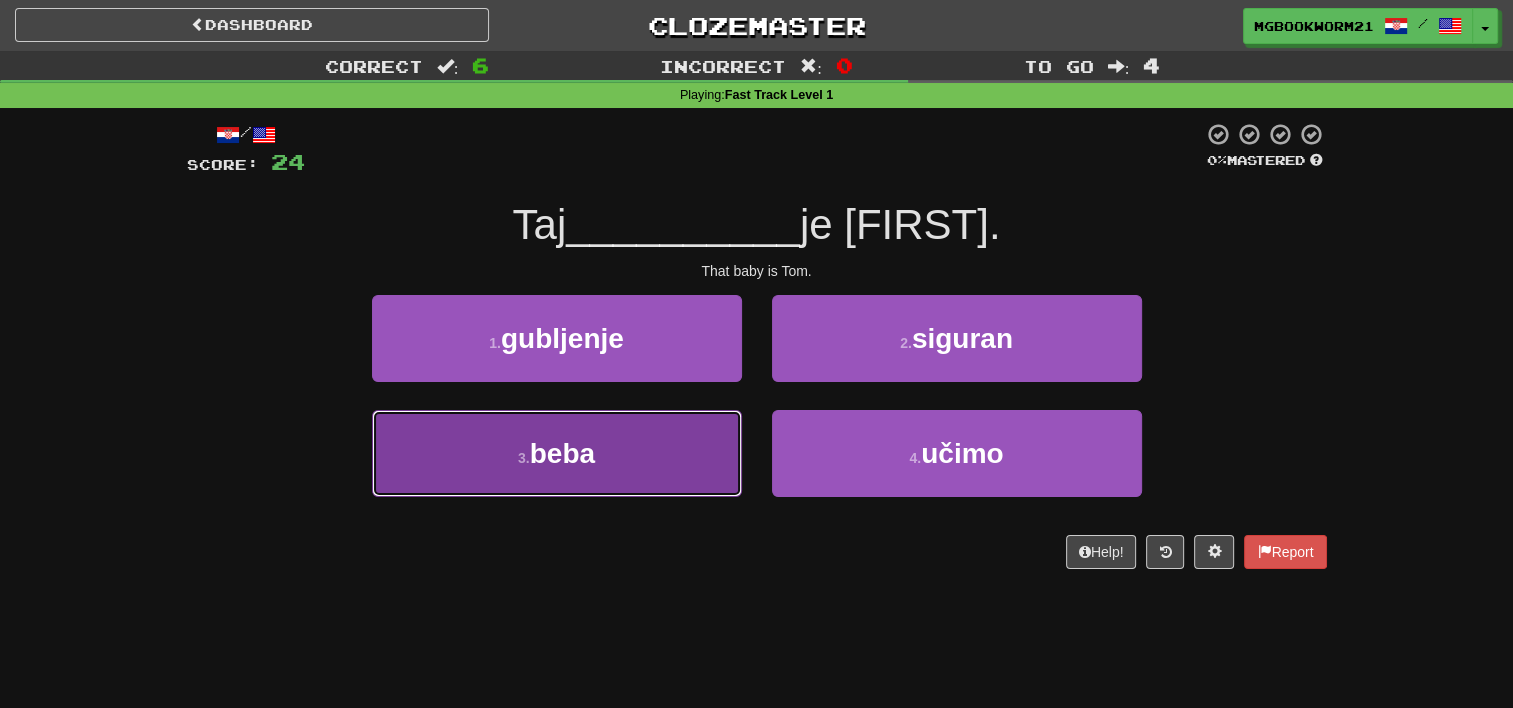 click on "3 ." at bounding box center [524, 458] 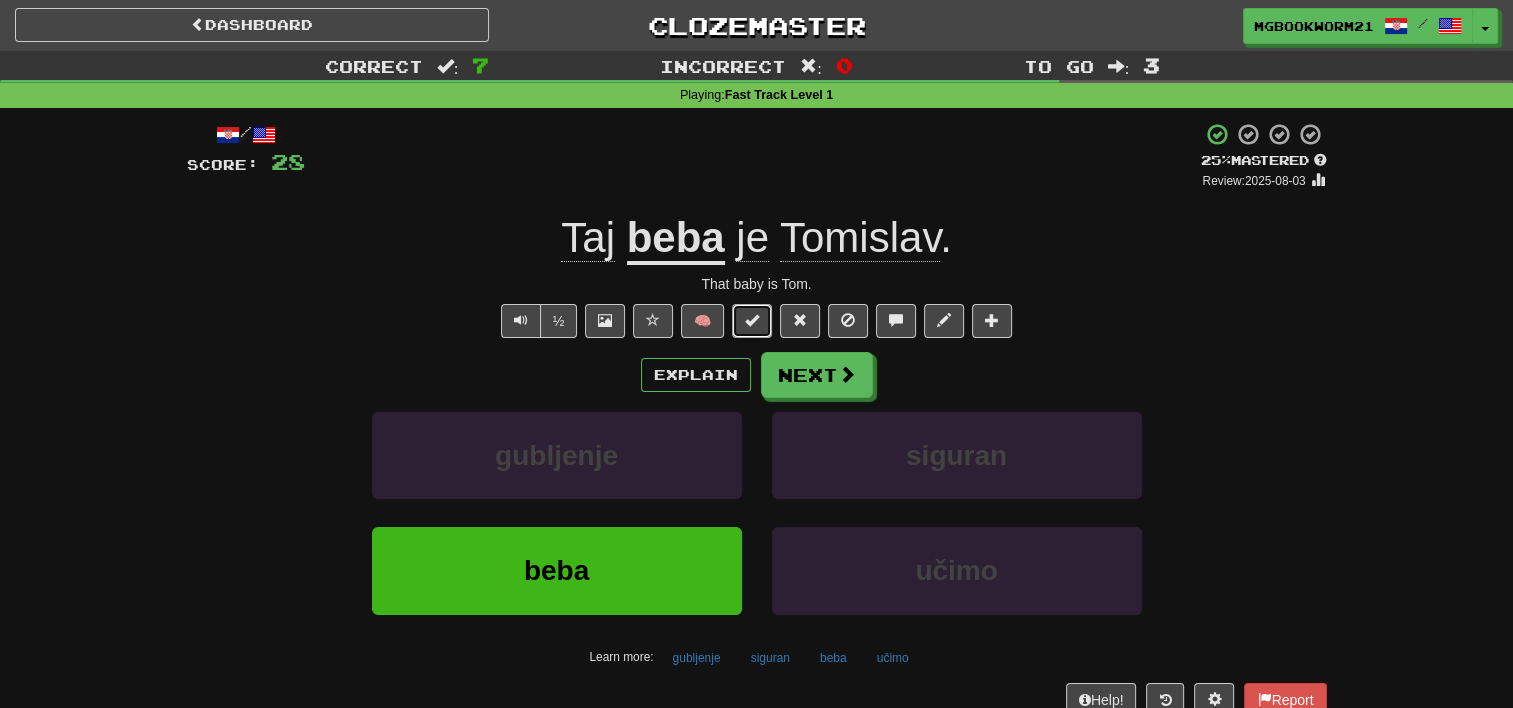 click at bounding box center (752, 321) 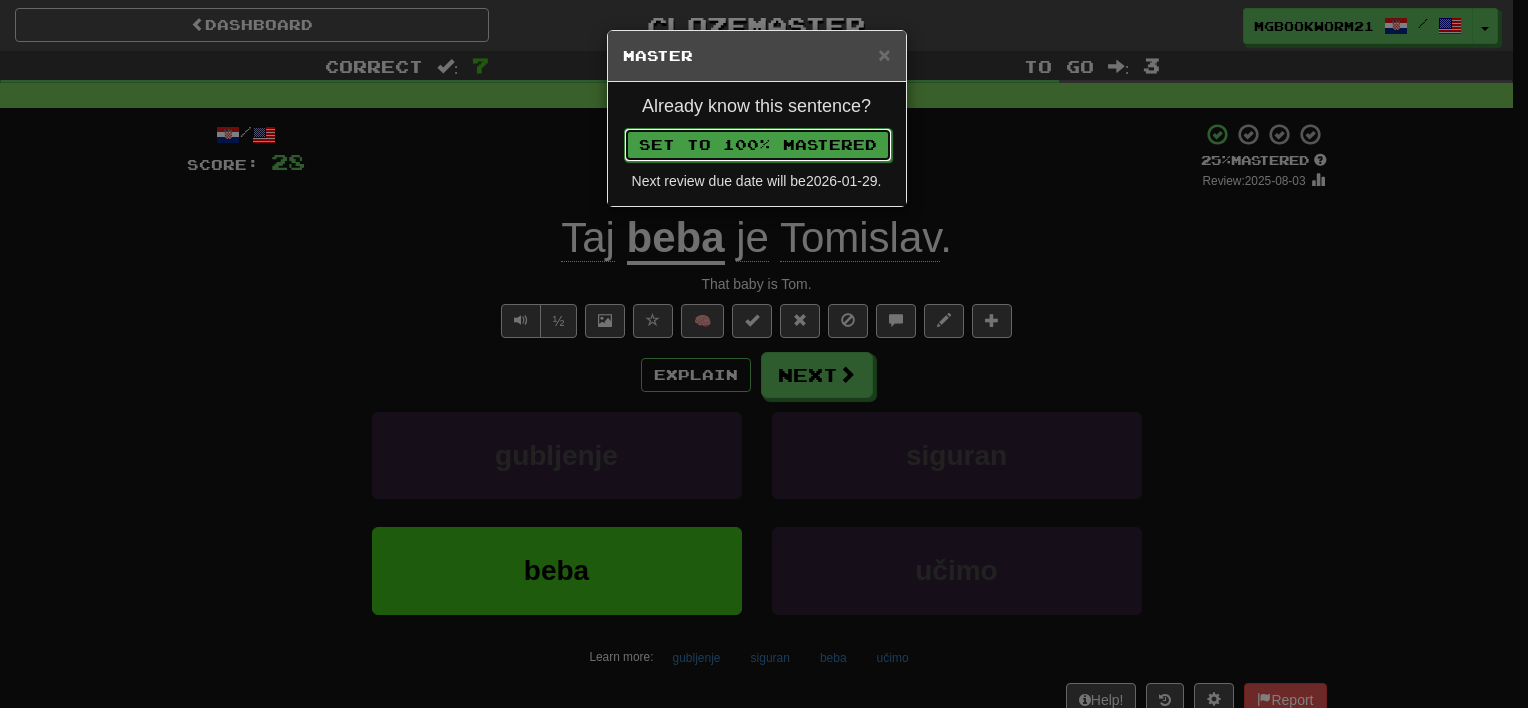click on "Set to 100% Mastered" at bounding box center [758, 145] 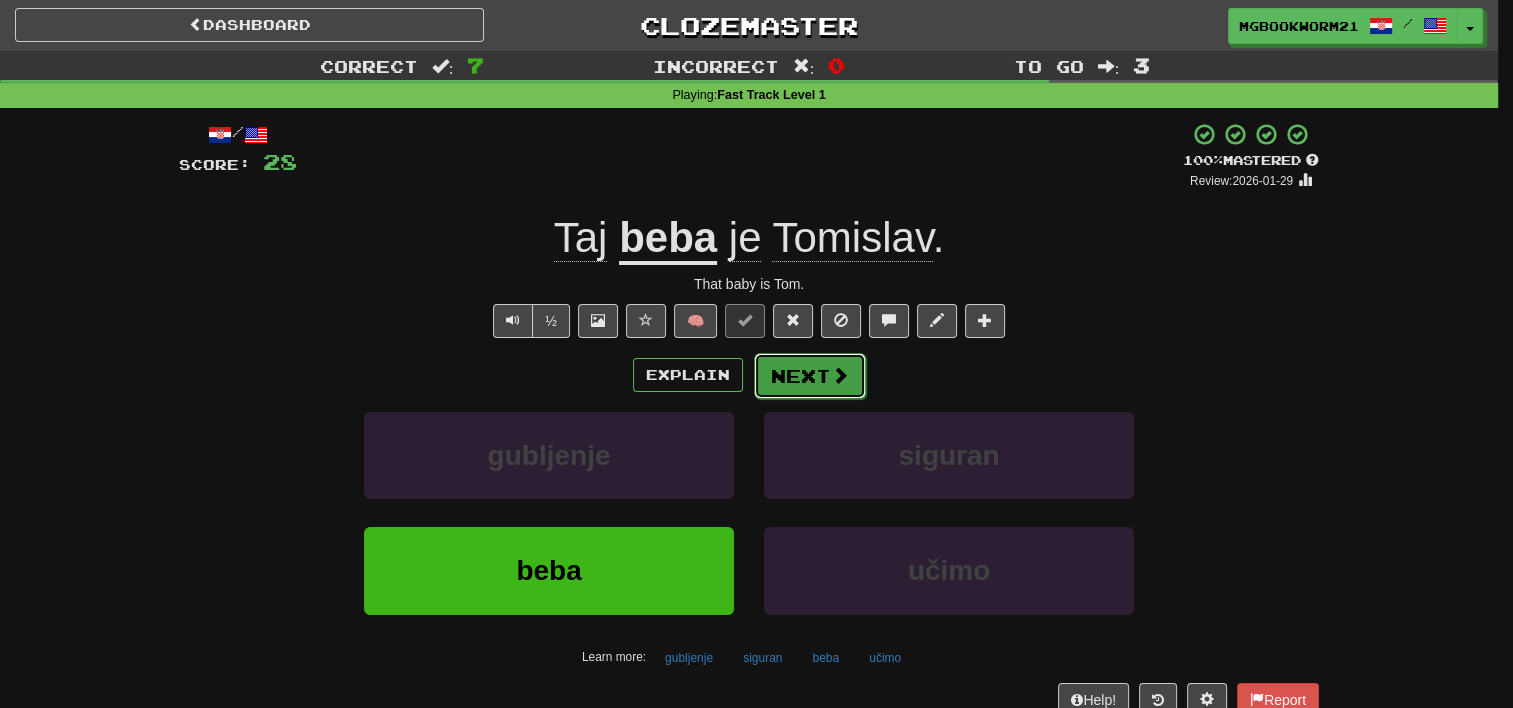 click on "Next" at bounding box center [810, 376] 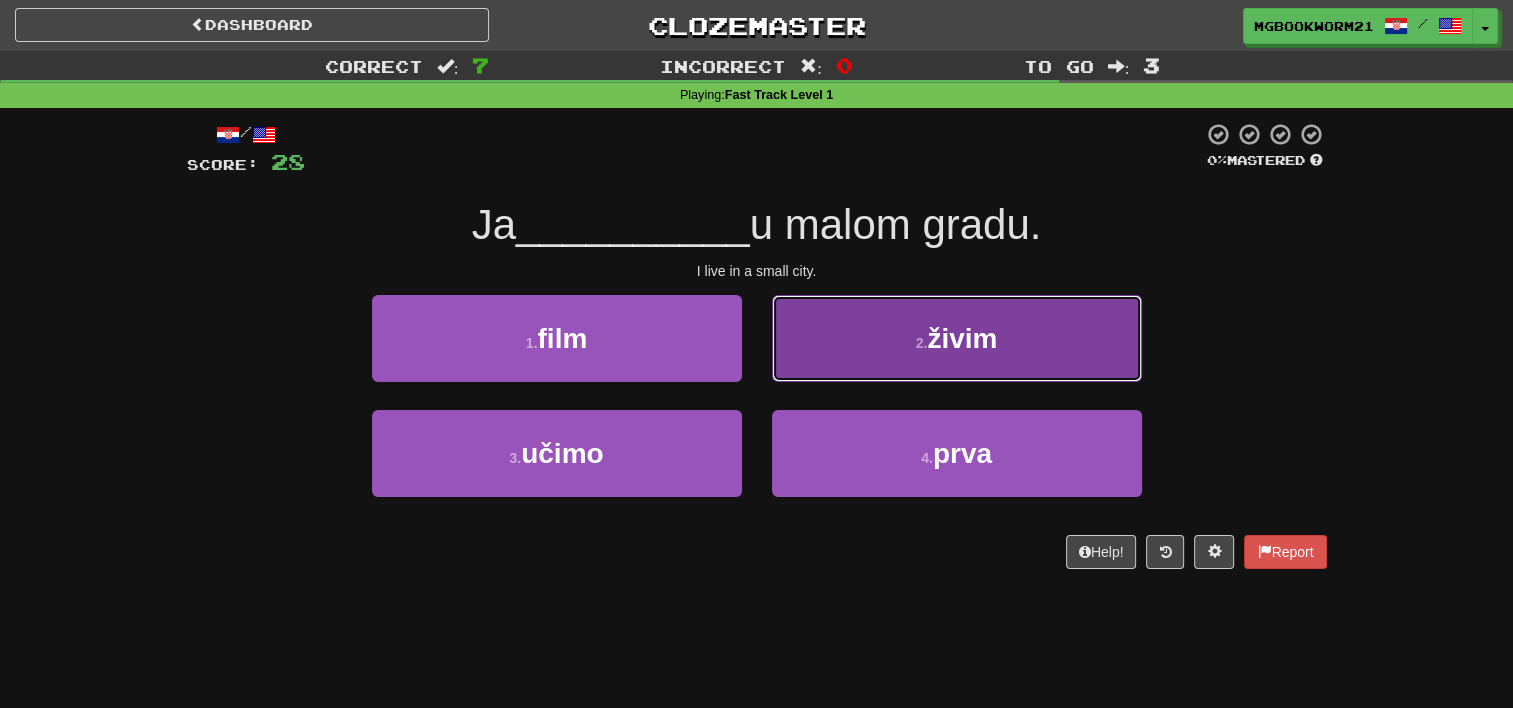 click on "2 .  živim" at bounding box center (957, 338) 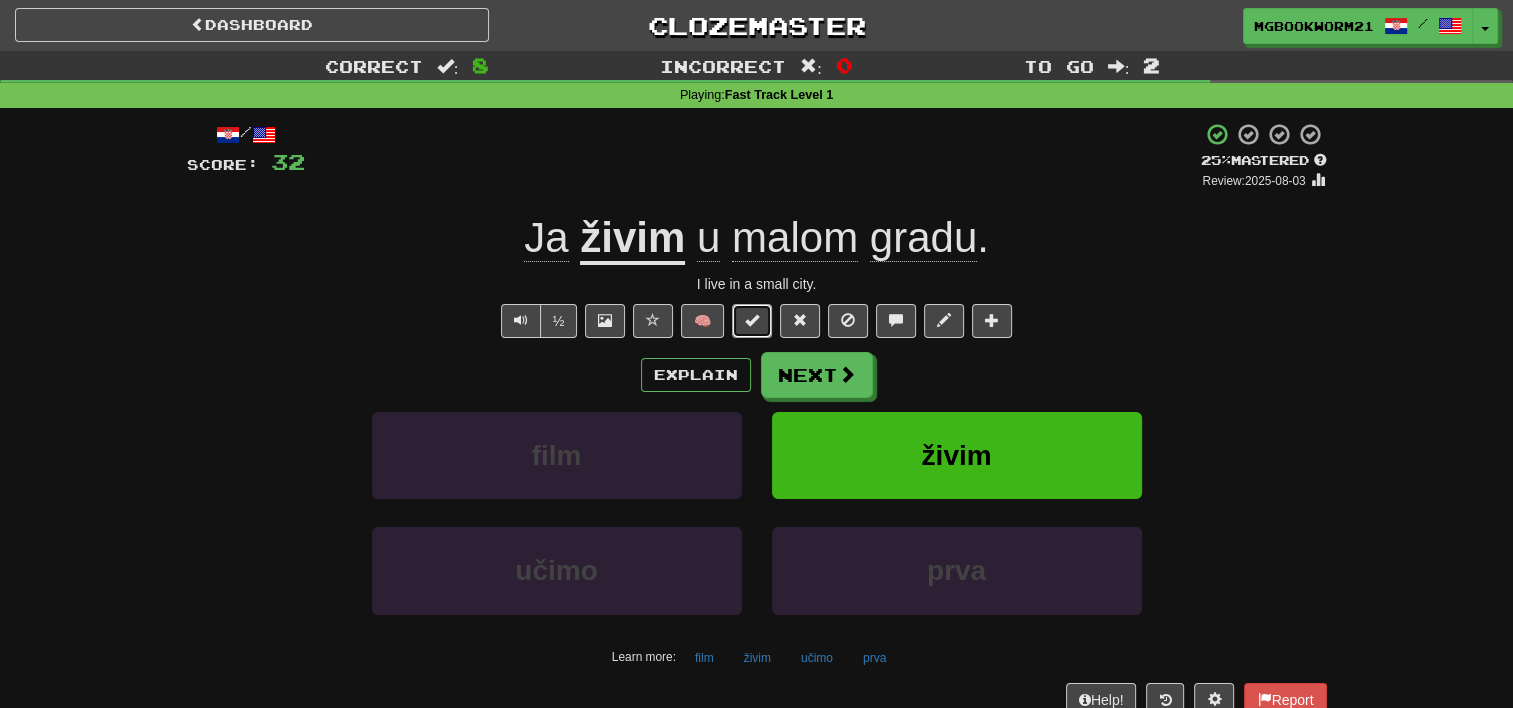 click at bounding box center (752, 320) 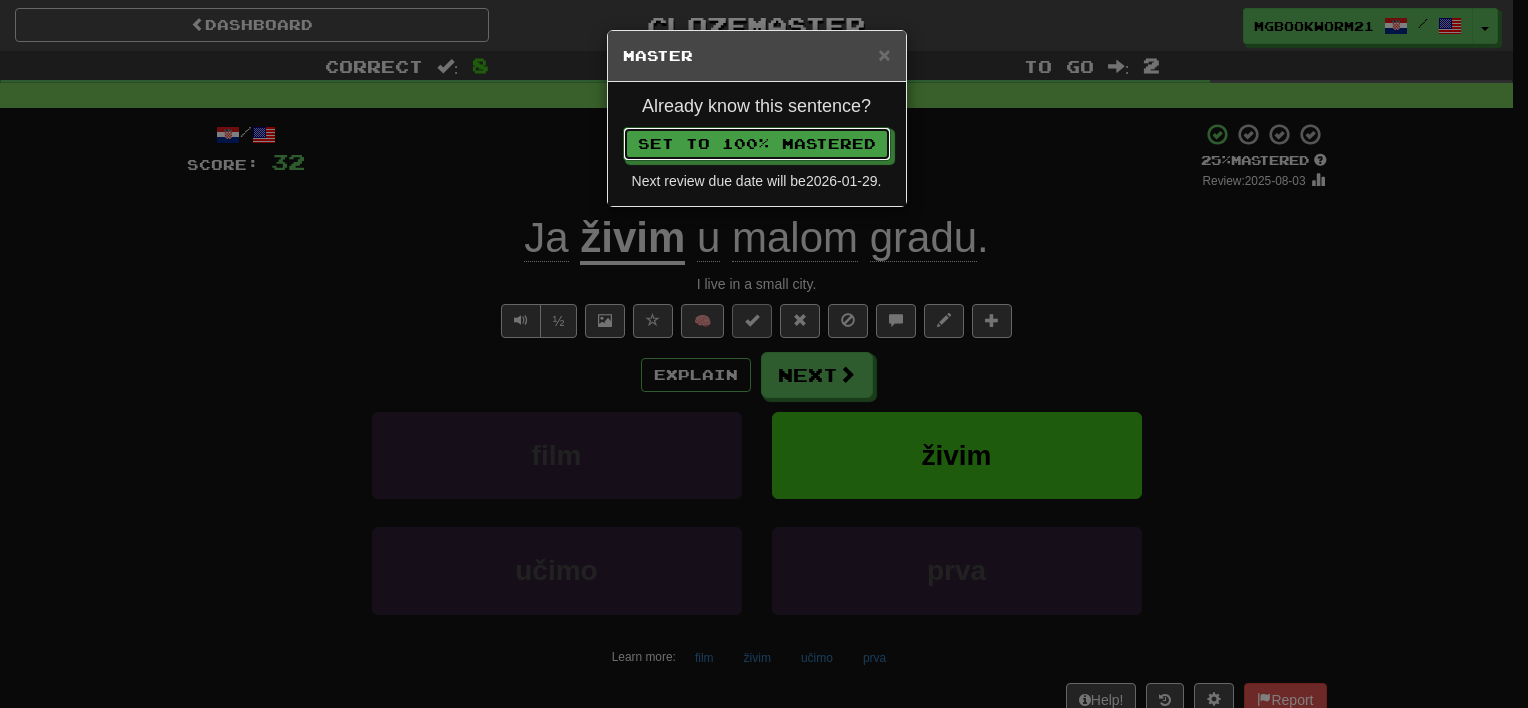 click on "Set to 100% Mastered" at bounding box center [757, 144] 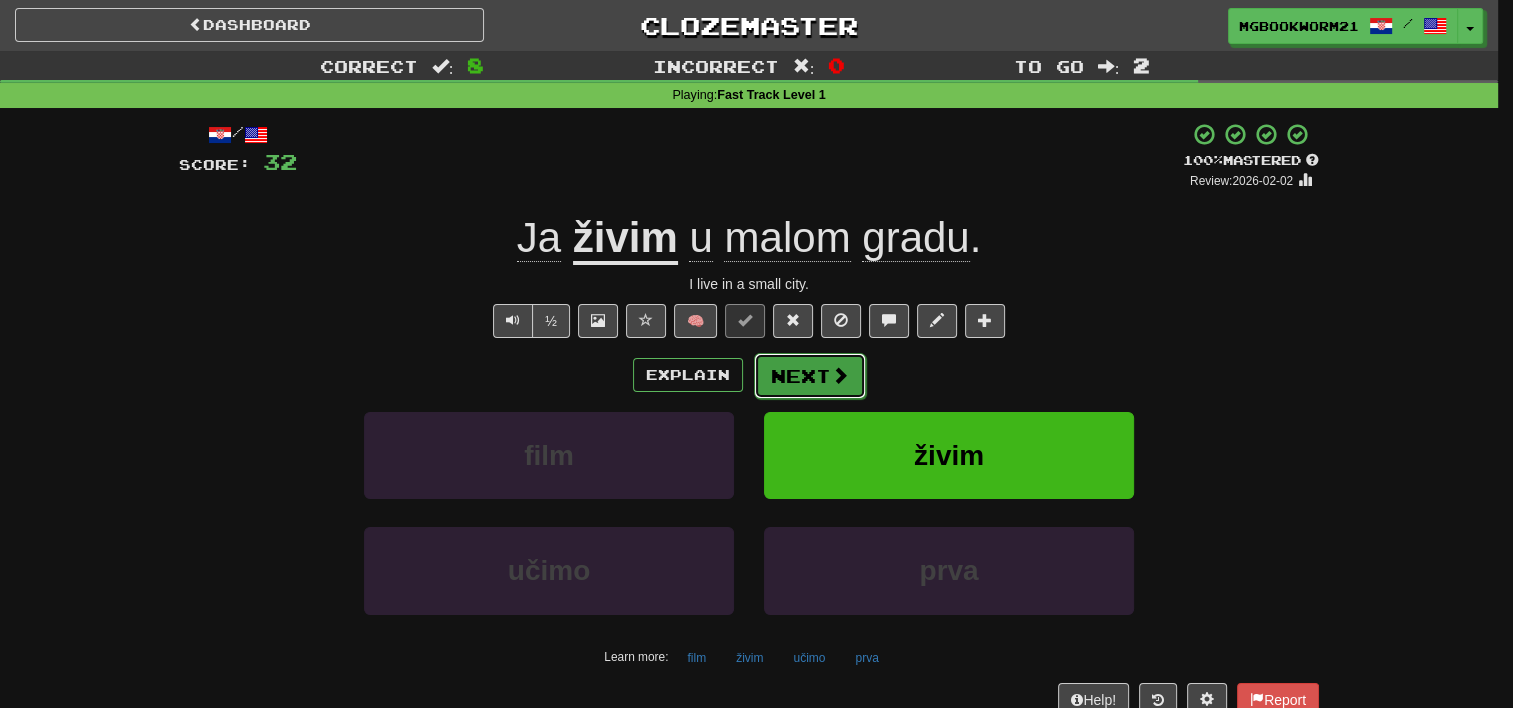click on "Next" at bounding box center [810, 376] 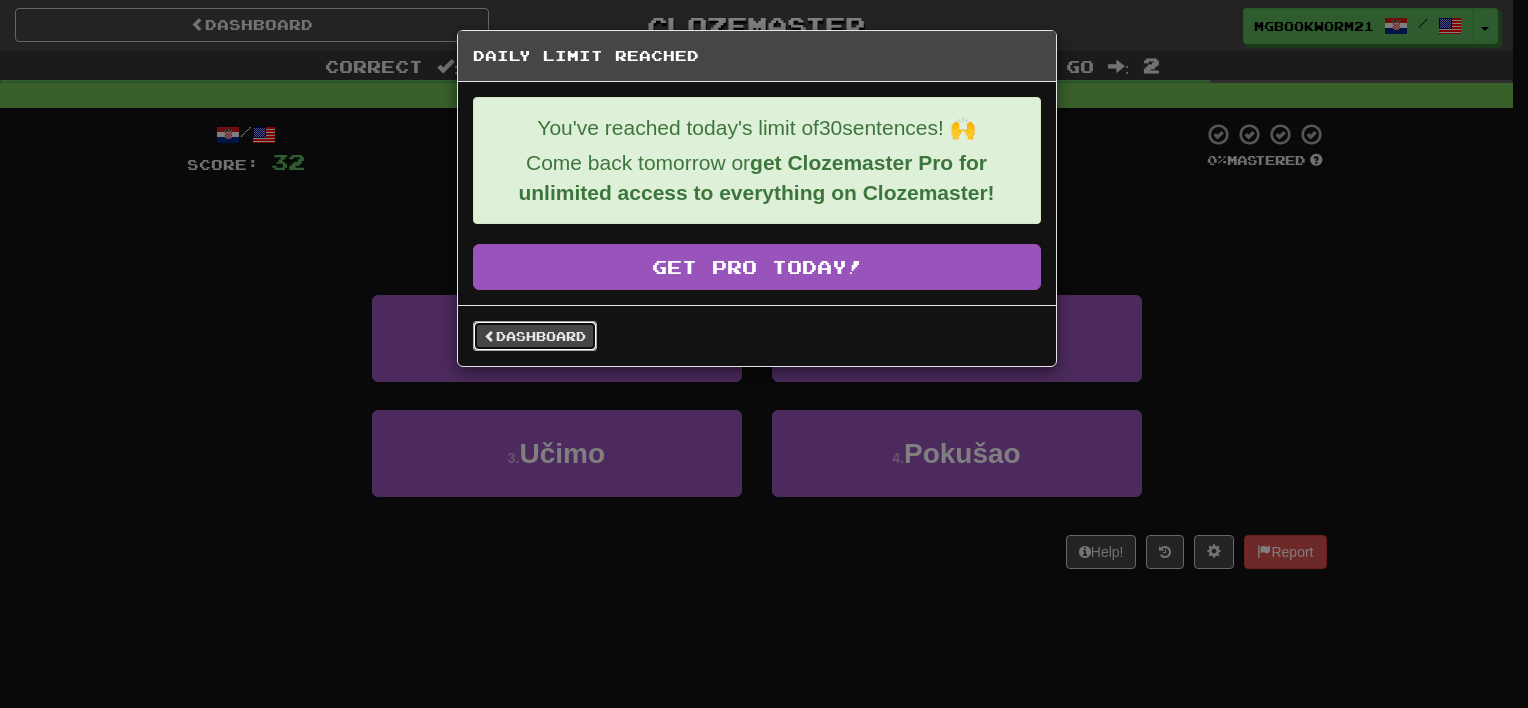 click on "Dashboard" at bounding box center [535, 336] 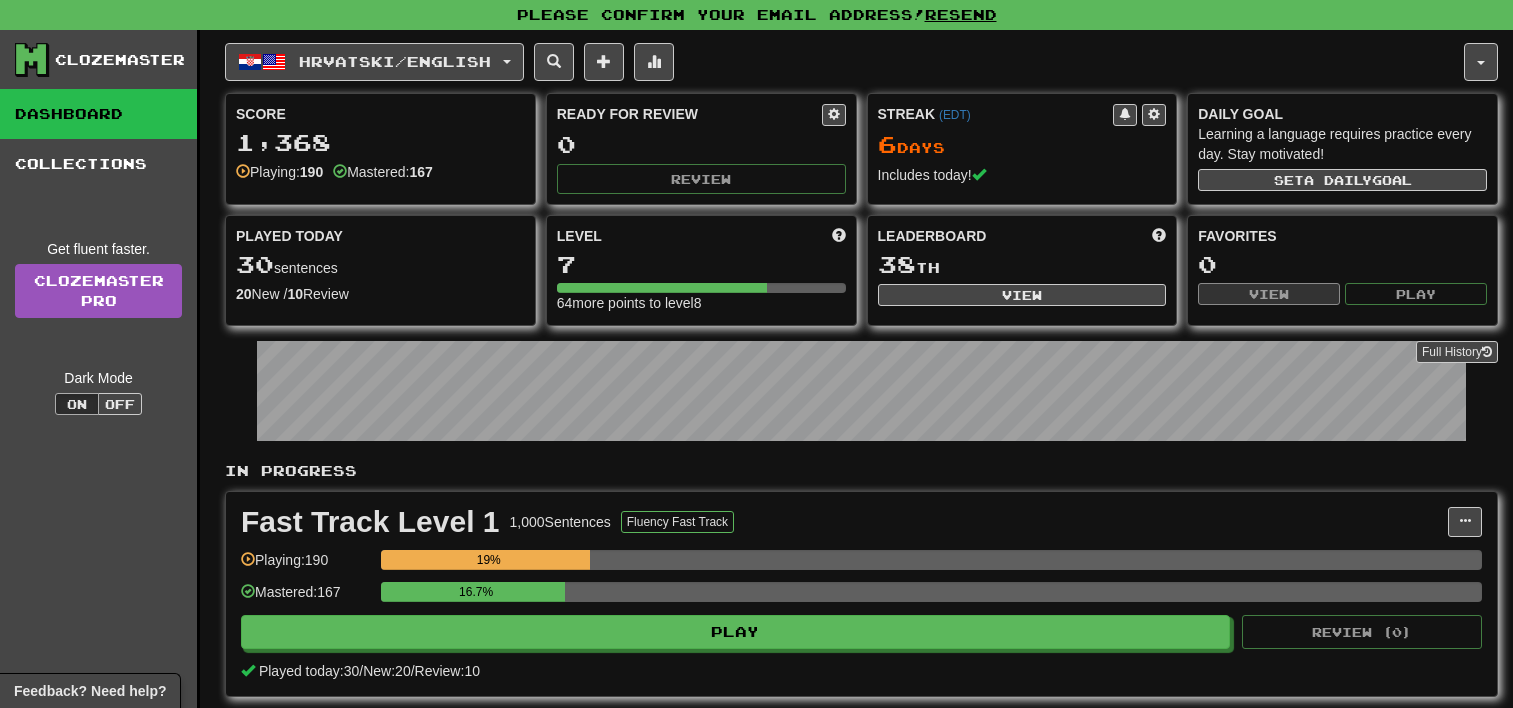scroll, scrollTop: 0, scrollLeft: 0, axis: both 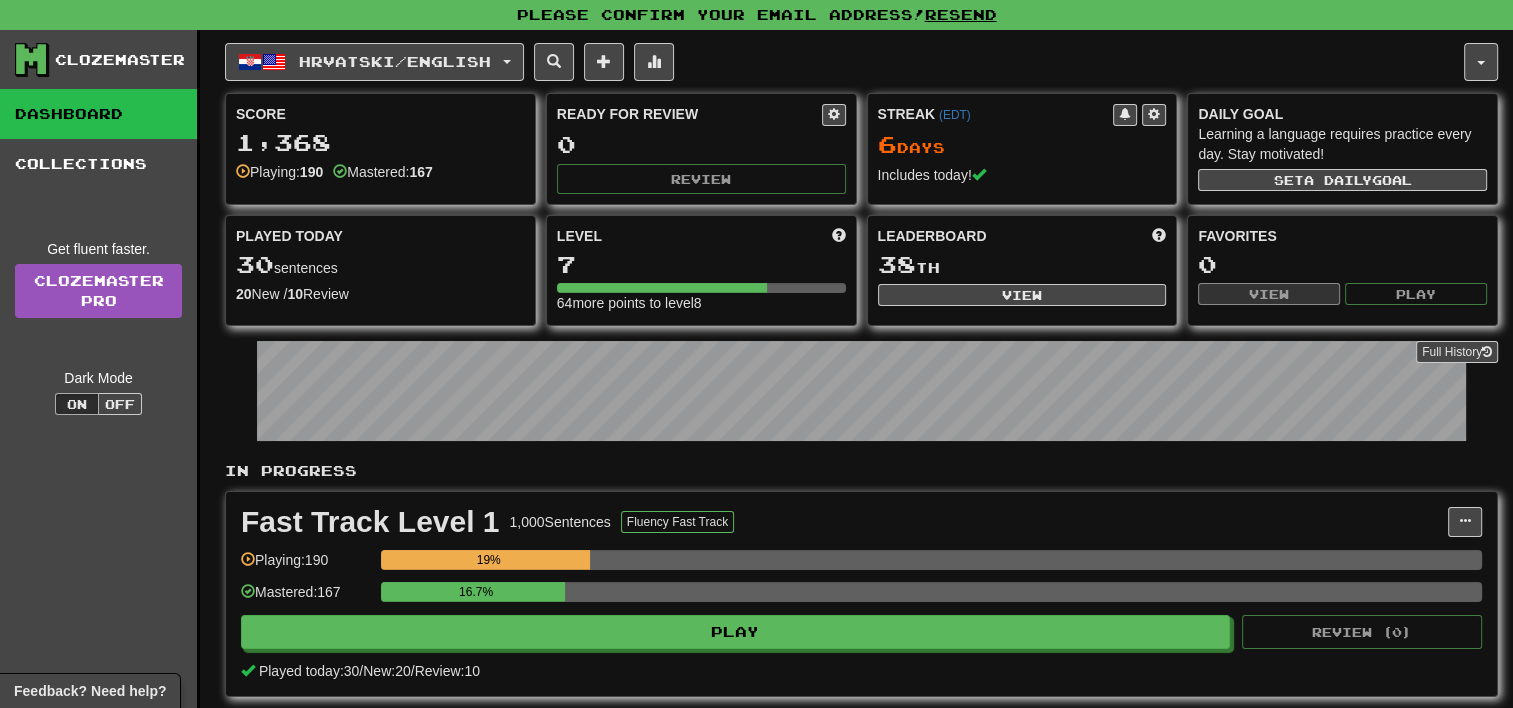 click on "Full History" at bounding box center [861, 393] 